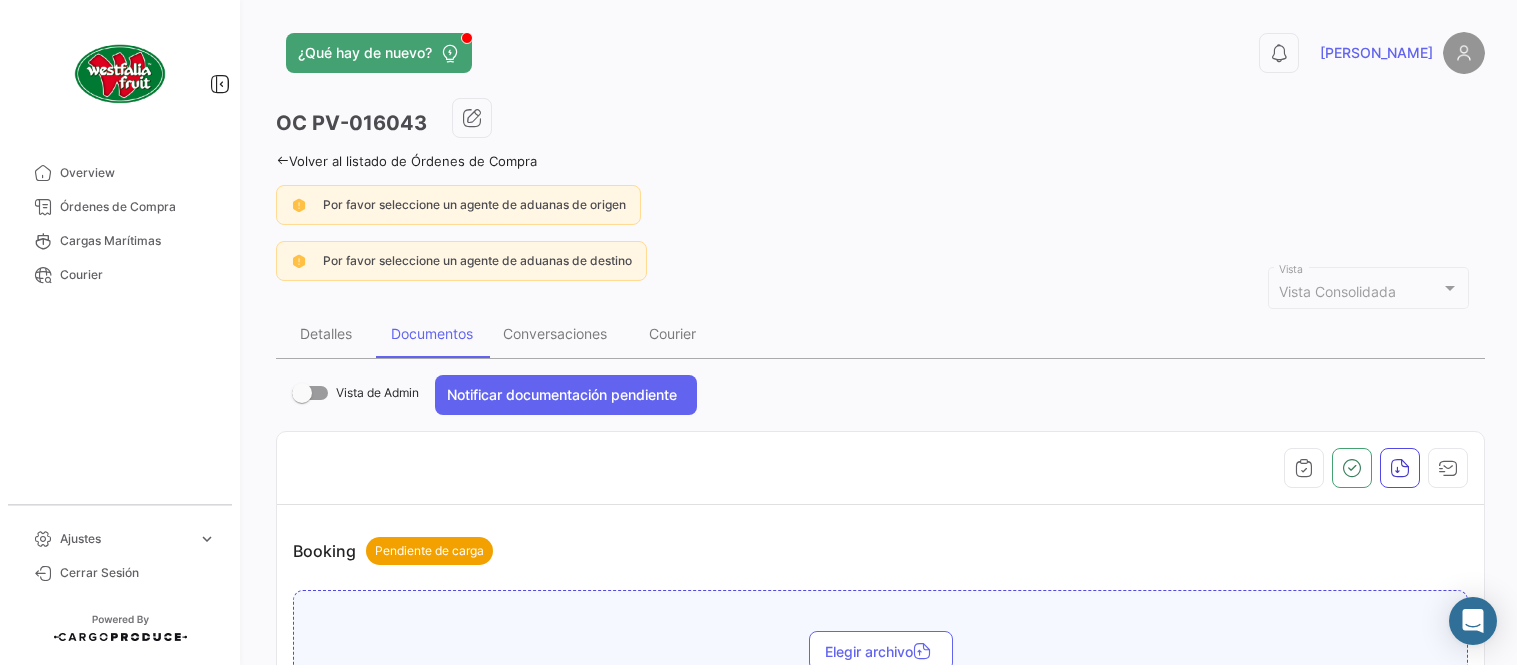 scroll, scrollTop: 0, scrollLeft: 0, axis: both 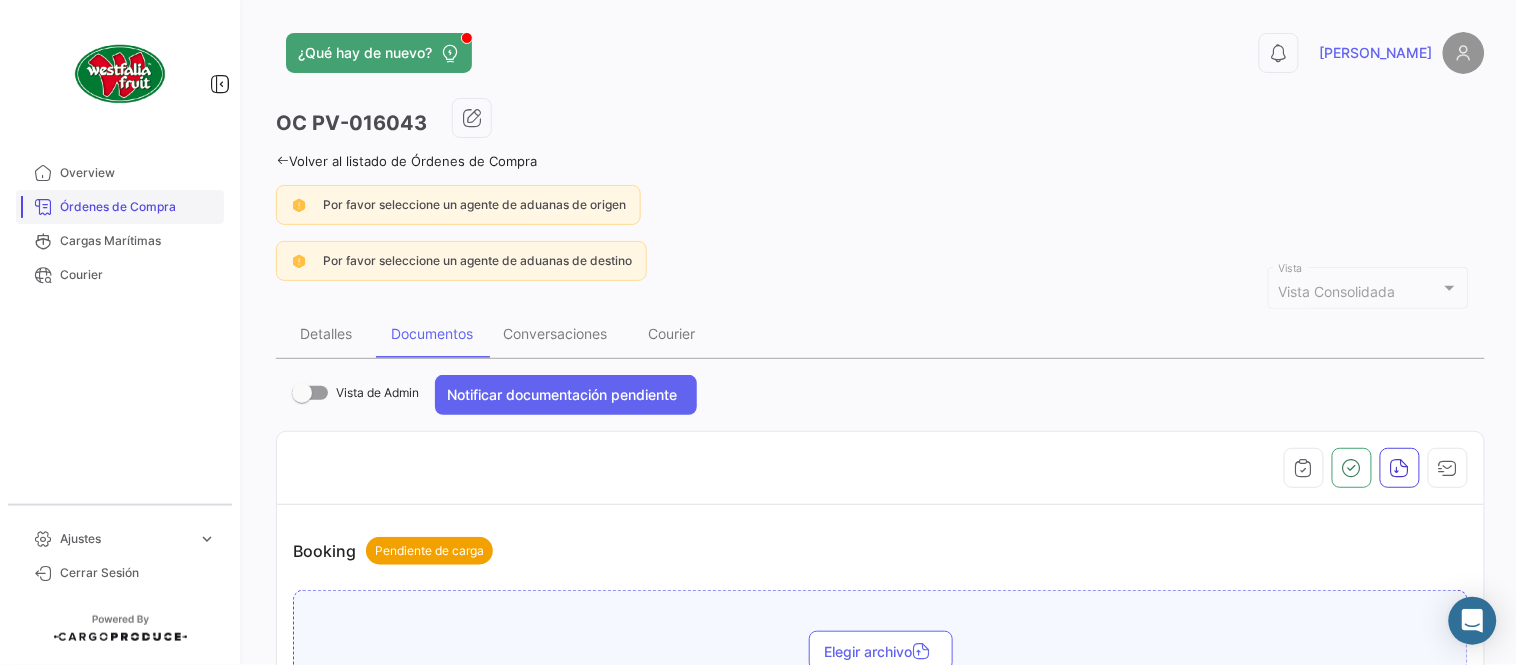 click on "Órdenes de Compra" at bounding box center [138, 207] 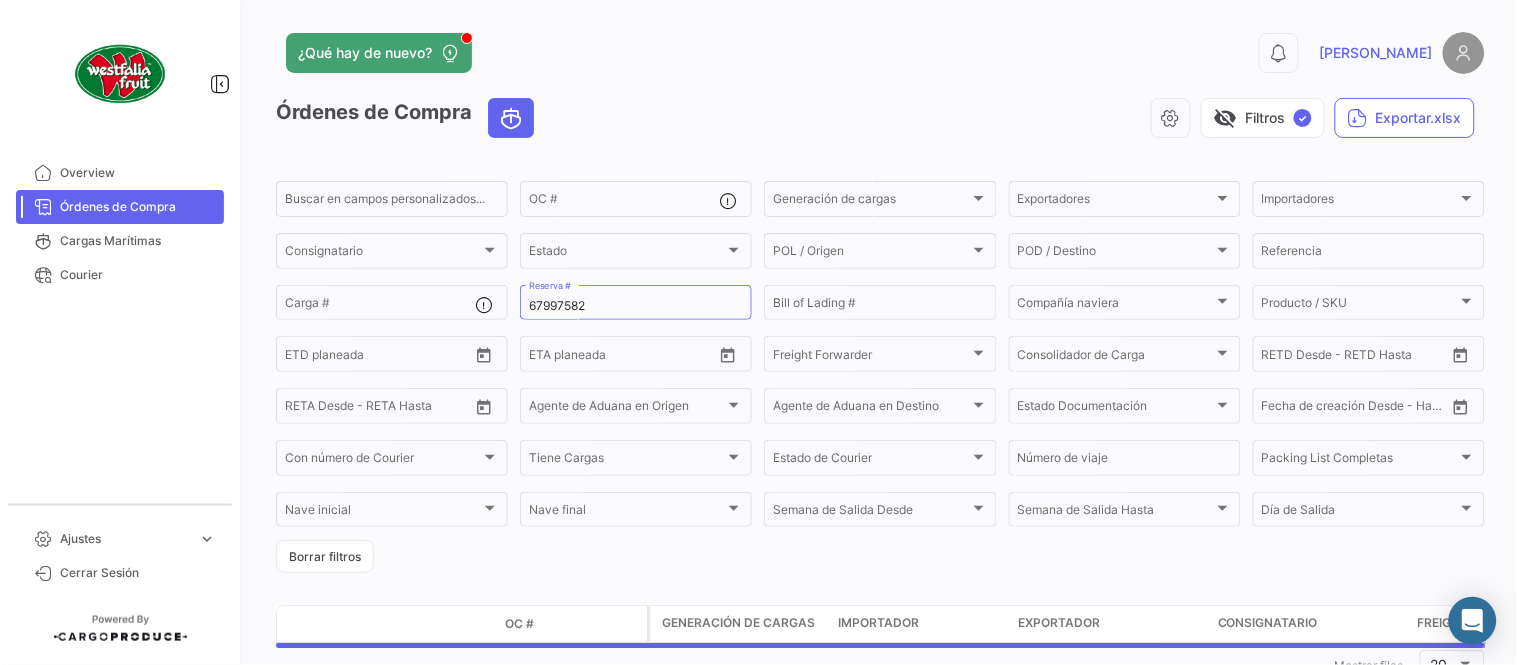 scroll, scrollTop: 0, scrollLeft: 0, axis: both 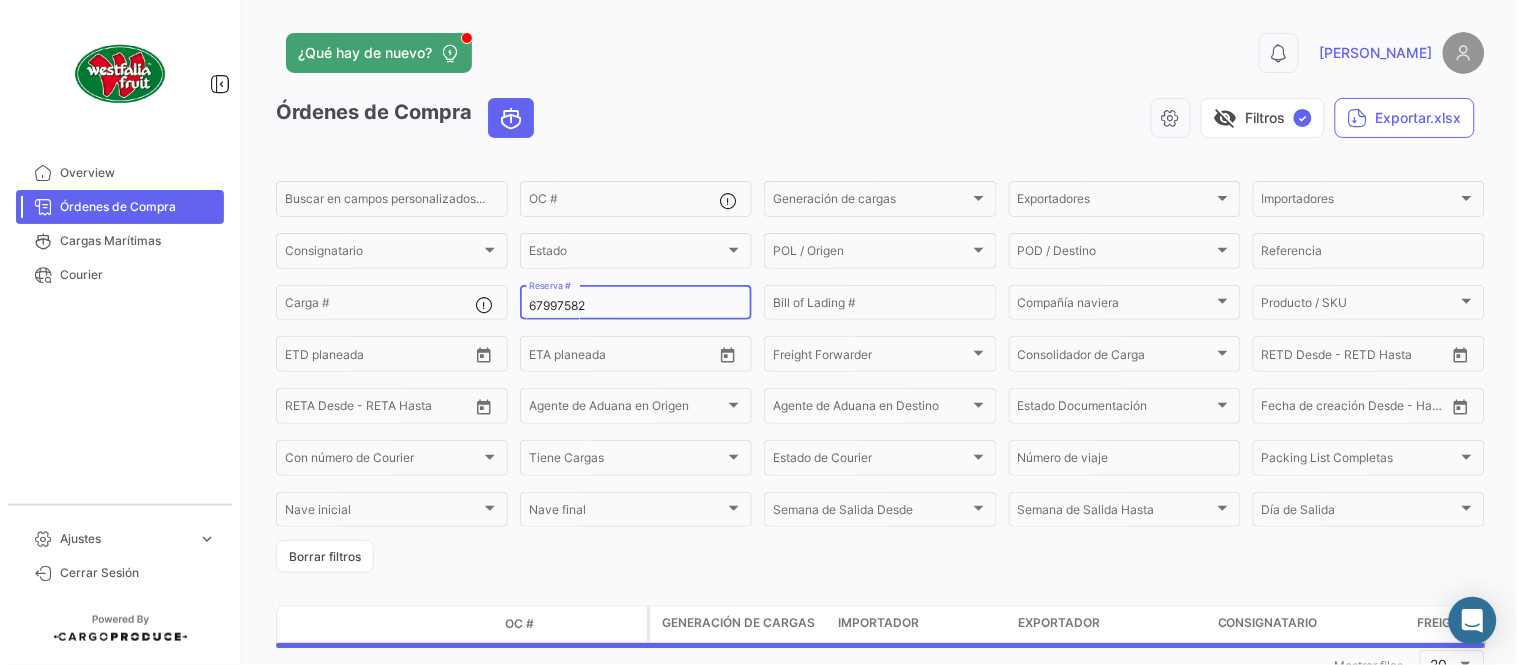click on "67997582" at bounding box center (636, 306) 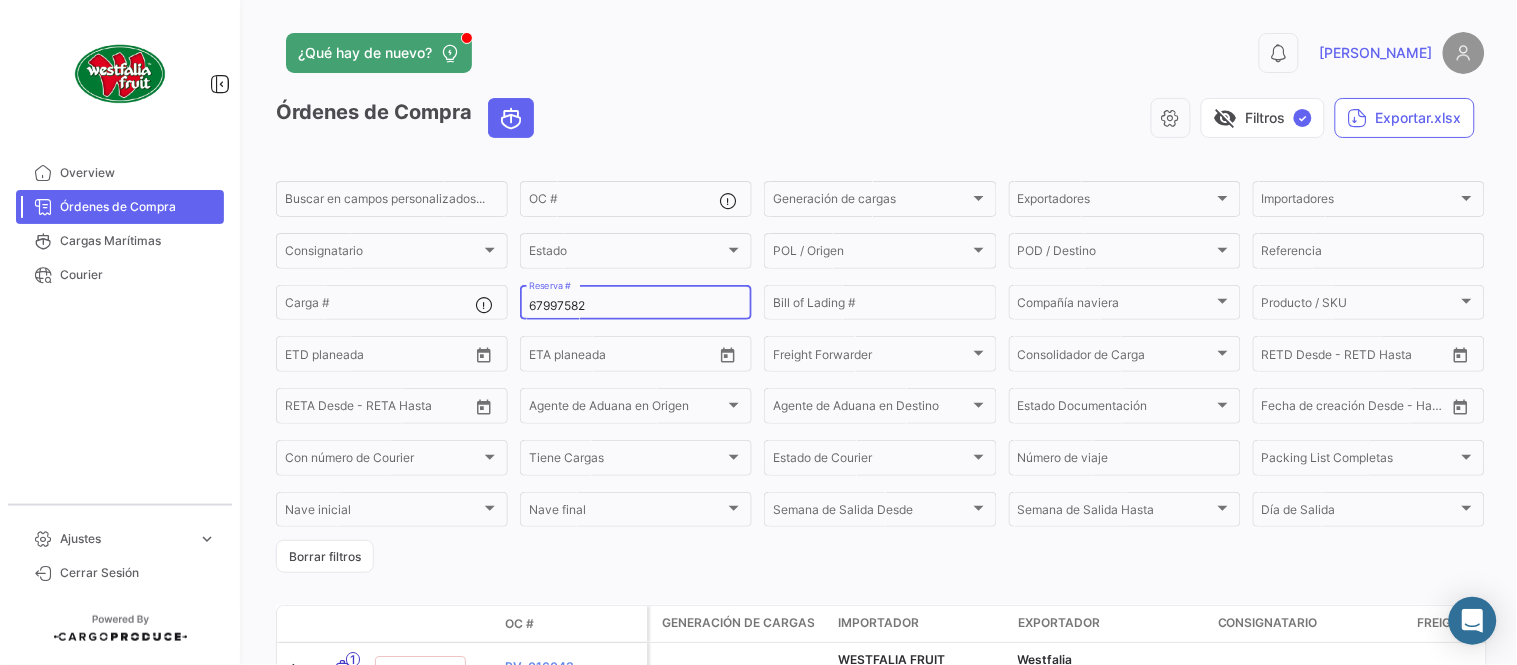click on "67997582" at bounding box center (636, 306) 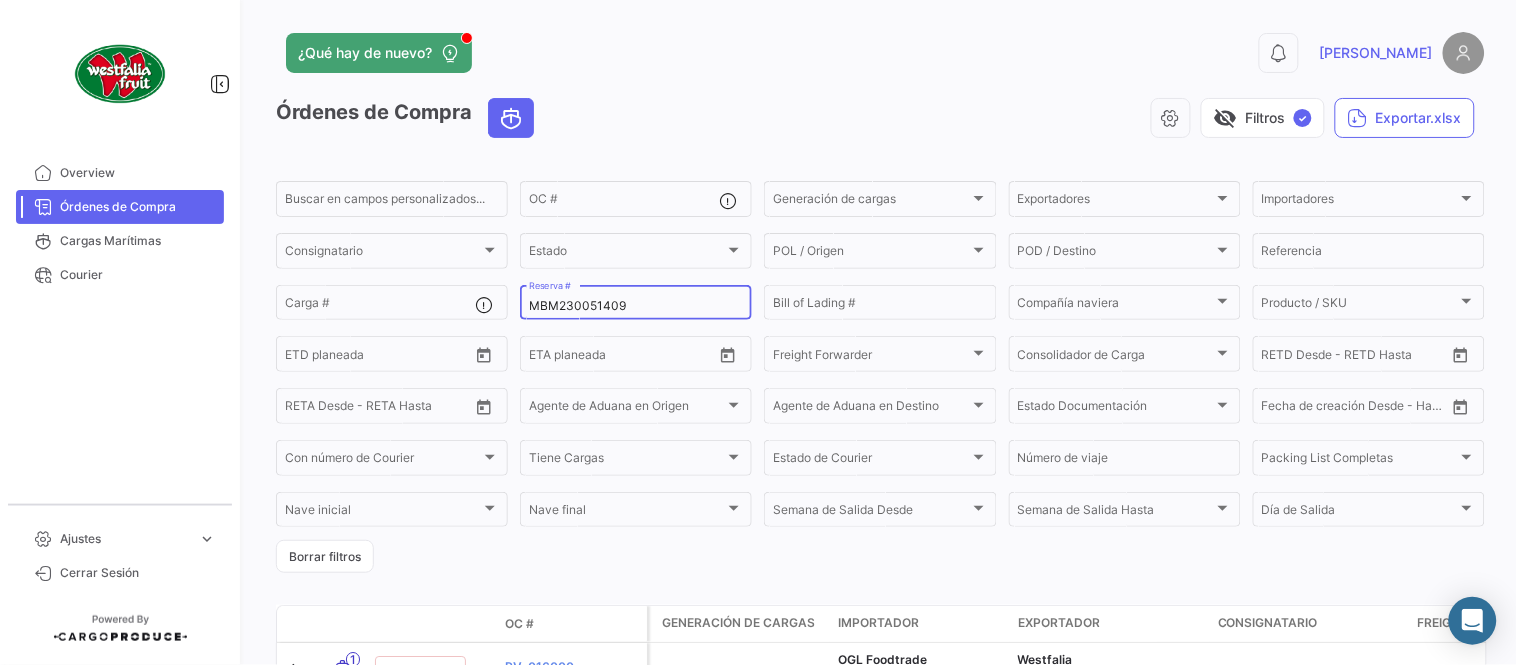 scroll, scrollTop: 136, scrollLeft: 0, axis: vertical 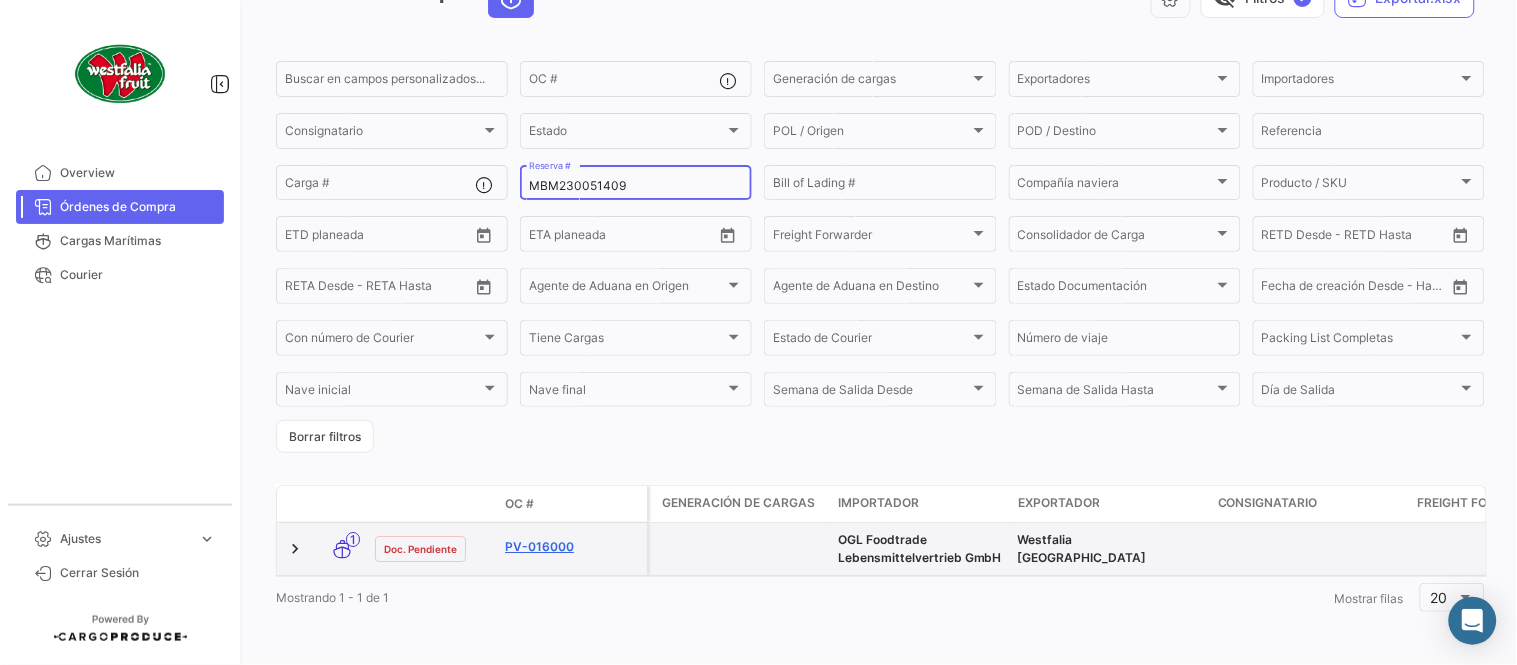 type on "MBM230051409" 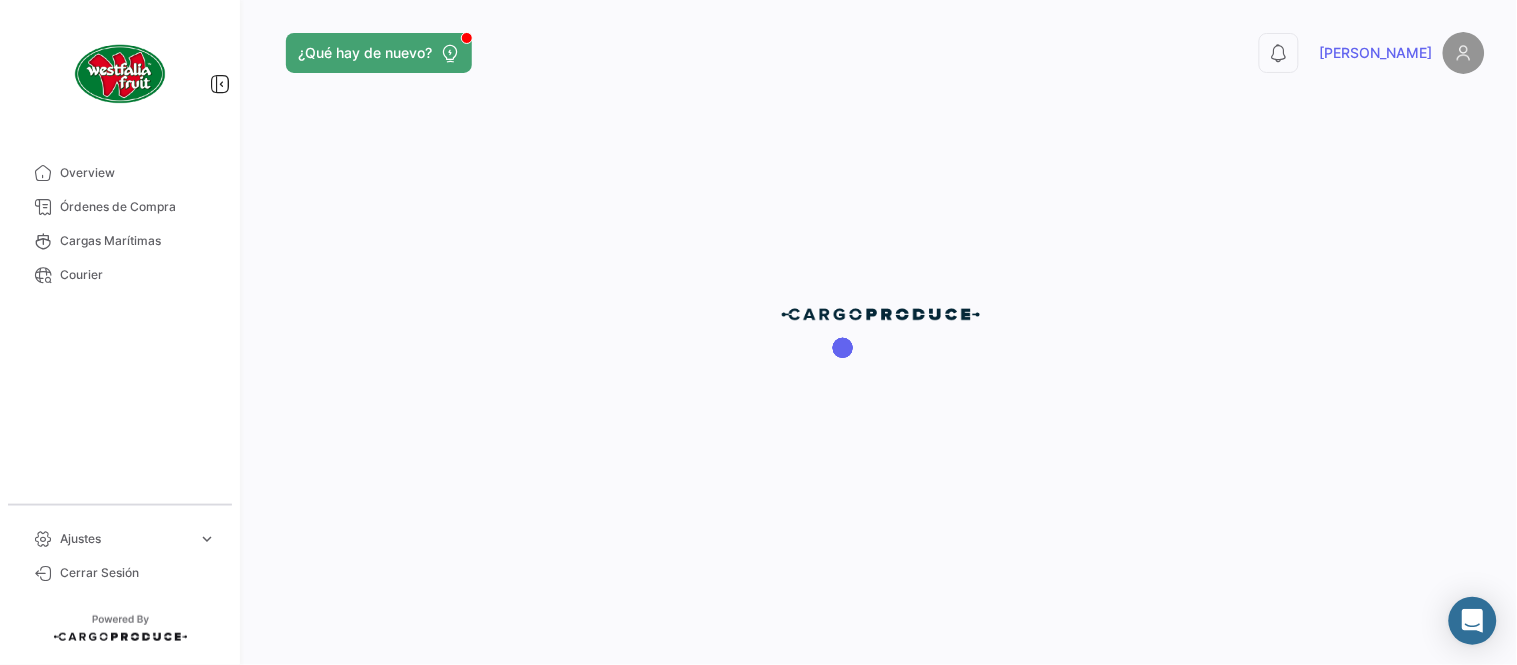 scroll, scrollTop: 0, scrollLeft: 0, axis: both 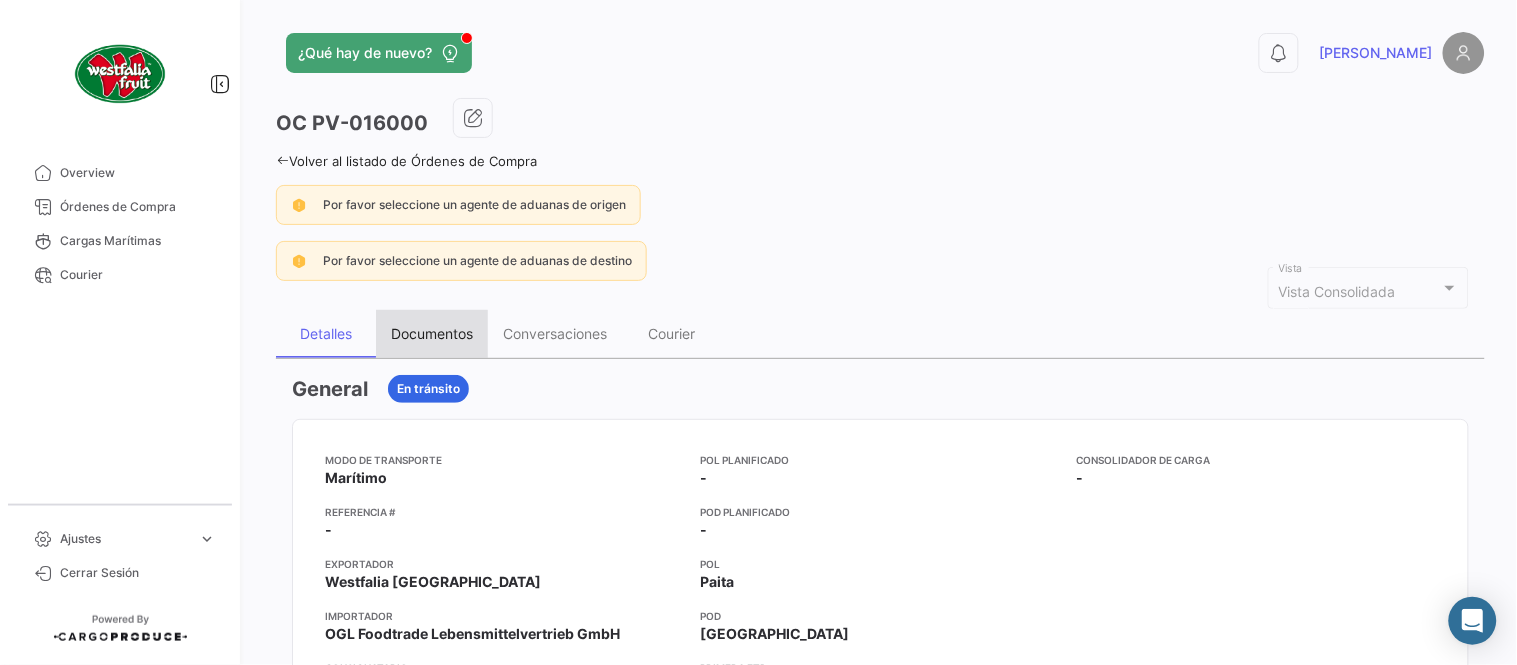 click on "Documentos" at bounding box center (432, 333) 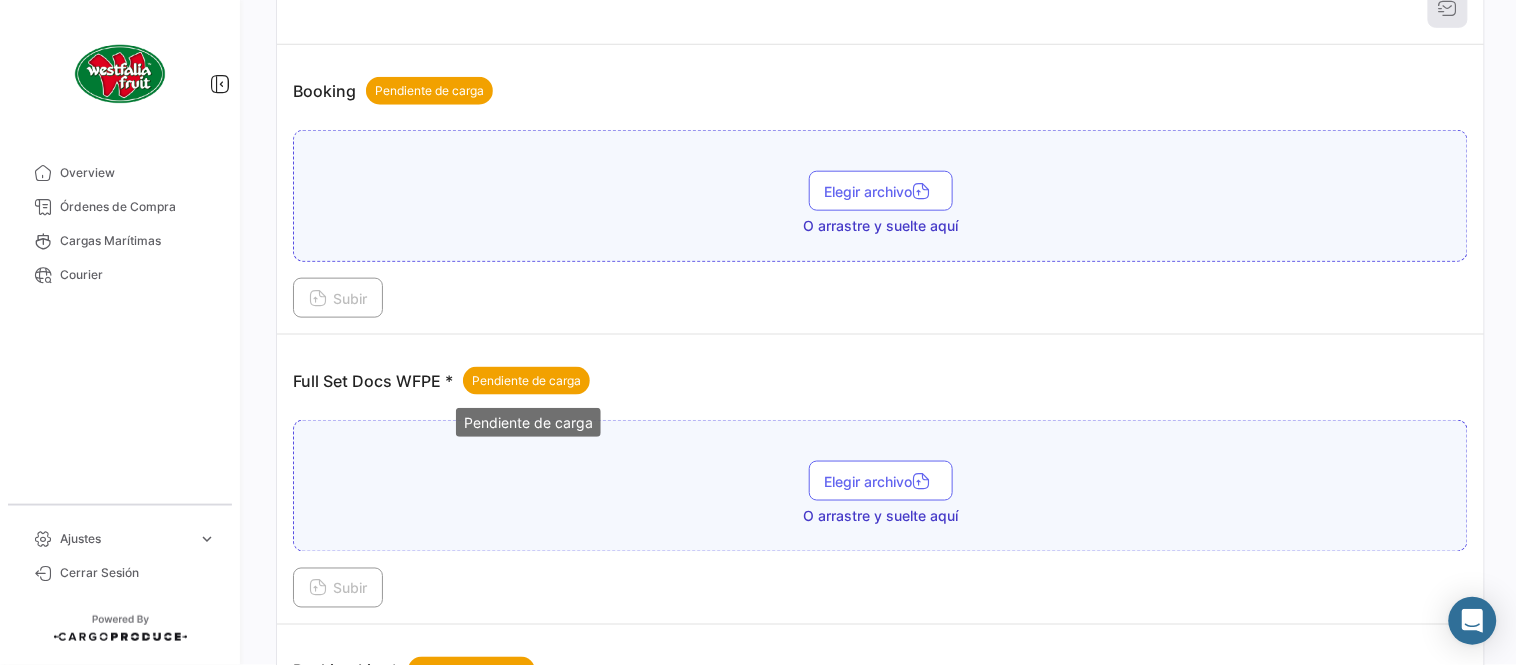 scroll, scrollTop: 806, scrollLeft: 0, axis: vertical 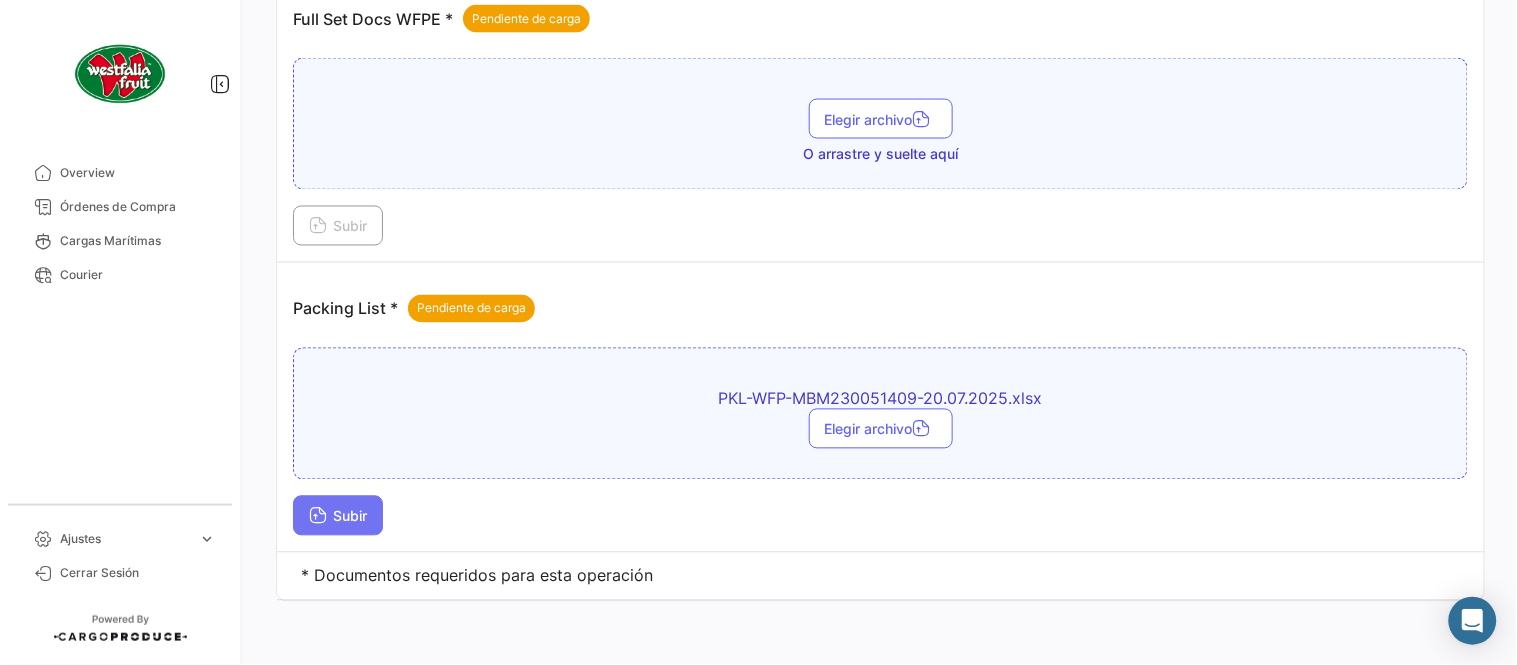 click on "Subir" at bounding box center [338, 516] 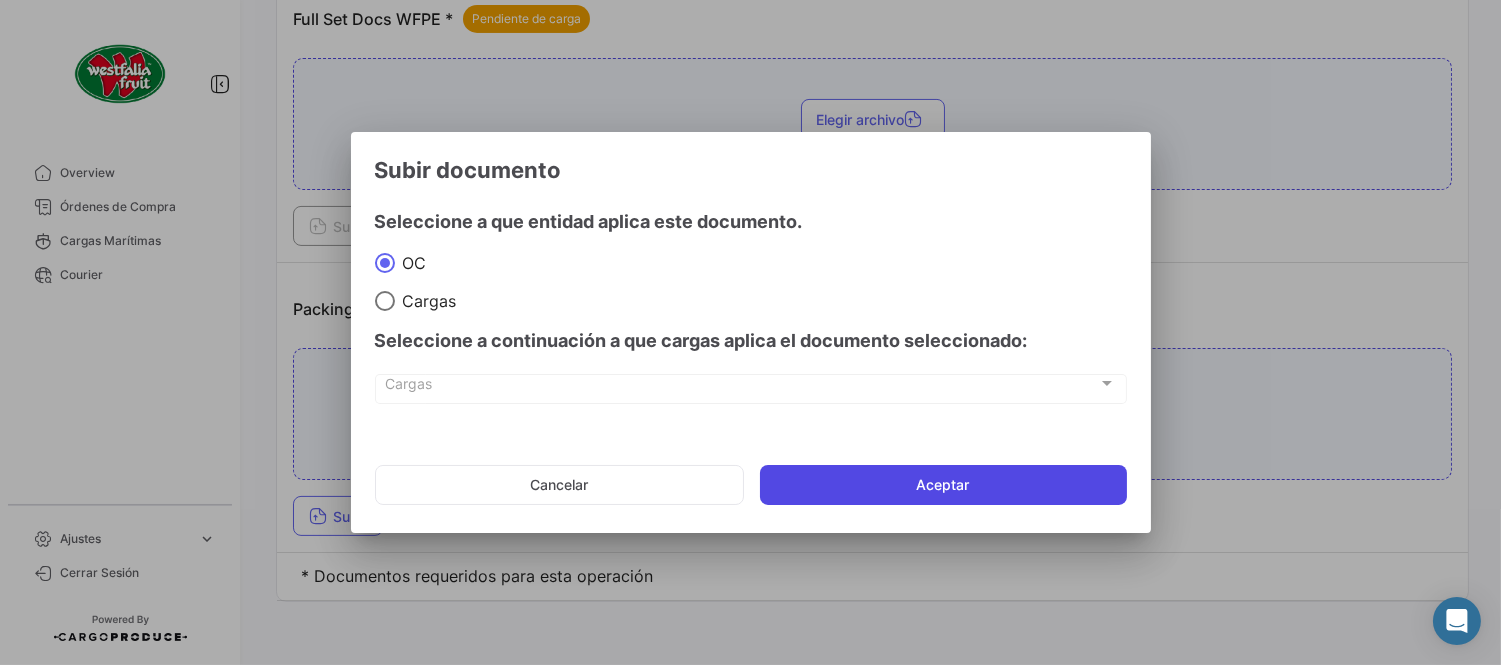 click on "Aceptar" 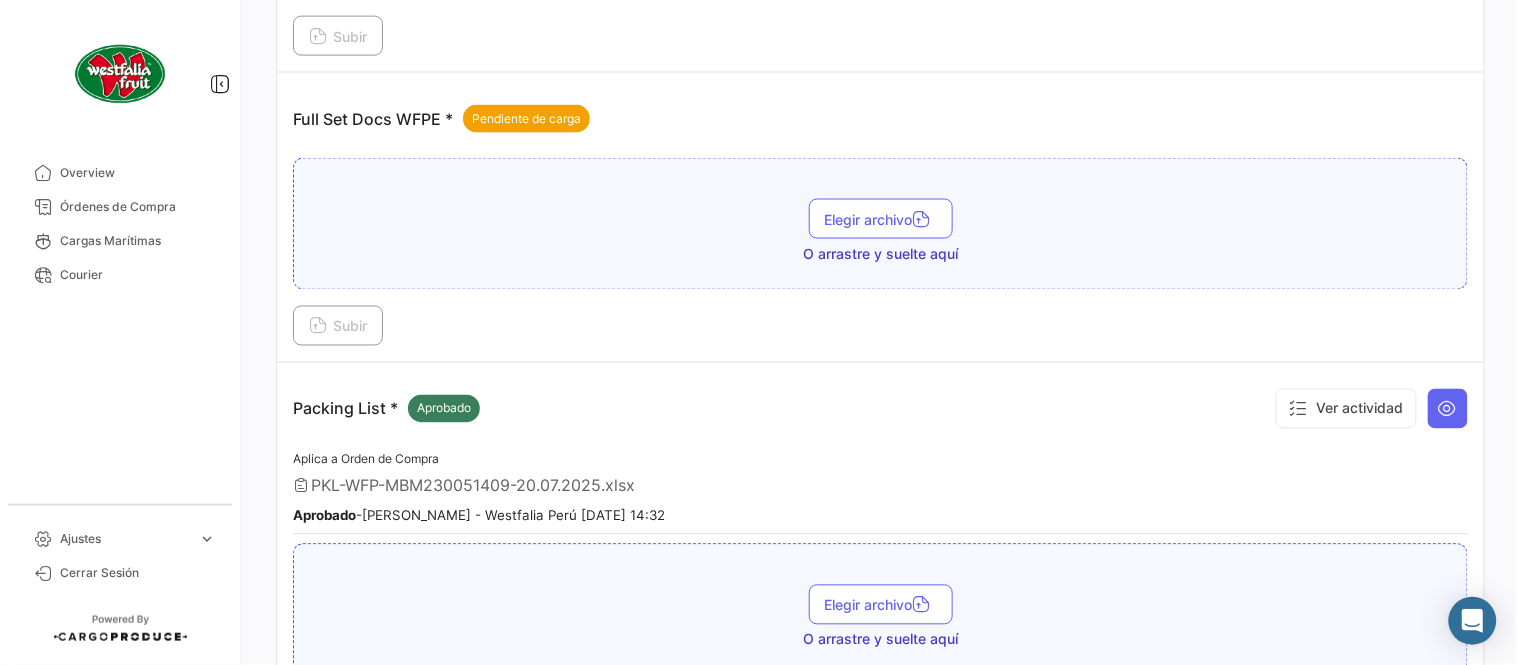 scroll, scrollTop: 584, scrollLeft: 0, axis: vertical 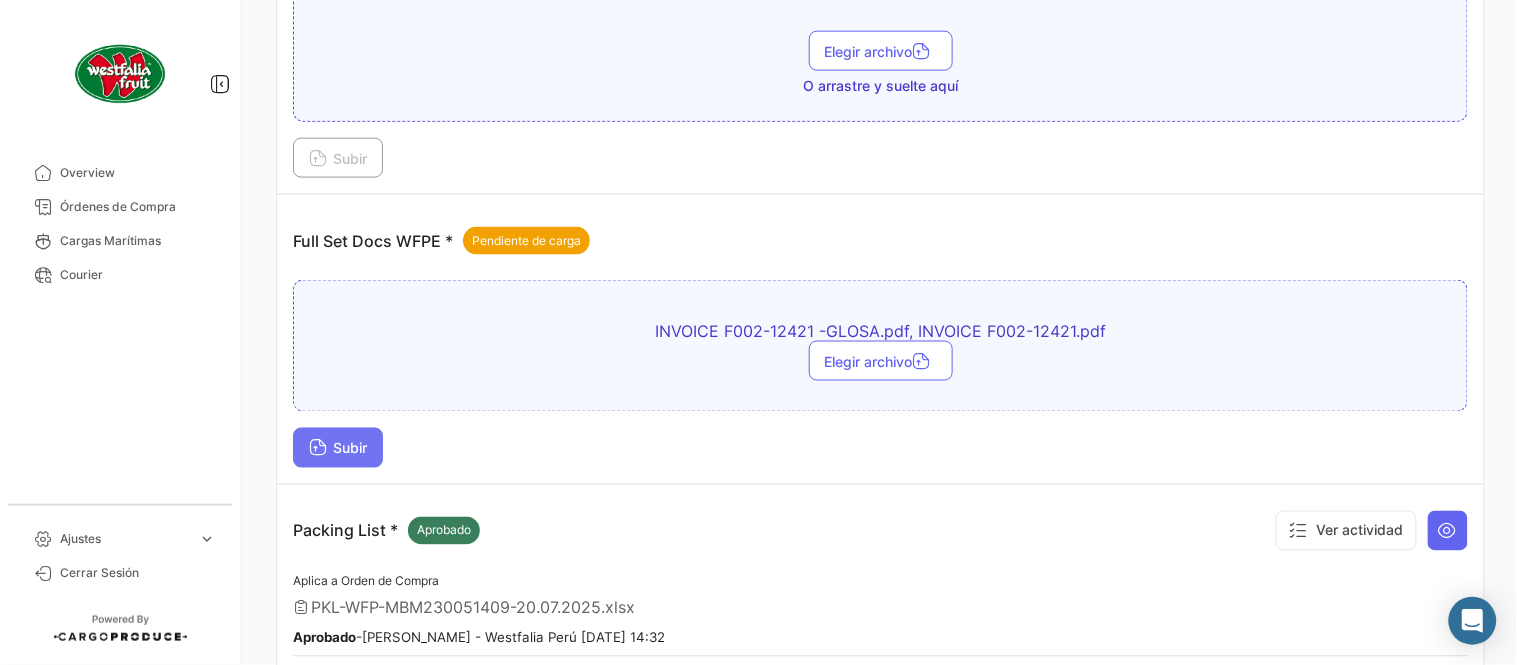 click on "Subir" at bounding box center [338, 448] 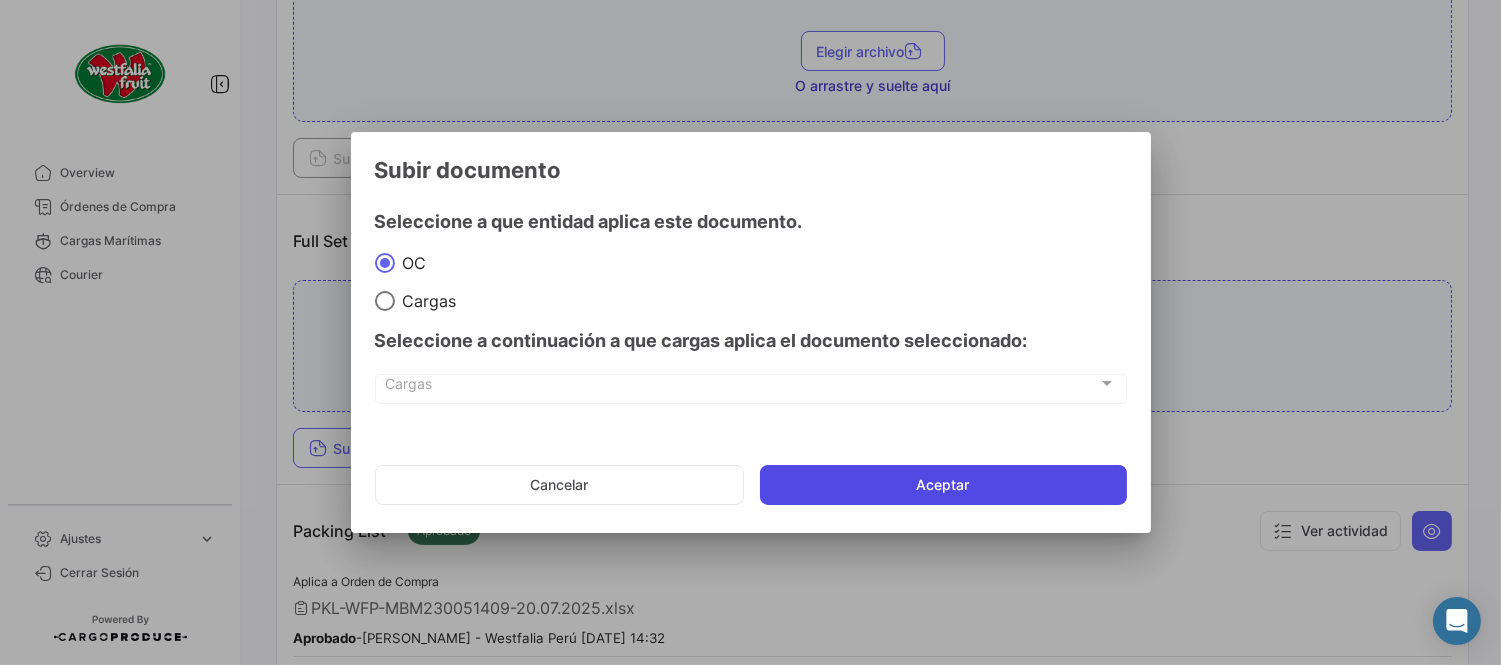 click on "Aceptar" 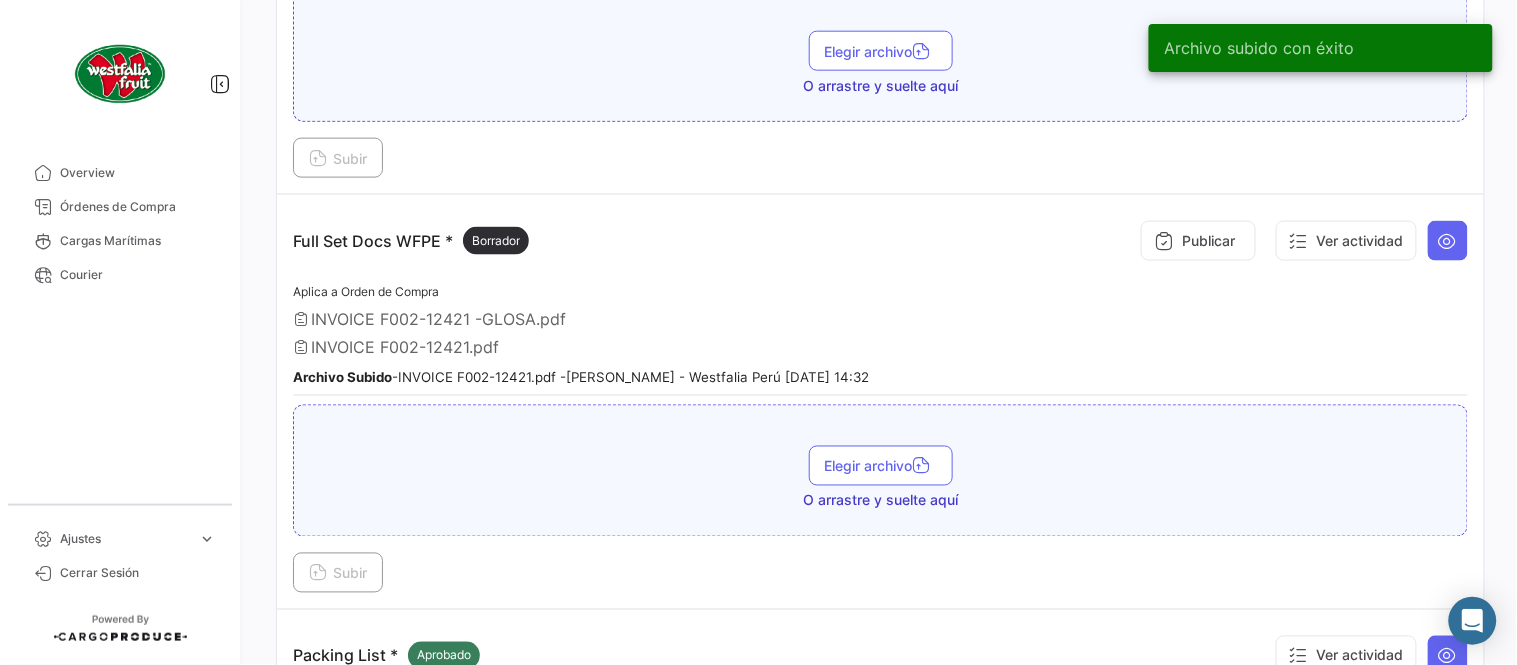 click on "Full Set Docs WFPE *   Borrador   Publicar   Ver actividad" at bounding box center (880, 241) 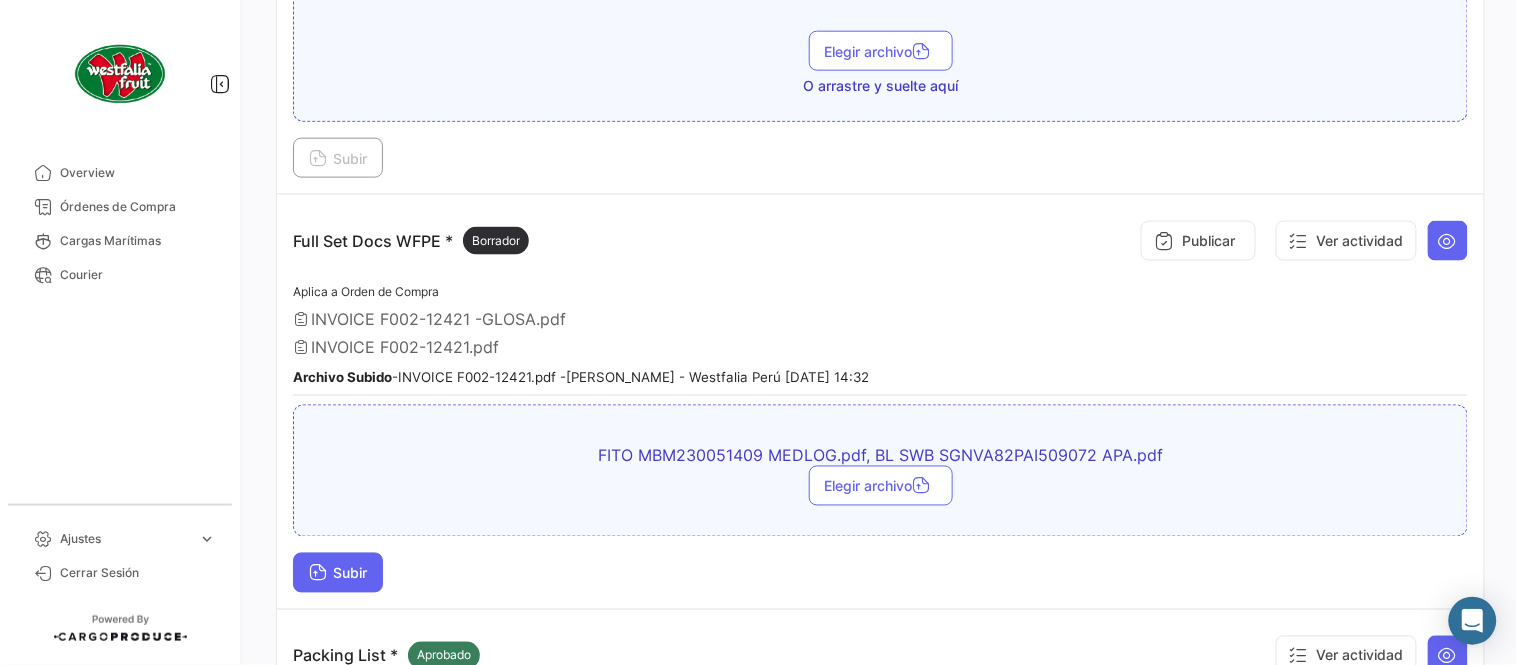 click on "Subir" at bounding box center (338, 573) 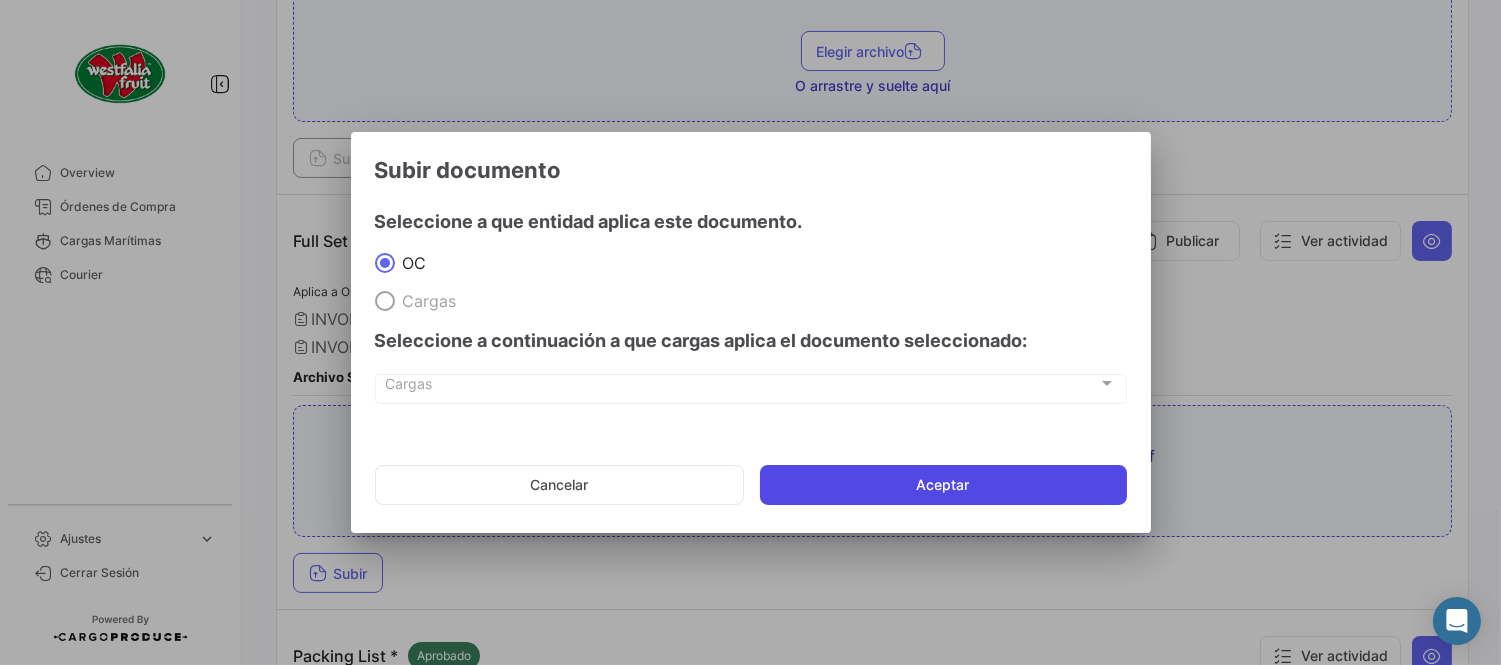 drag, startPoint x: 814, startPoint y: 461, endPoint x: 838, endPoint y: 475, distance: 27.784887 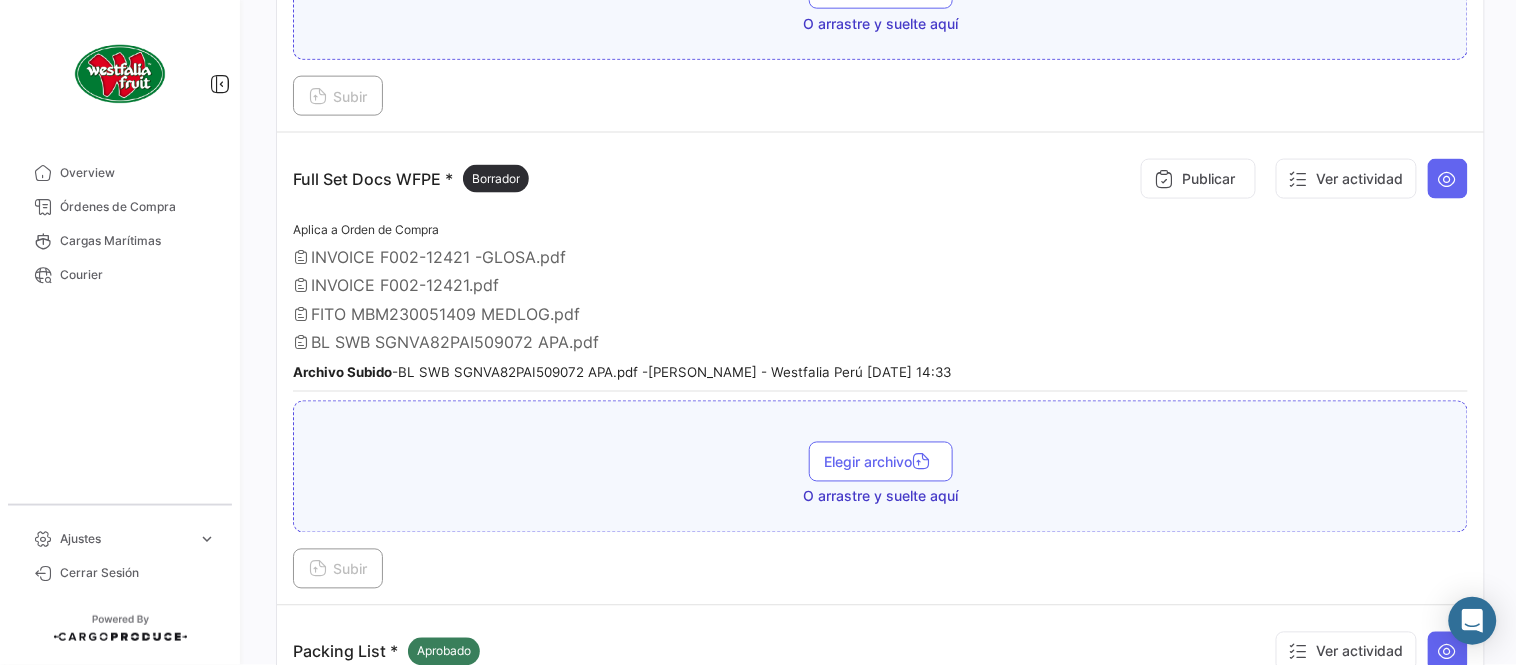 scroll, scrollTop: 695, scrollLeft: 0, axis: vertical 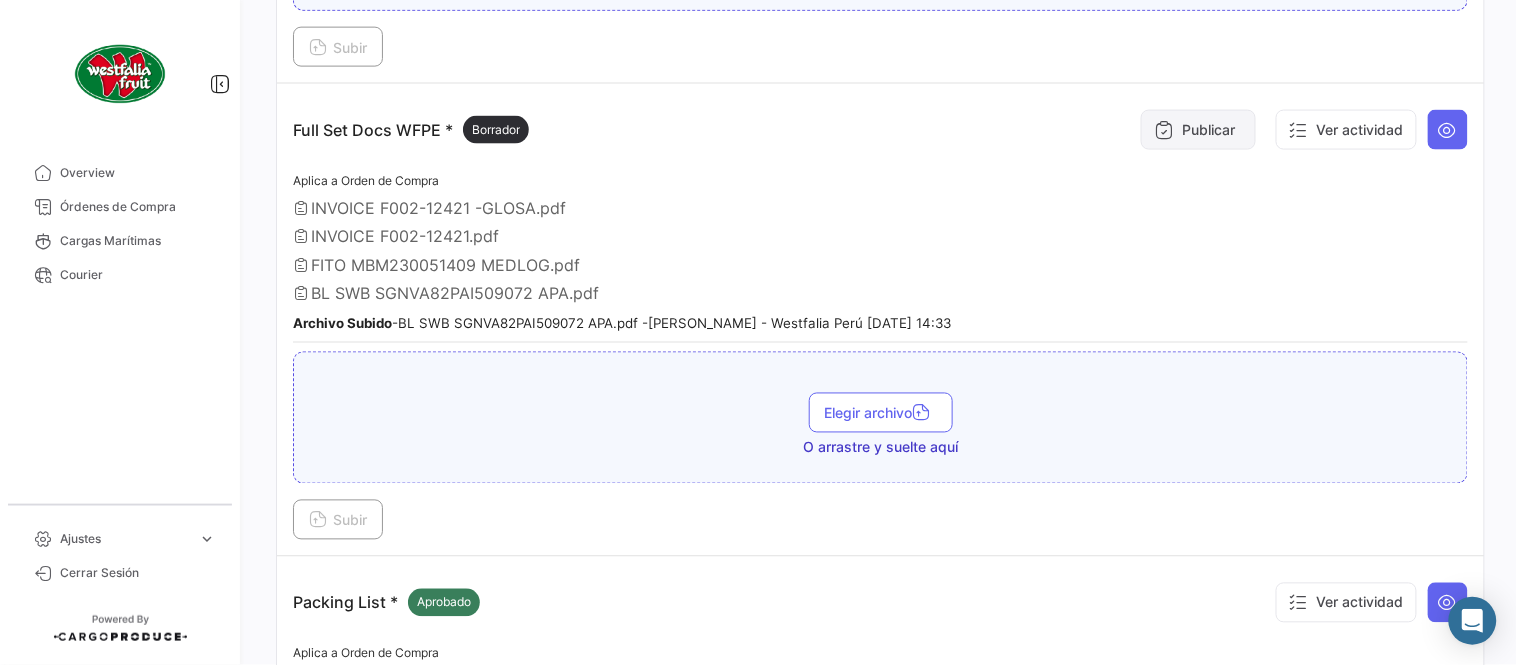 click on "Publicar" at bounding box center [1198, 130] 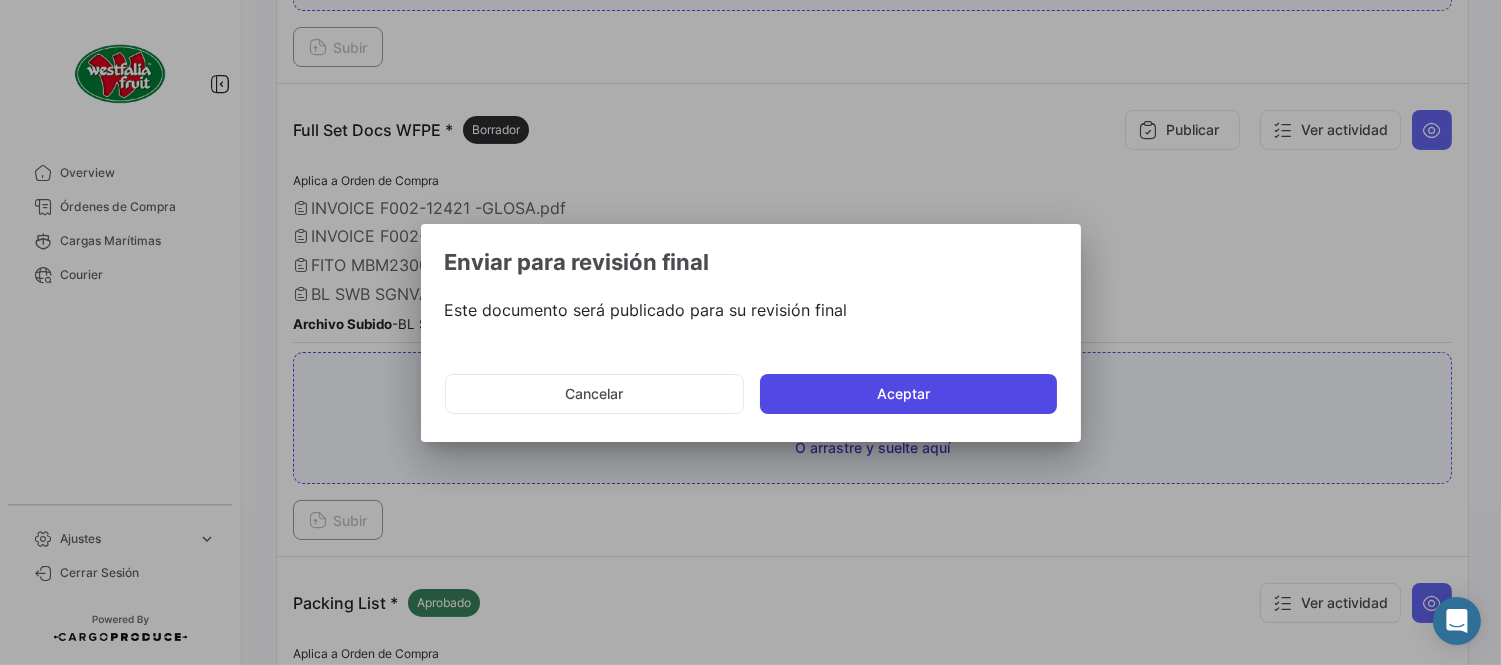 click on "Aceptar" 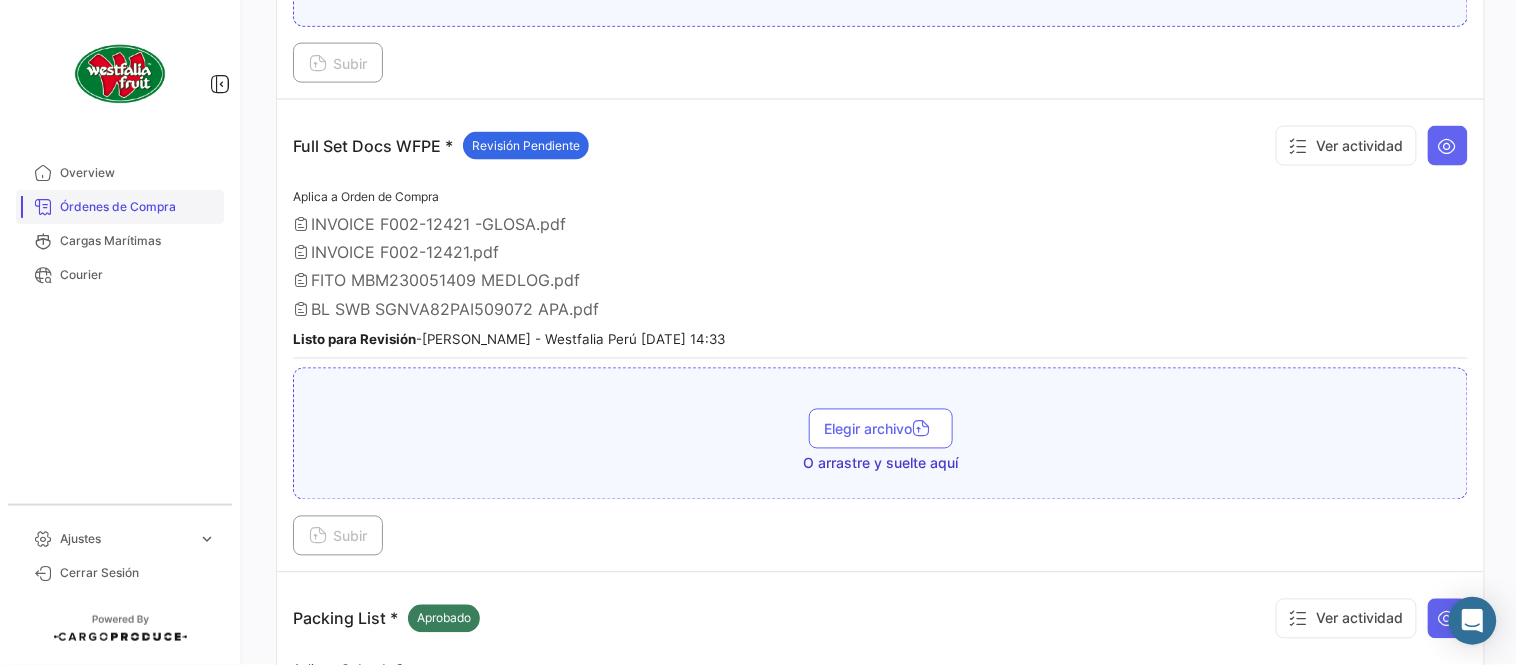 click on "Órdenes de Compra" at bounding box center (138, 207) 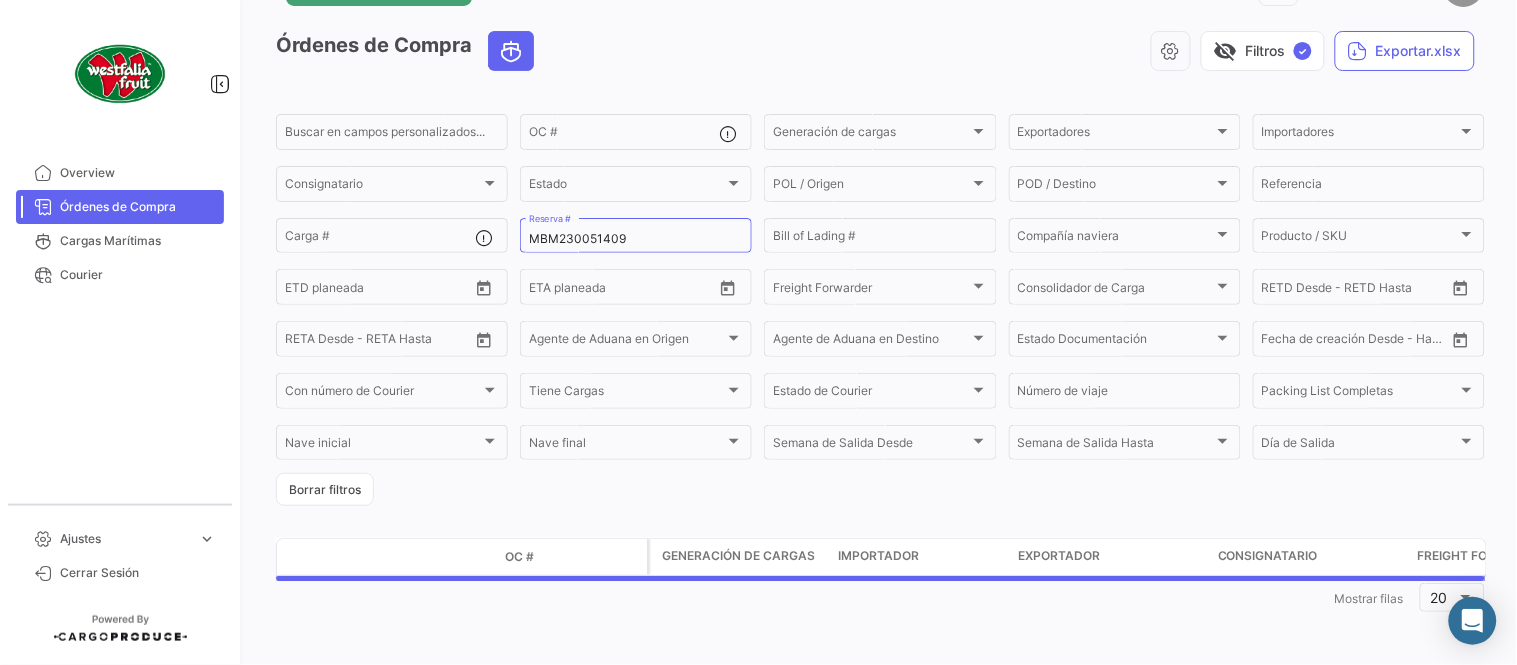 scroll, scrollTop: 0, scrollLeft: 0, axis: both 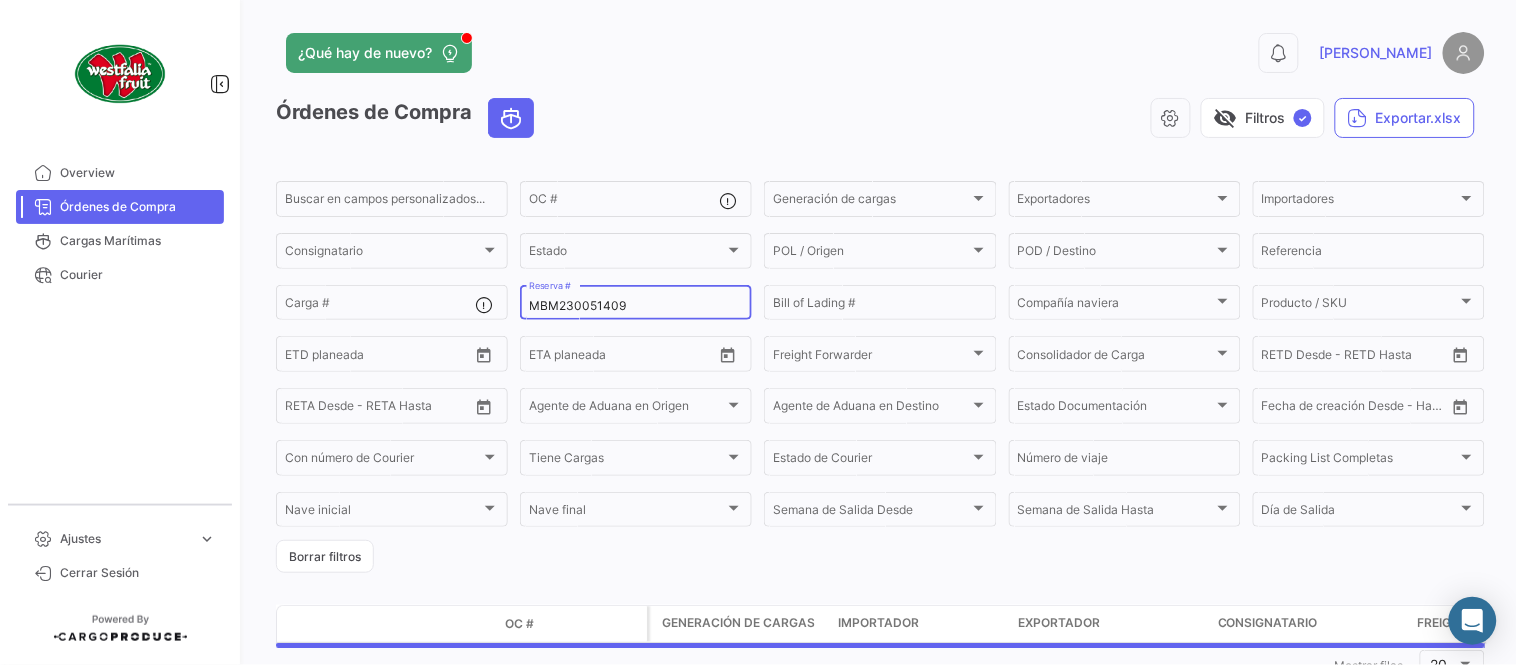 click on "MBM230051409" at bounding box center (636, 306) 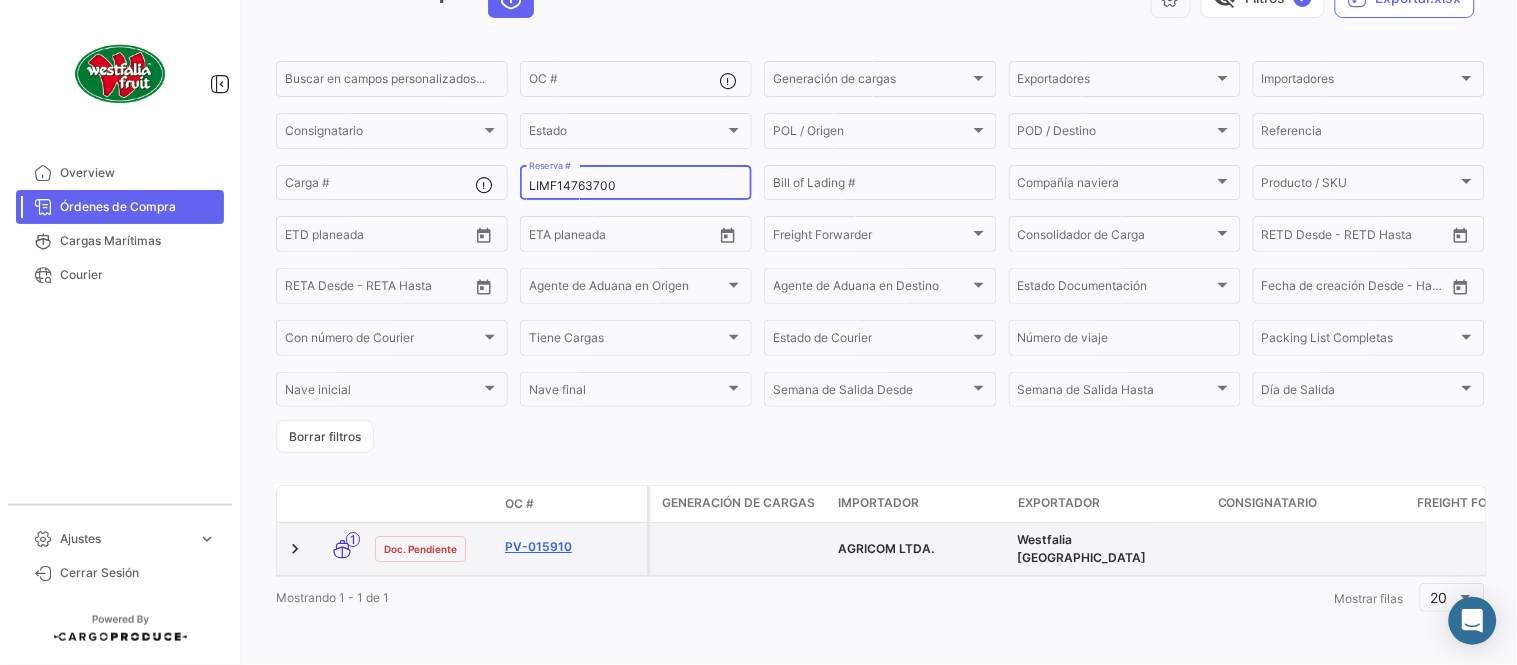 scroll, scrollTop: 128, scrollLeft: 0, axis: vertical 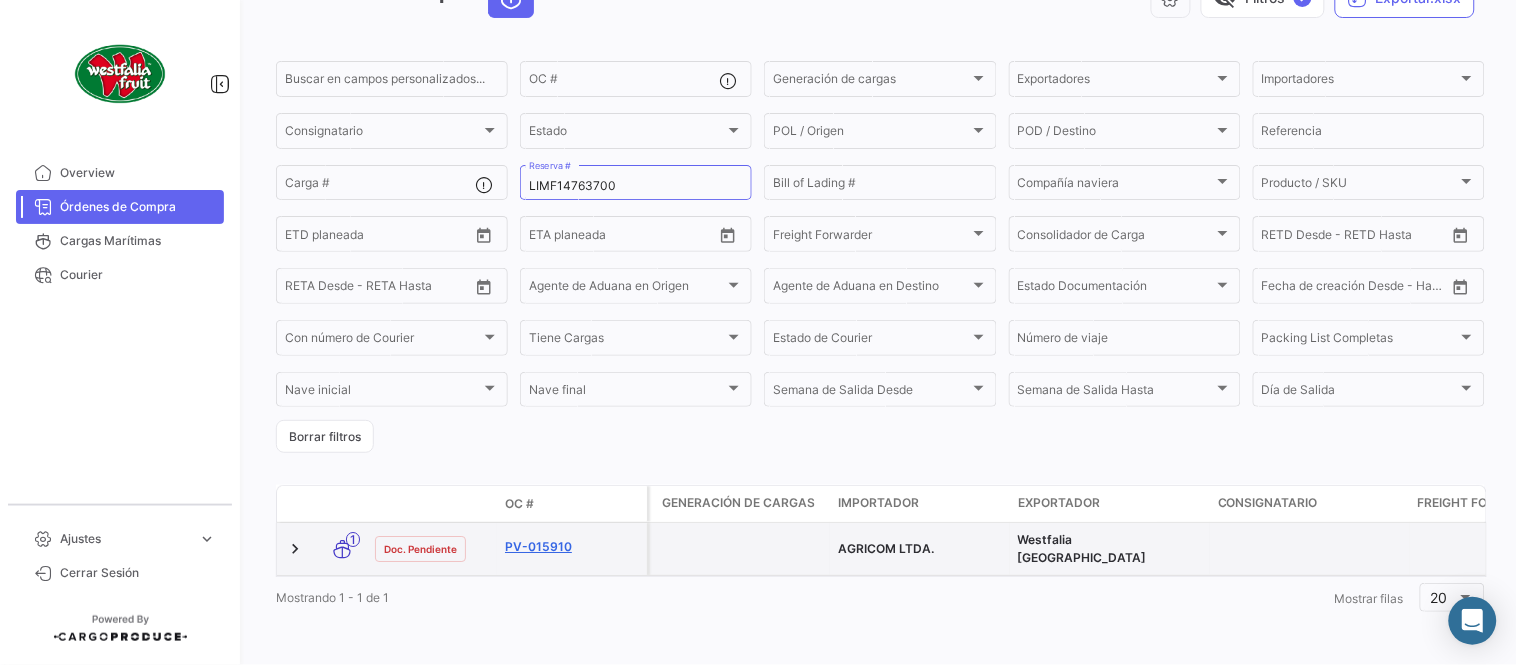 click on "PV-015910" 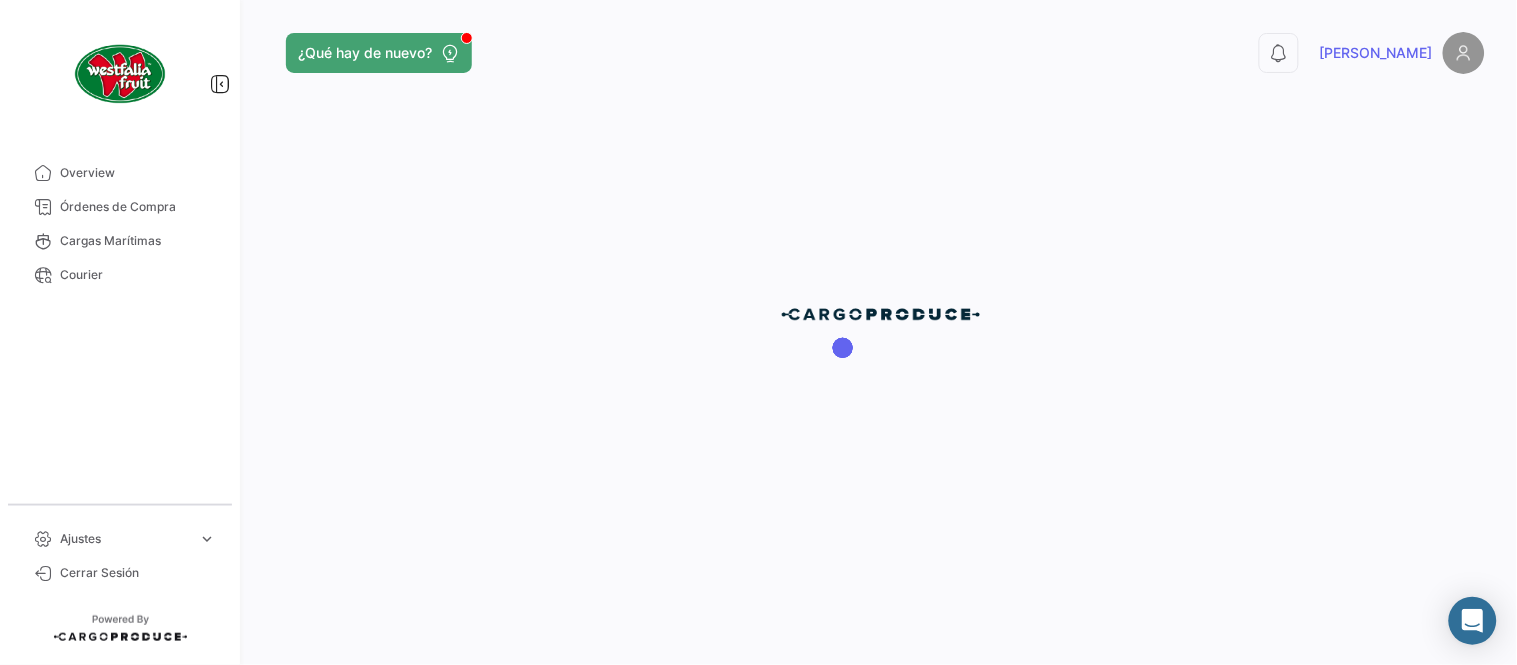 scroll, scrollTop: 0, scrollLeft: 0, axis: both 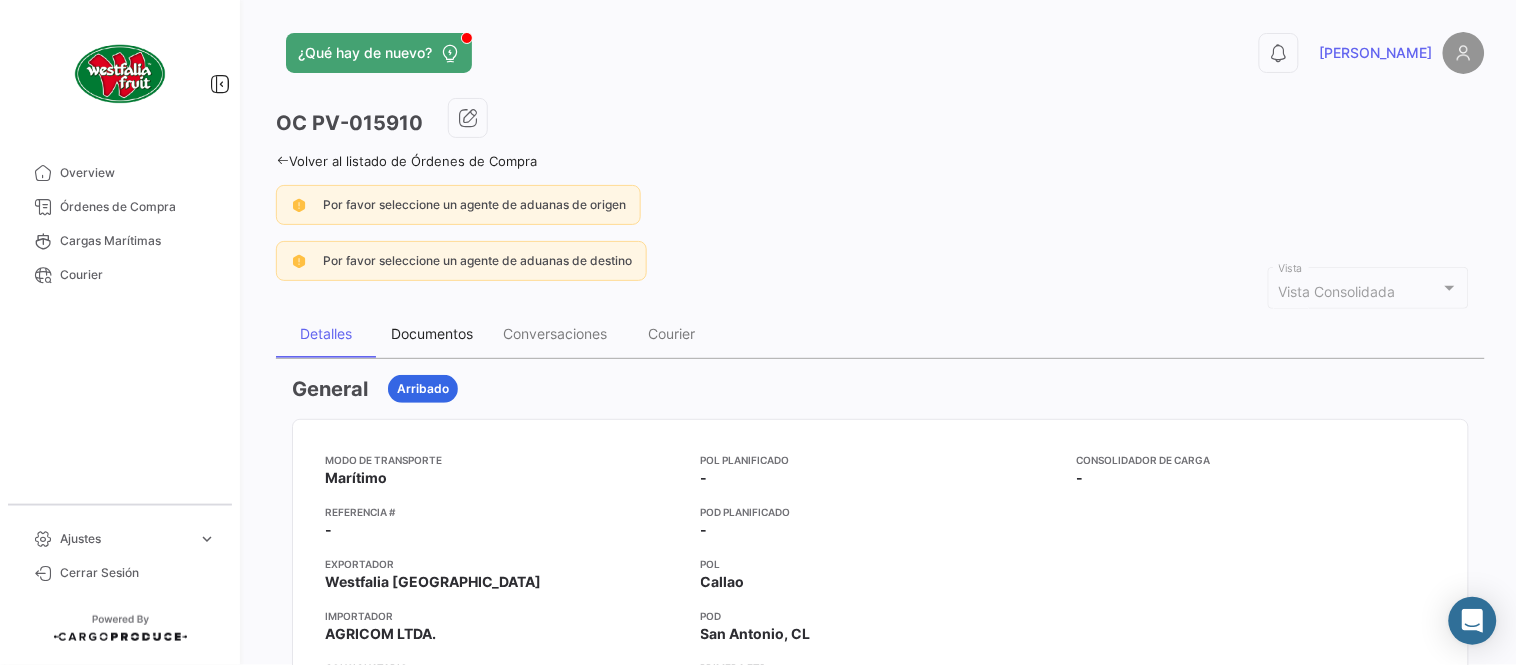 click on "Documentos" at bounding box center [432, 333] 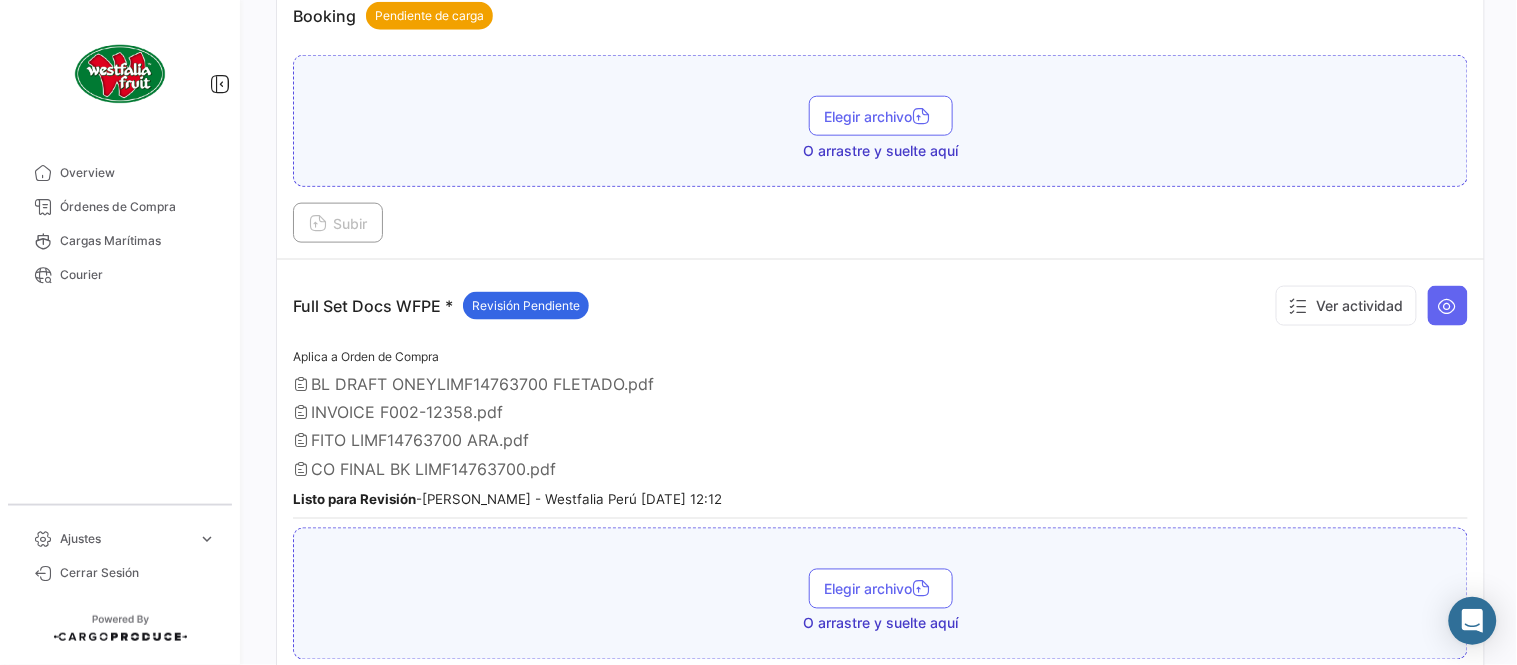 scroll, scrollTop: 554, scrollLeft: 0, axis: vertical 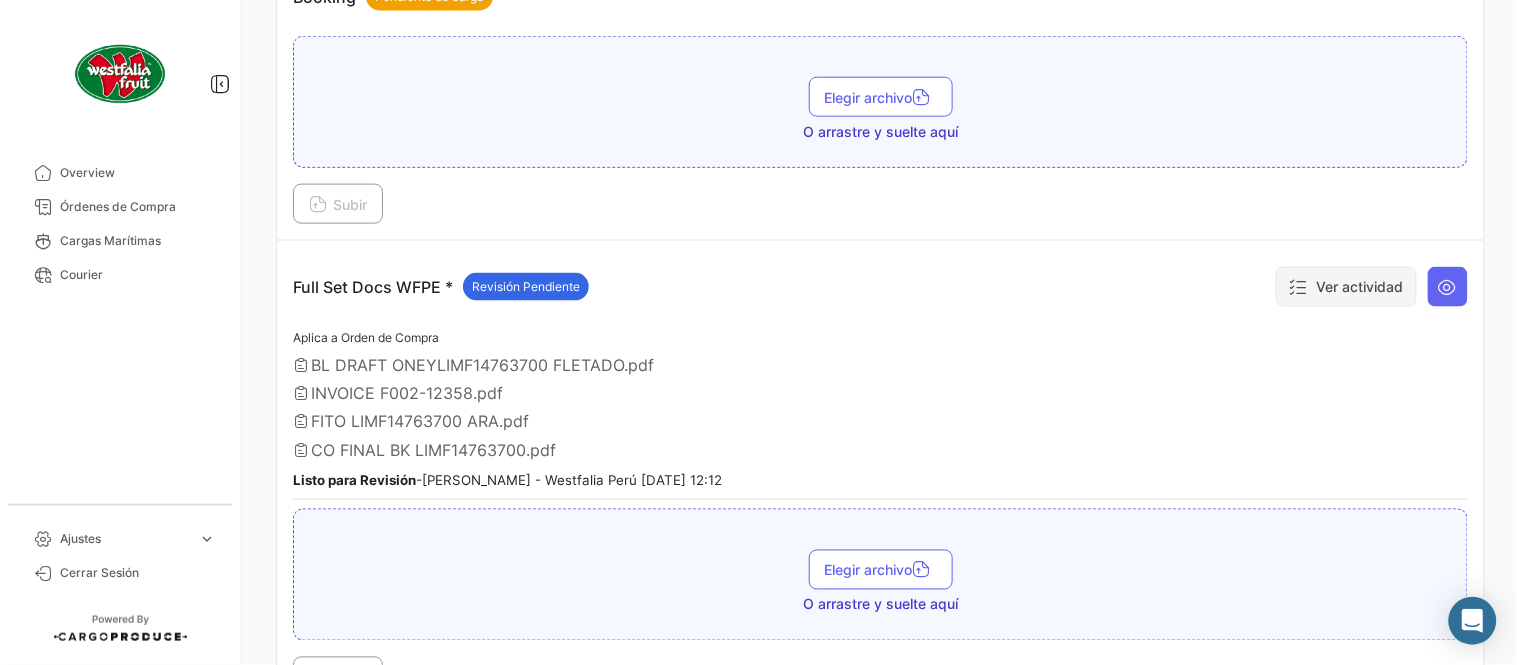 click on "Ver actividad" at bounding box center (1346, 287) 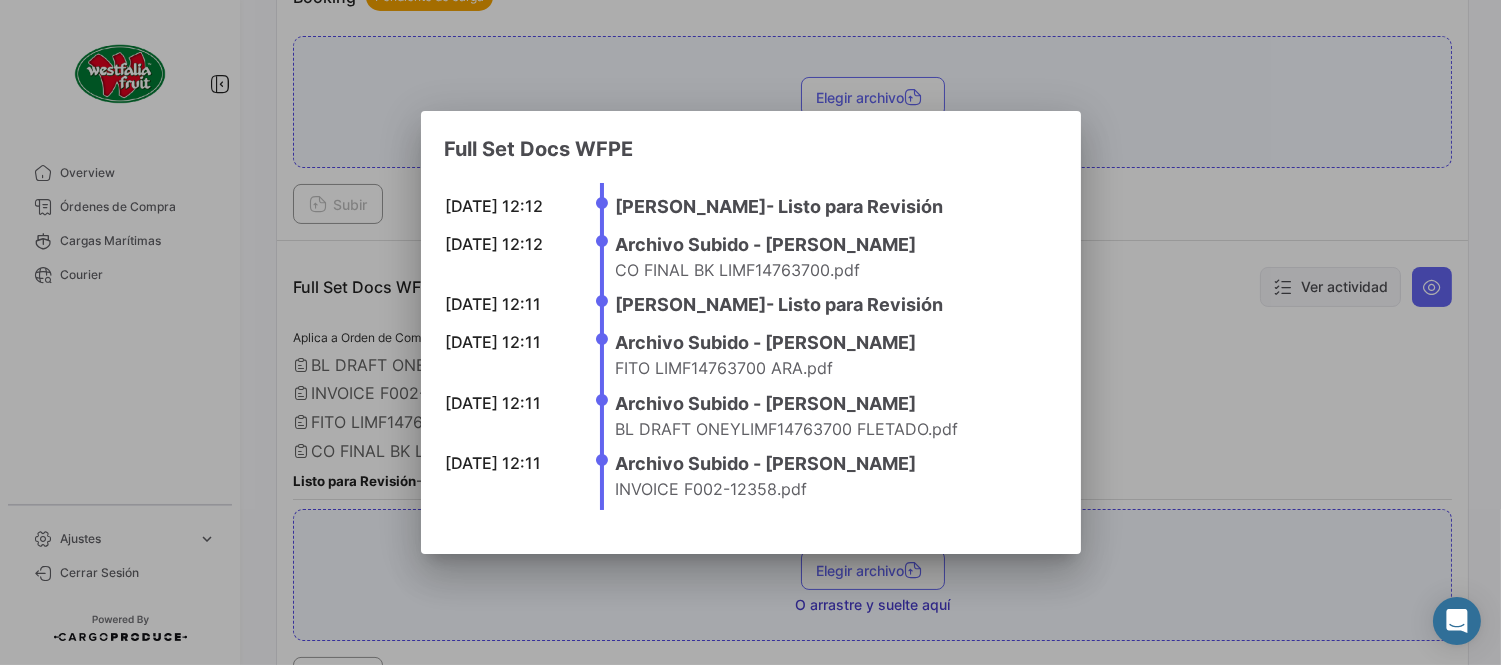 drag, startPoint x: 1271, startPoint y: 293, endPoint x: 1322, endPoint y: 294, distance: 51.009804 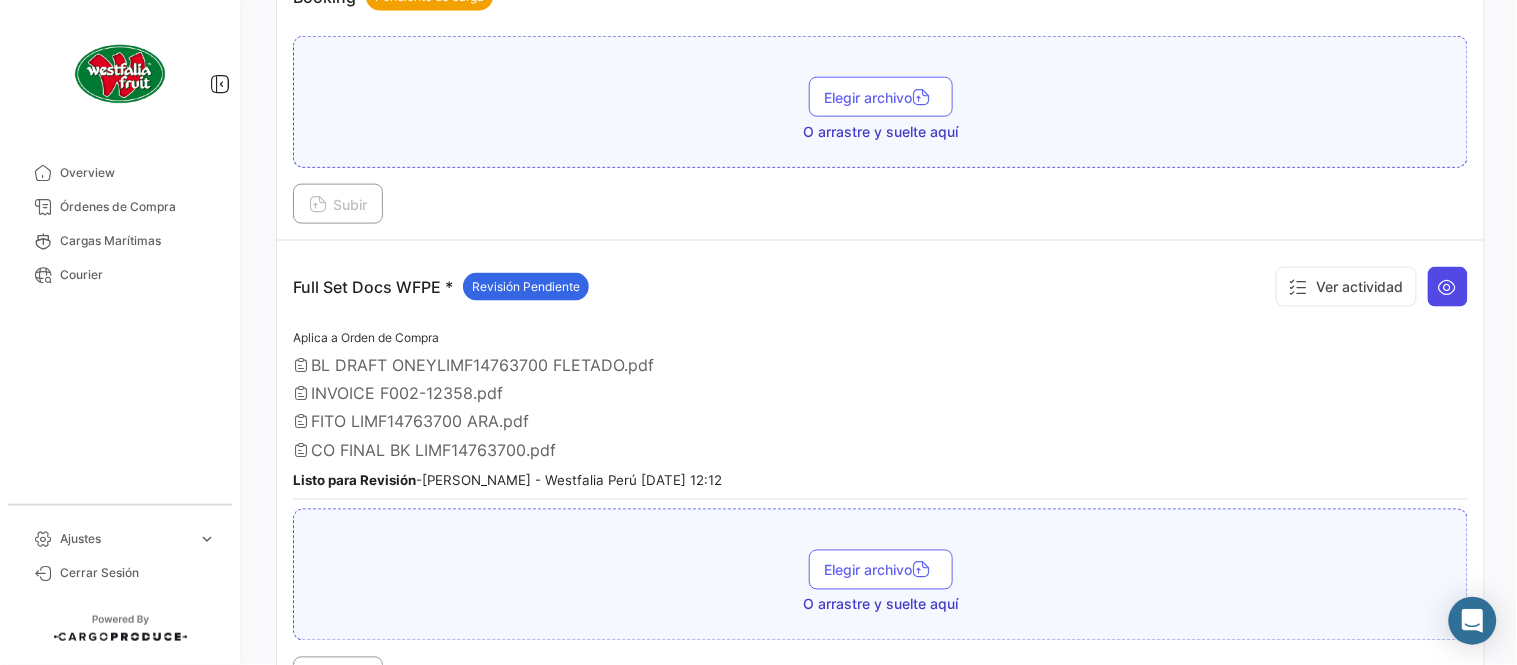 click at bounding box center (1448, 287) 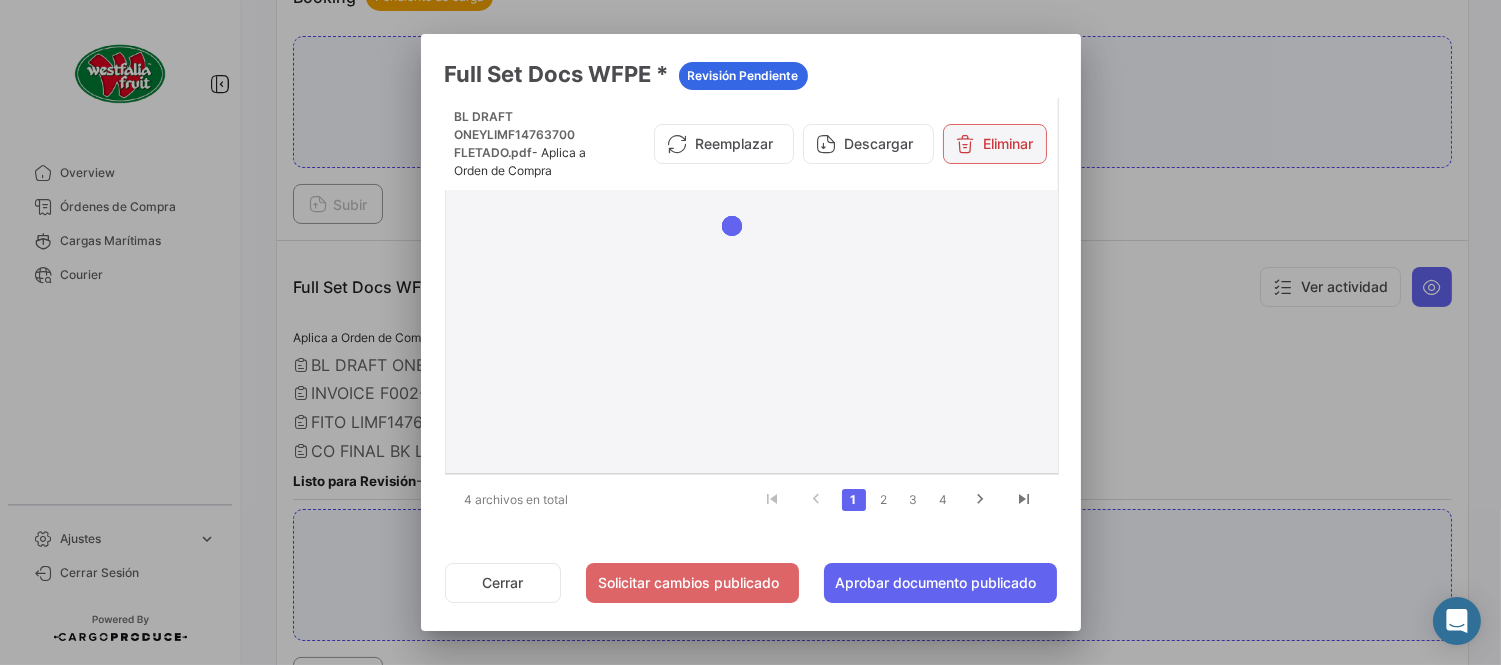 click on "Eliminar" at bounding box center (995, 144) 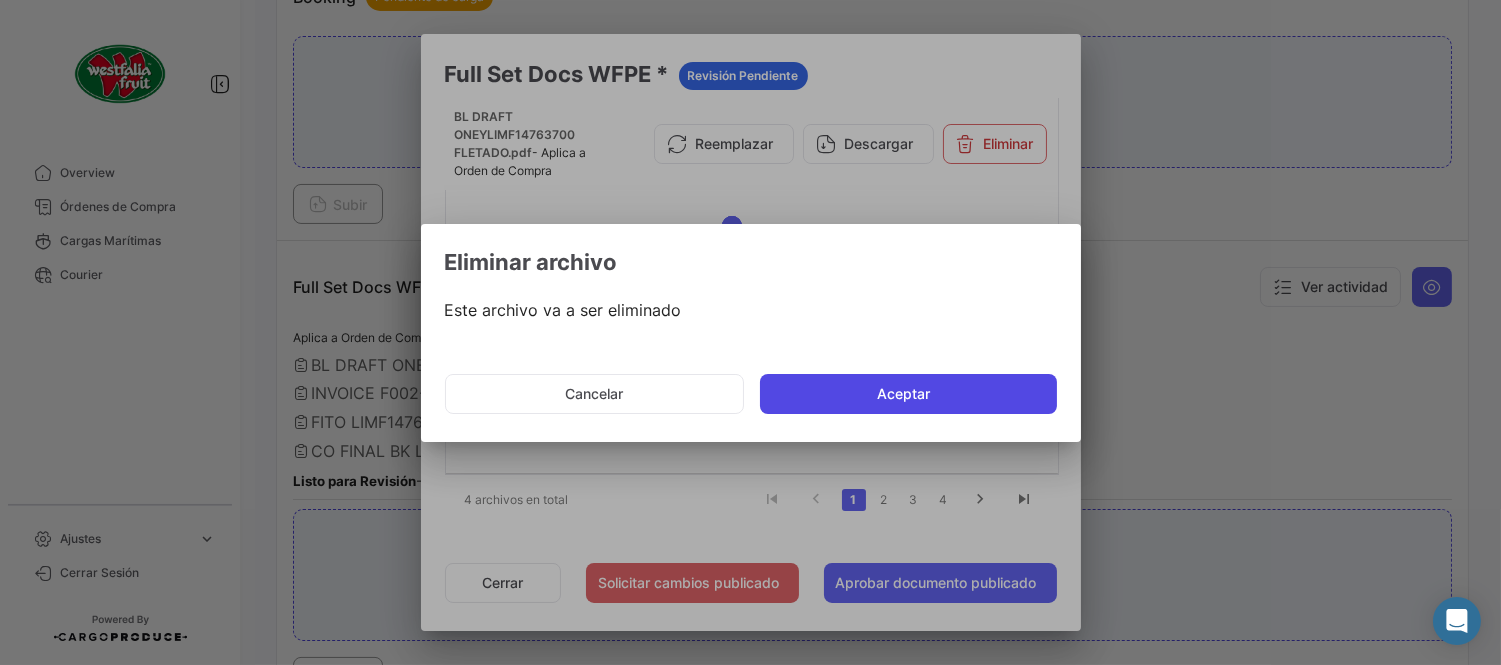 click on "Aceptar" 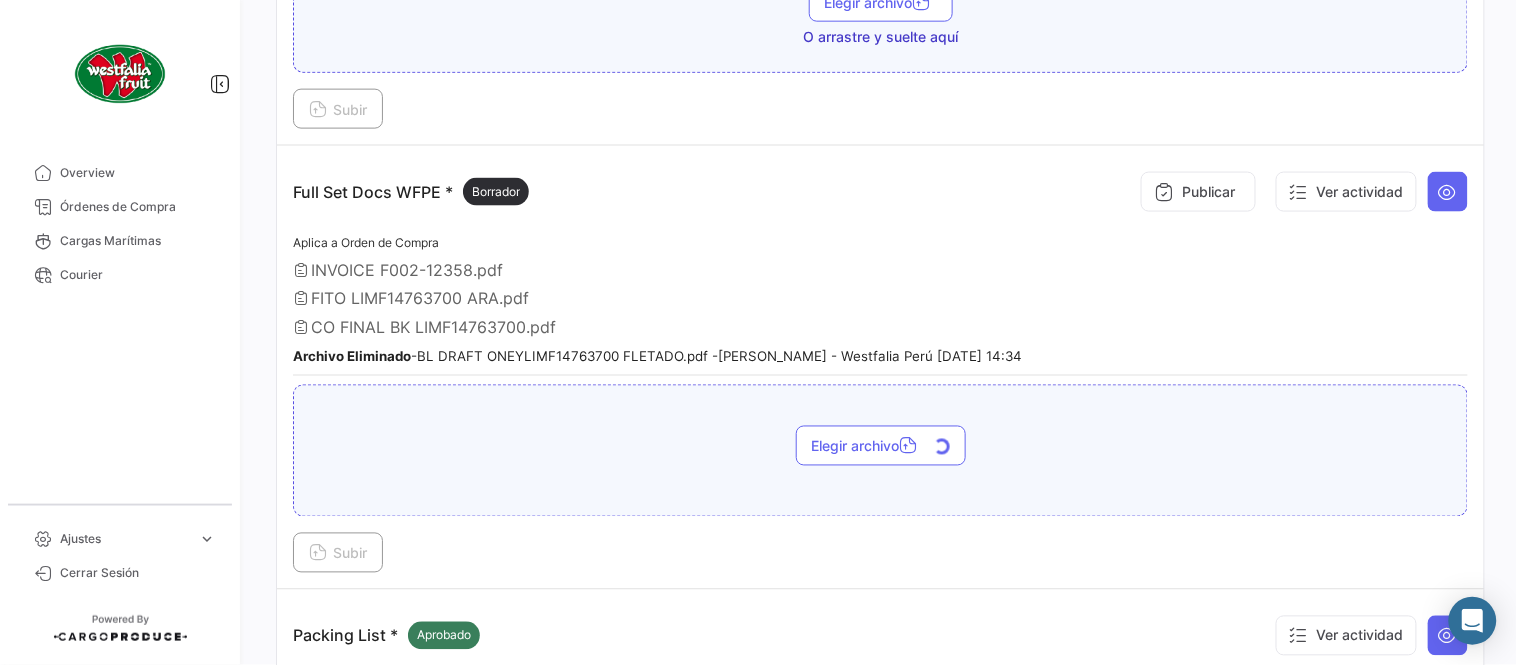 scroll, scrollTop: 665, scrollLeft: 0, axis: vertical 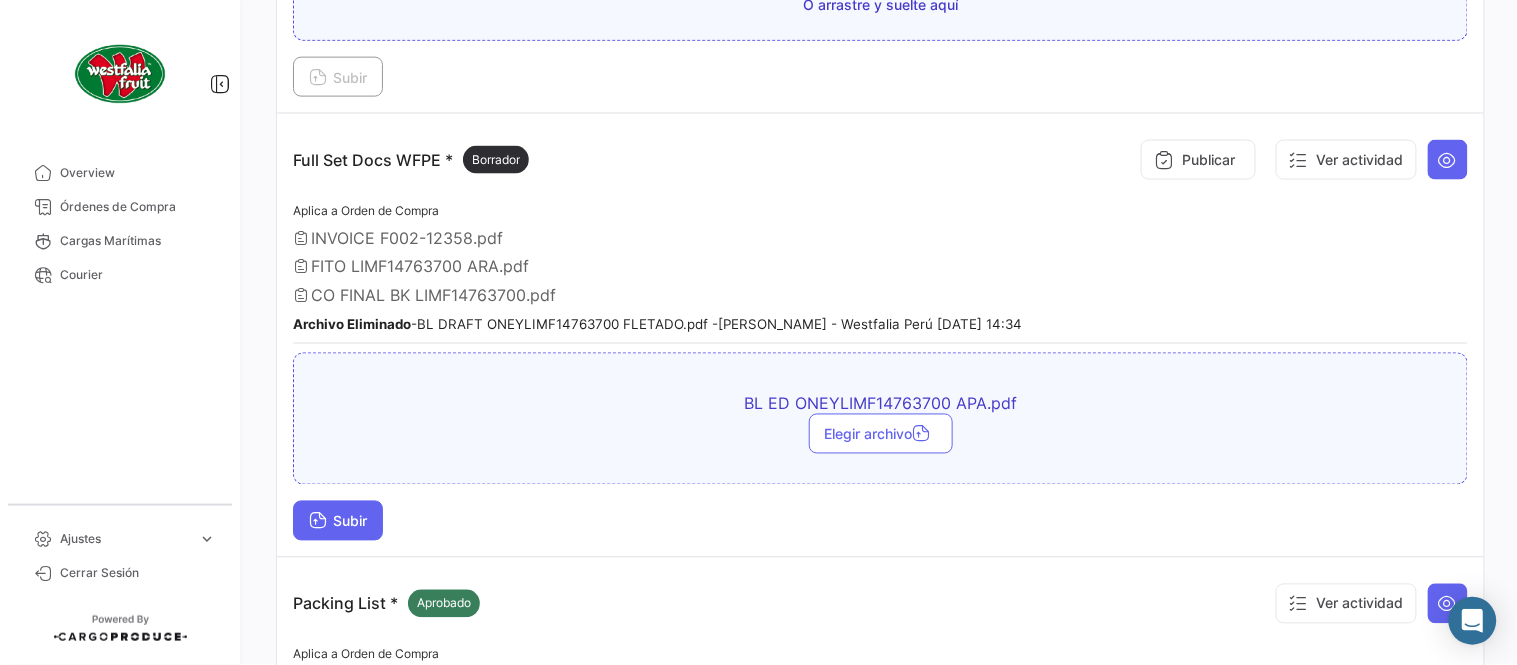 click on "Subir" at bounding box center (338, 521) 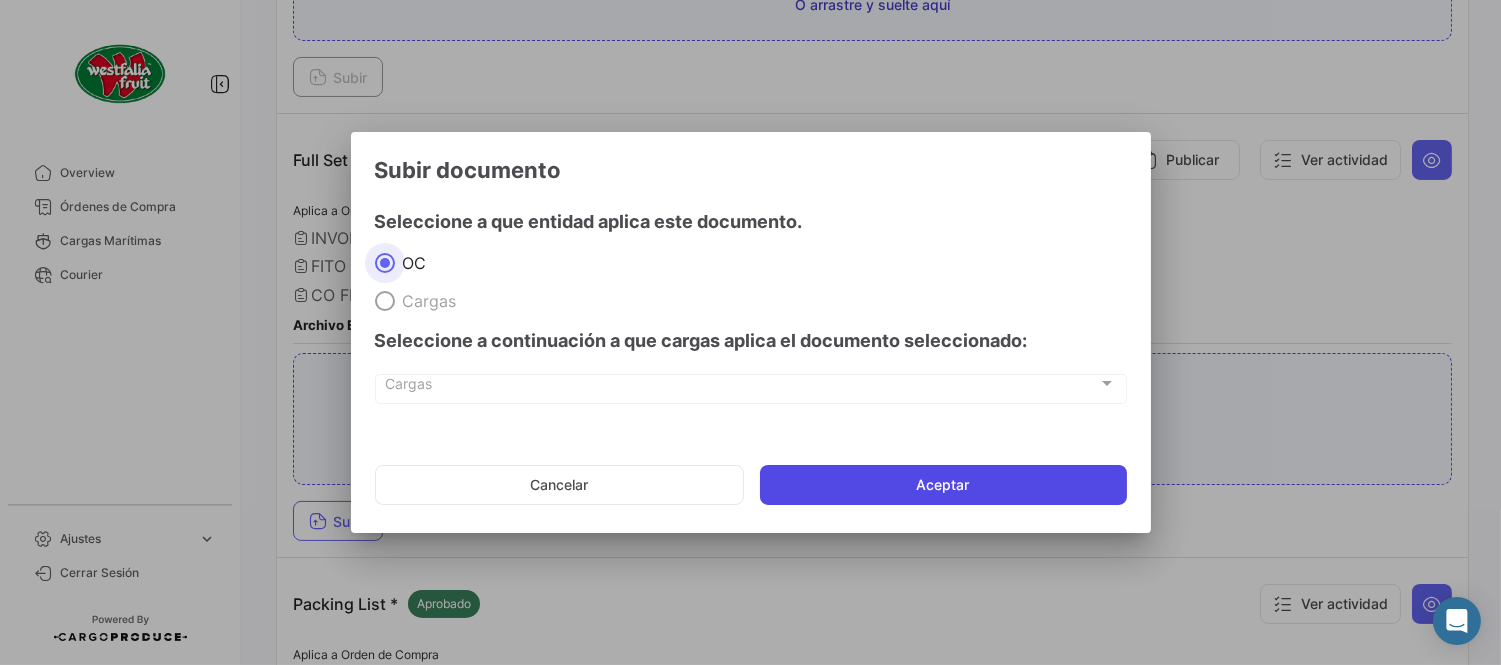 click on "Aceptar" 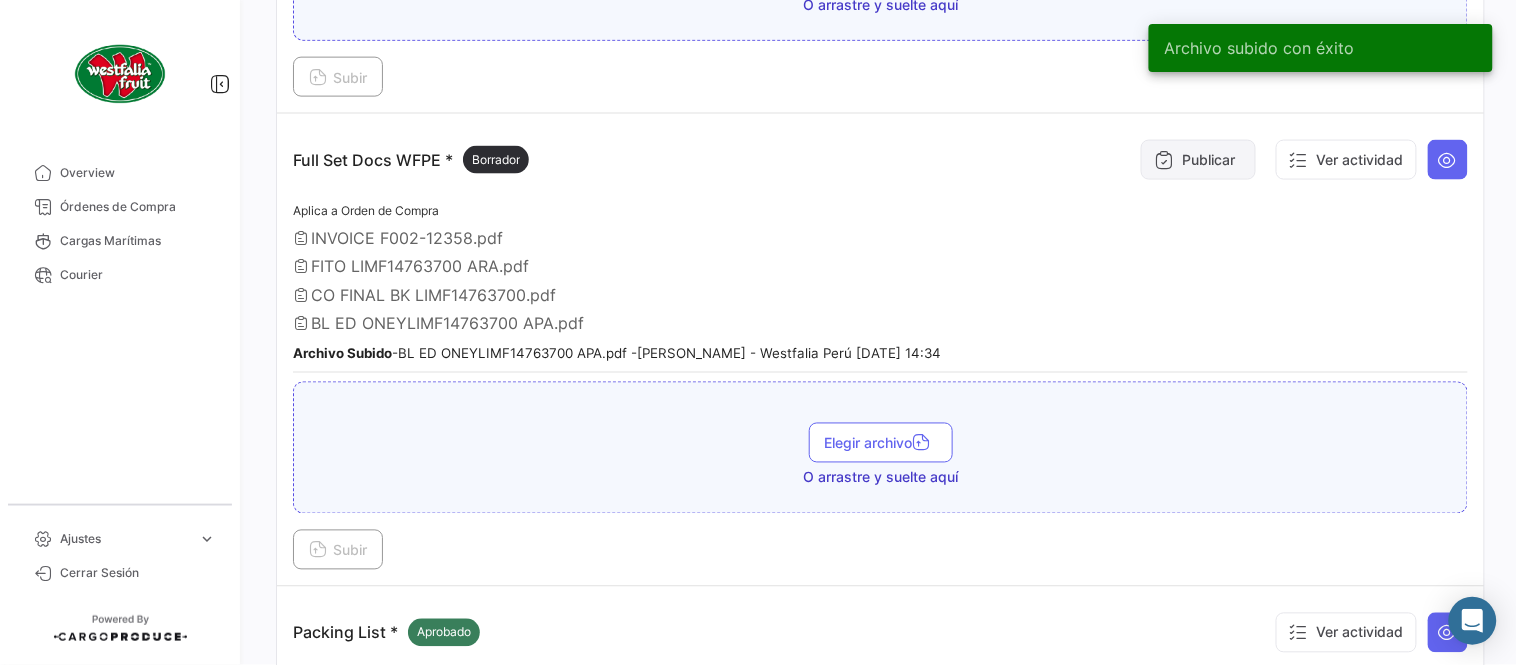 click on "Publicar" at bounding box center [1198, 160] 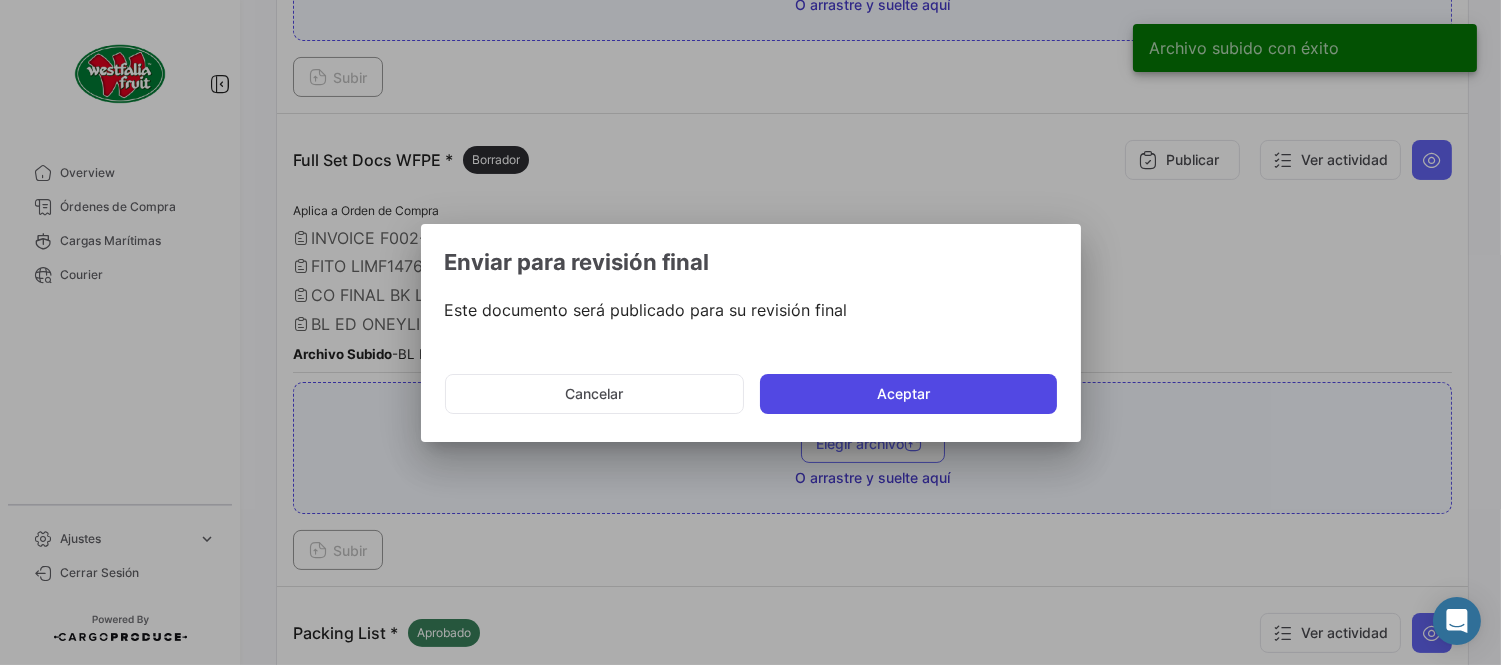 click on "Aceptar" 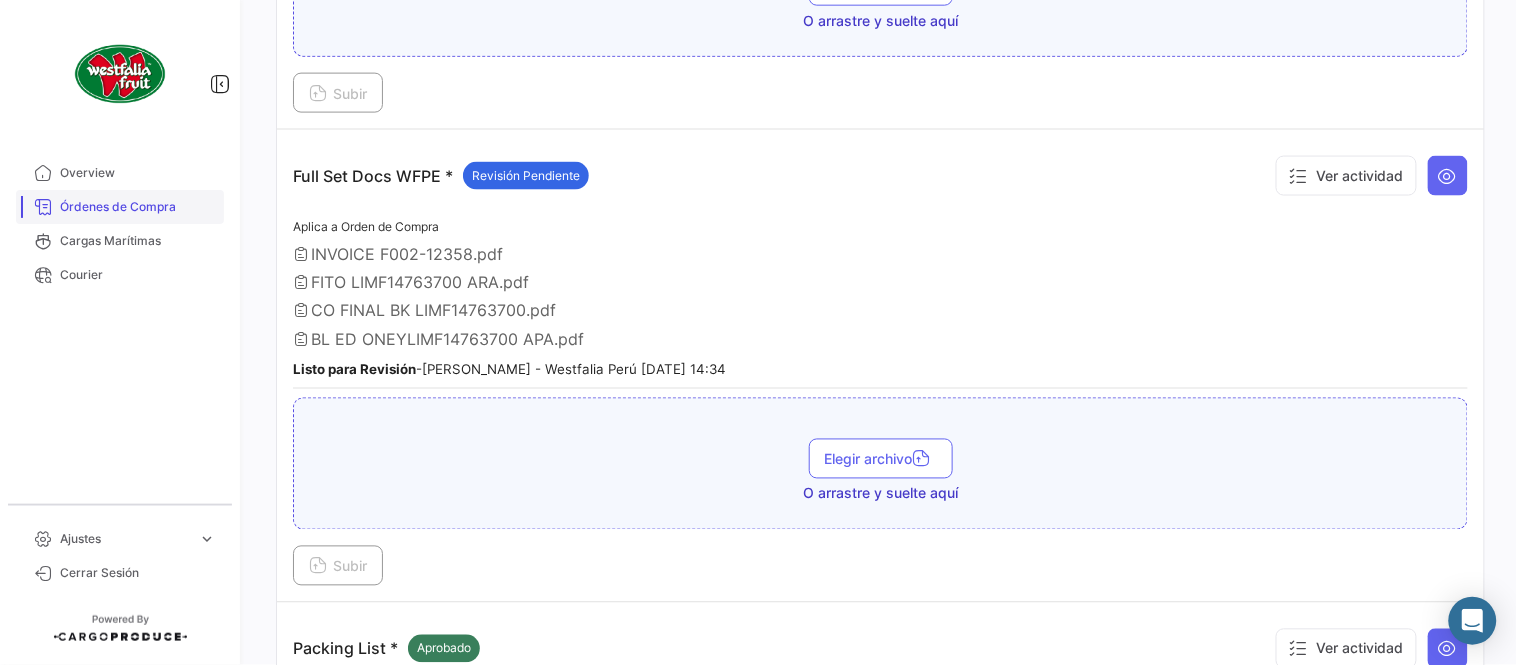 click on "Órdenes de Compra" at bounding box center (138, 207) 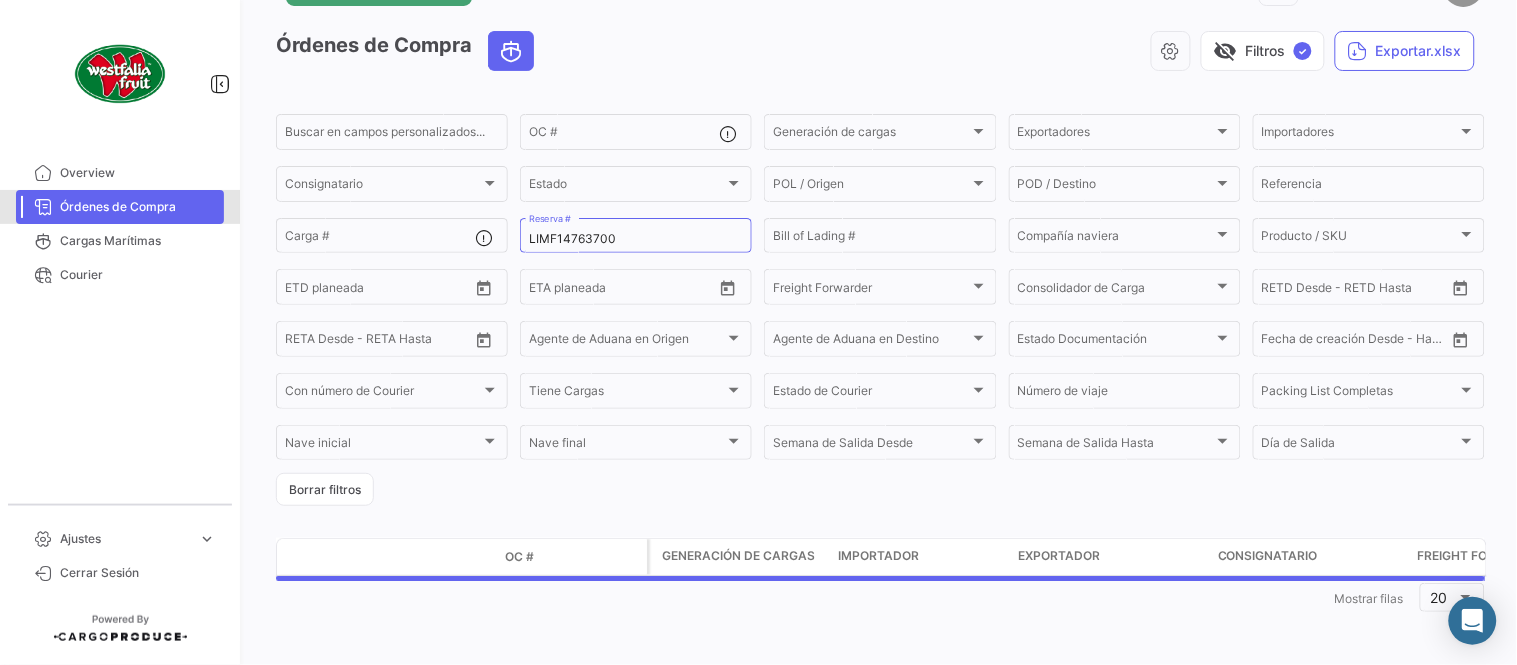 scroll, scrollTop: 0, scrollLeft: 0, axis: both 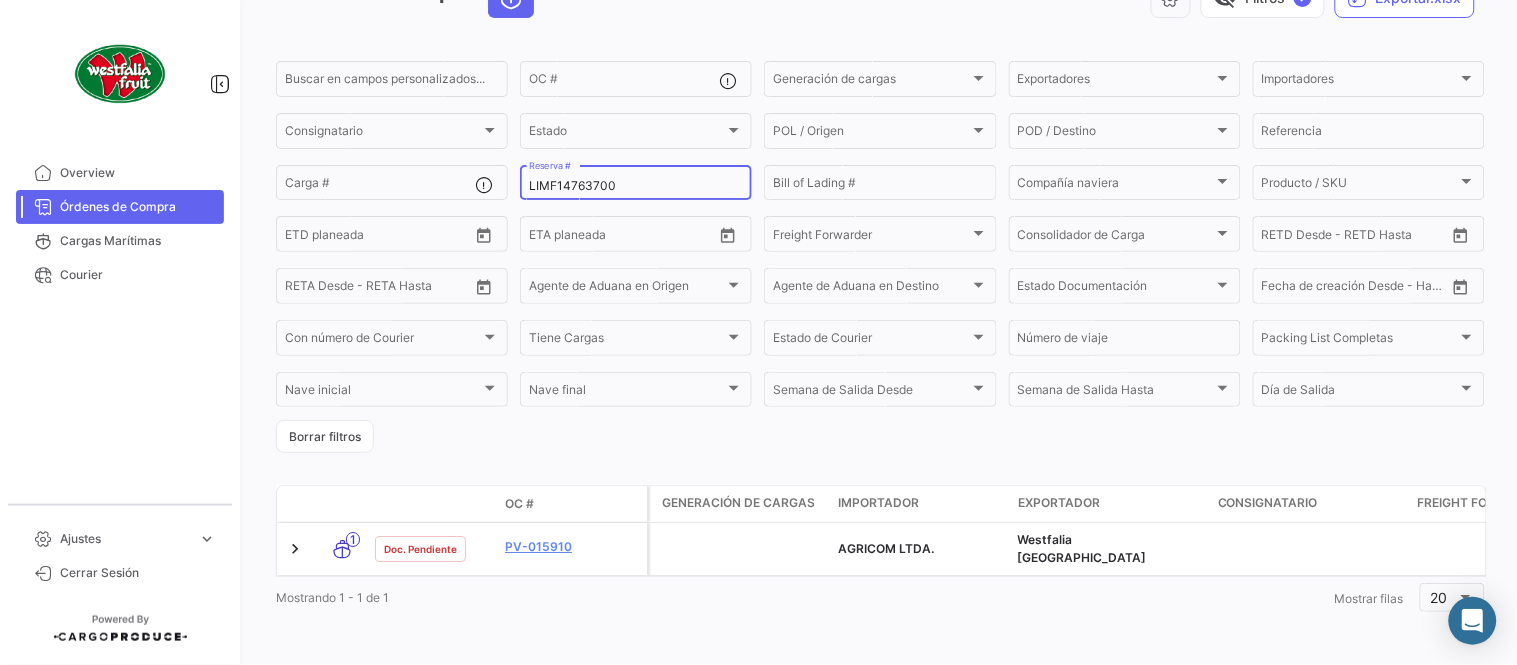 click on "LIMF14763700" at bounding box center (636, 186) 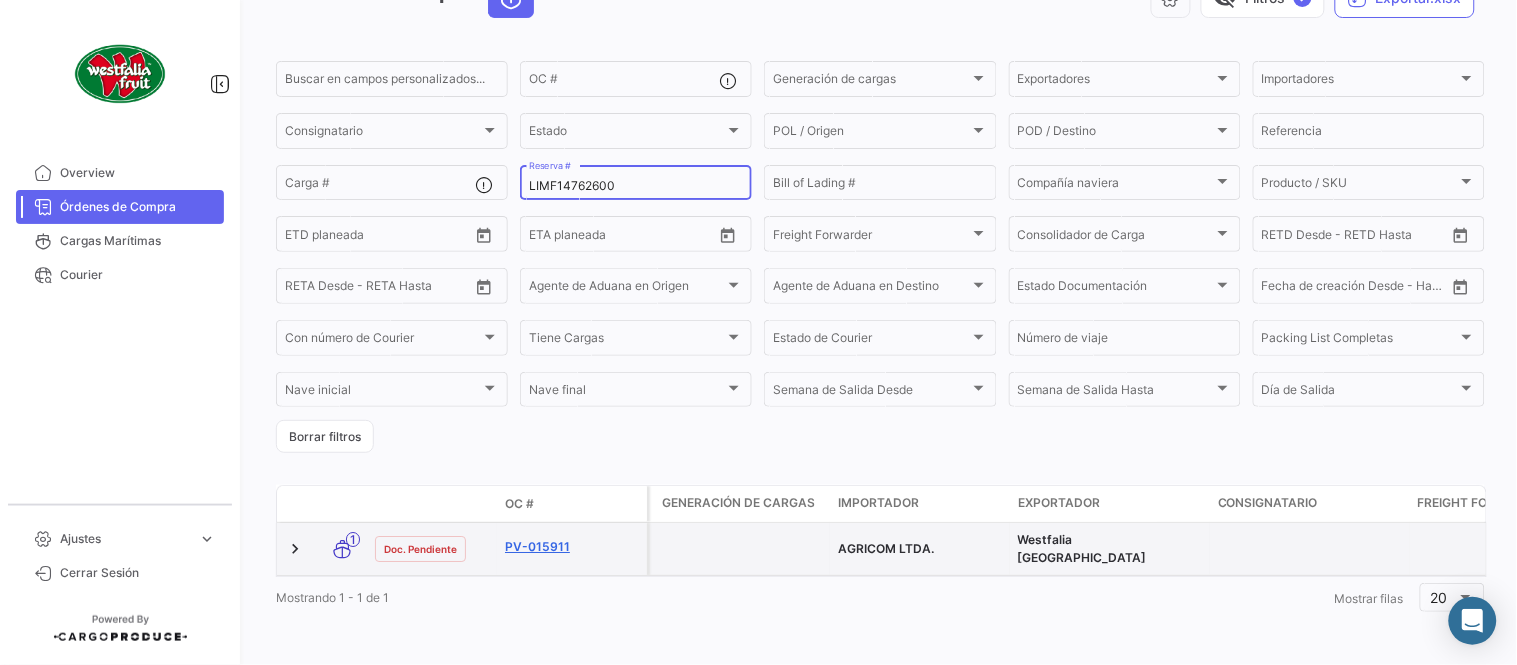 type on "LIMF14762600" 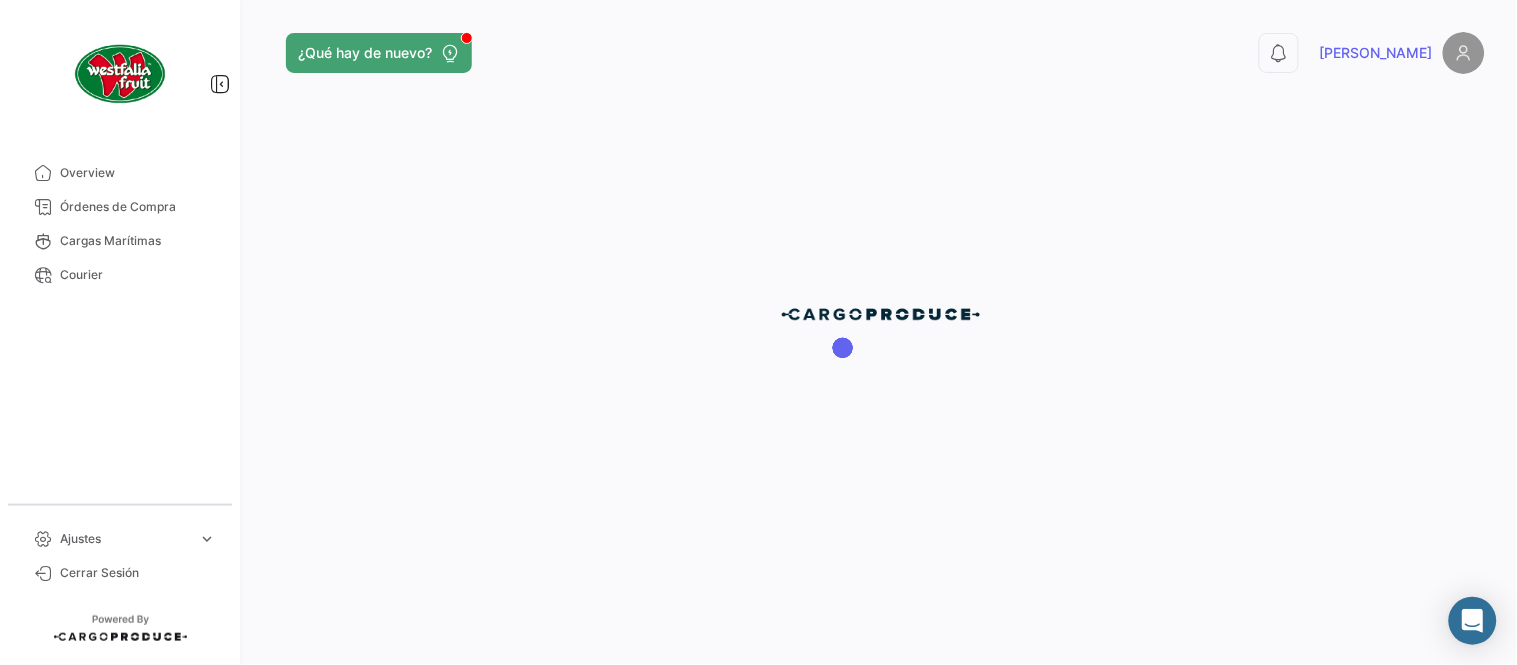 scroll, scrollTop: 0, scrollLeft: 0, axis: both 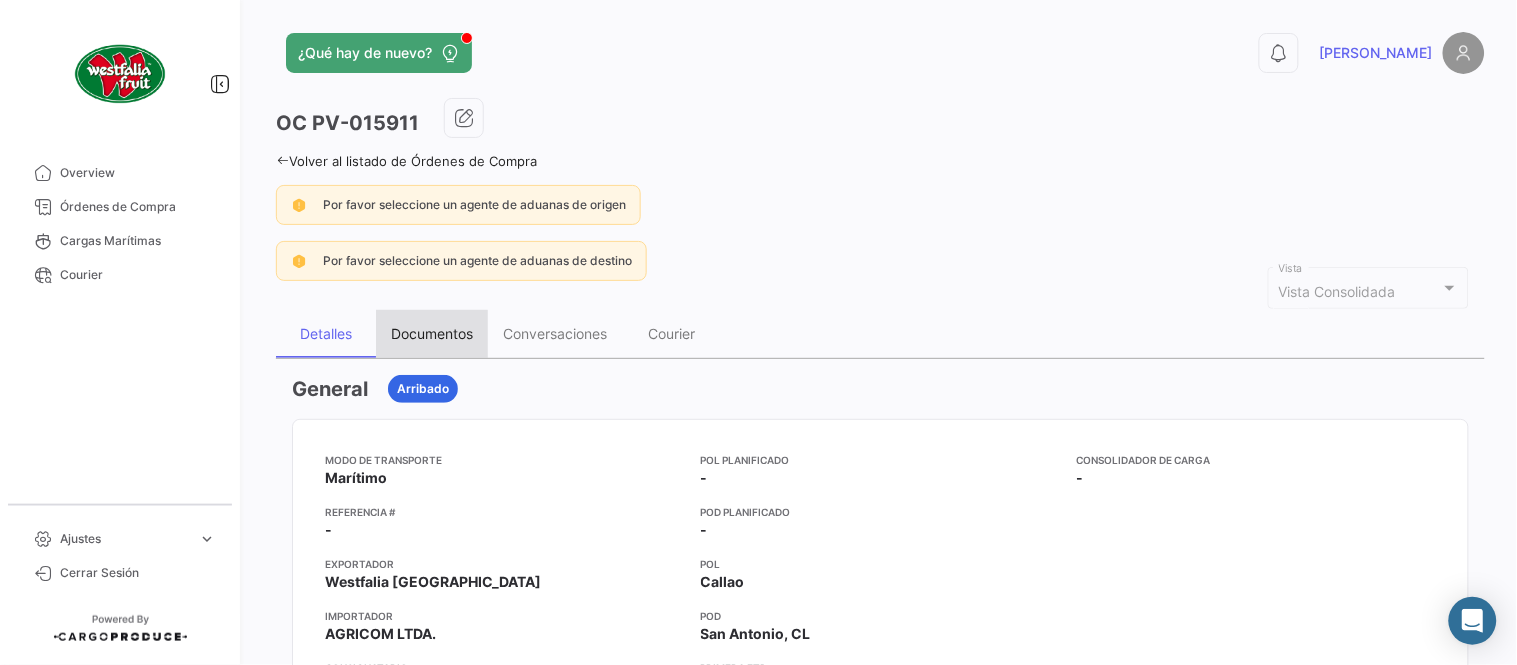 click on "Documentos" at bounding box center (432, 333) 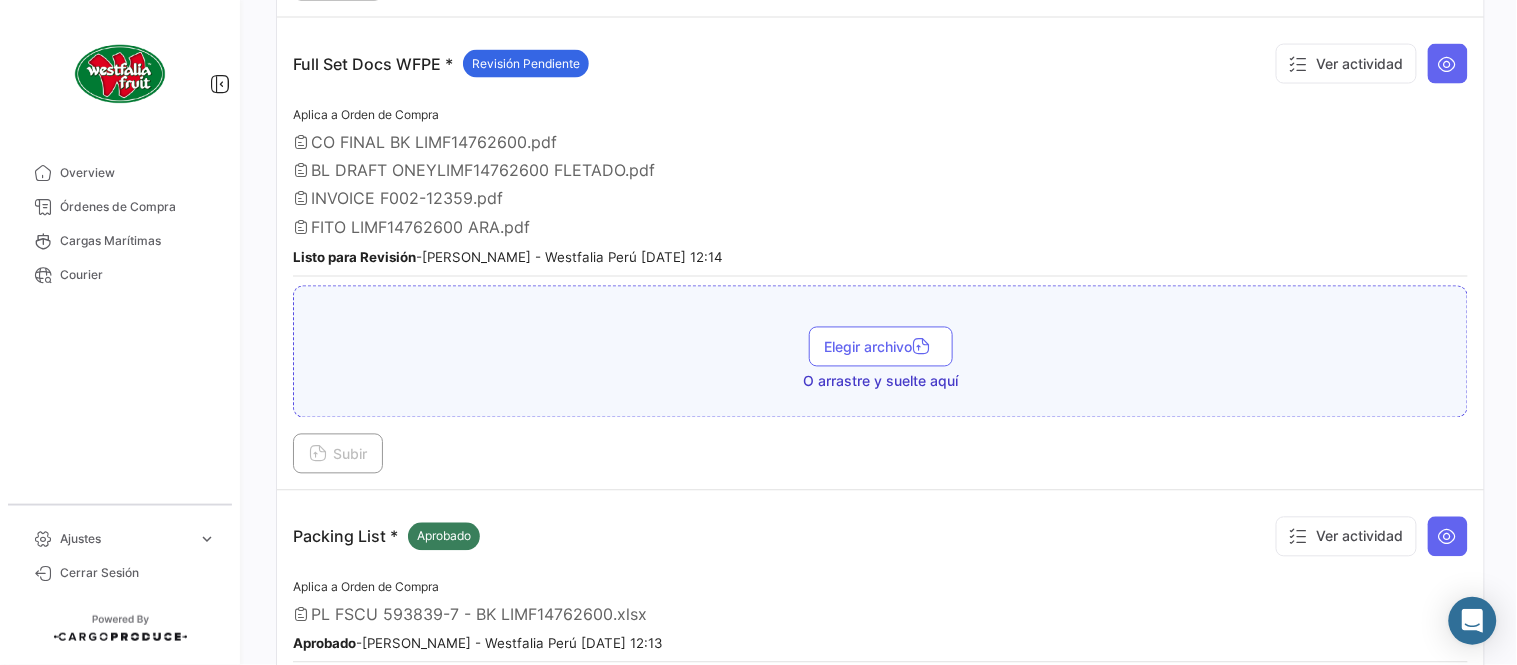 scroll, scrollTop: 444, scrollLeft: 0, axis: vertical 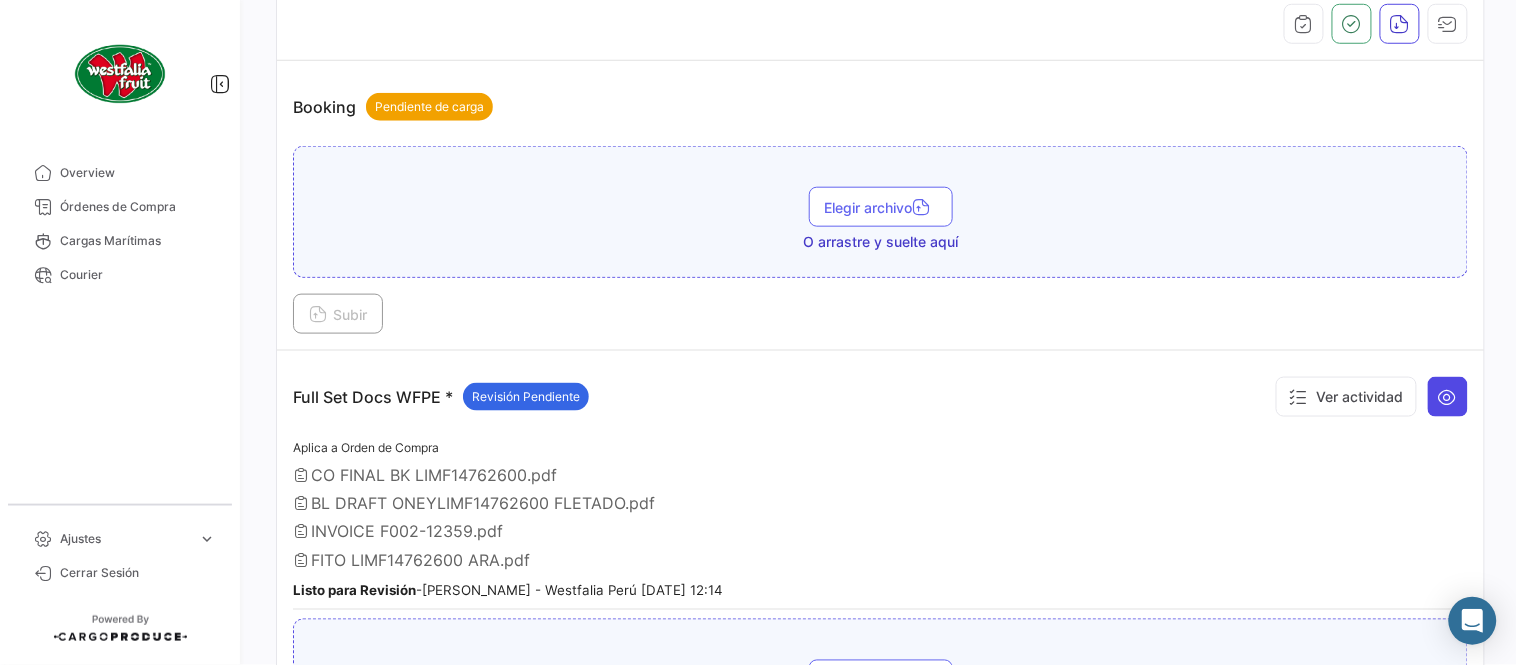 click at bounding box center [1448, 397] 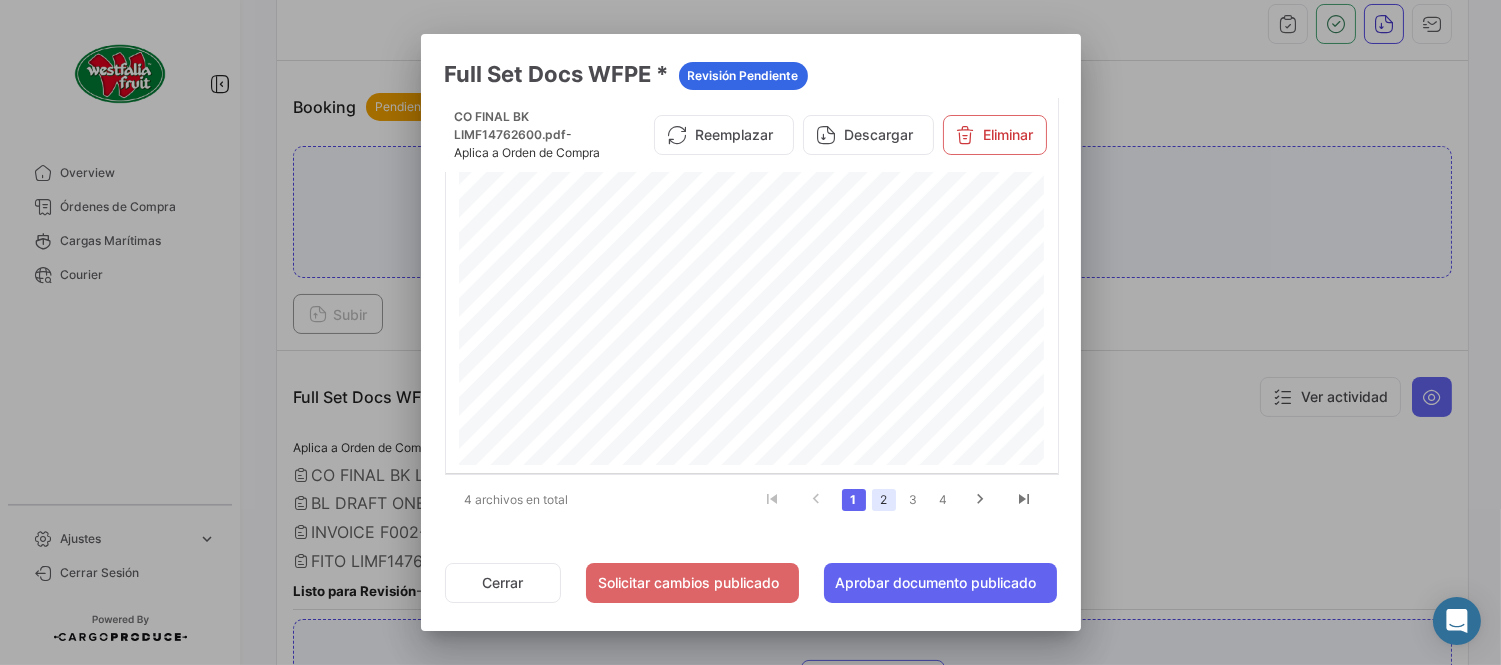 click on "2" 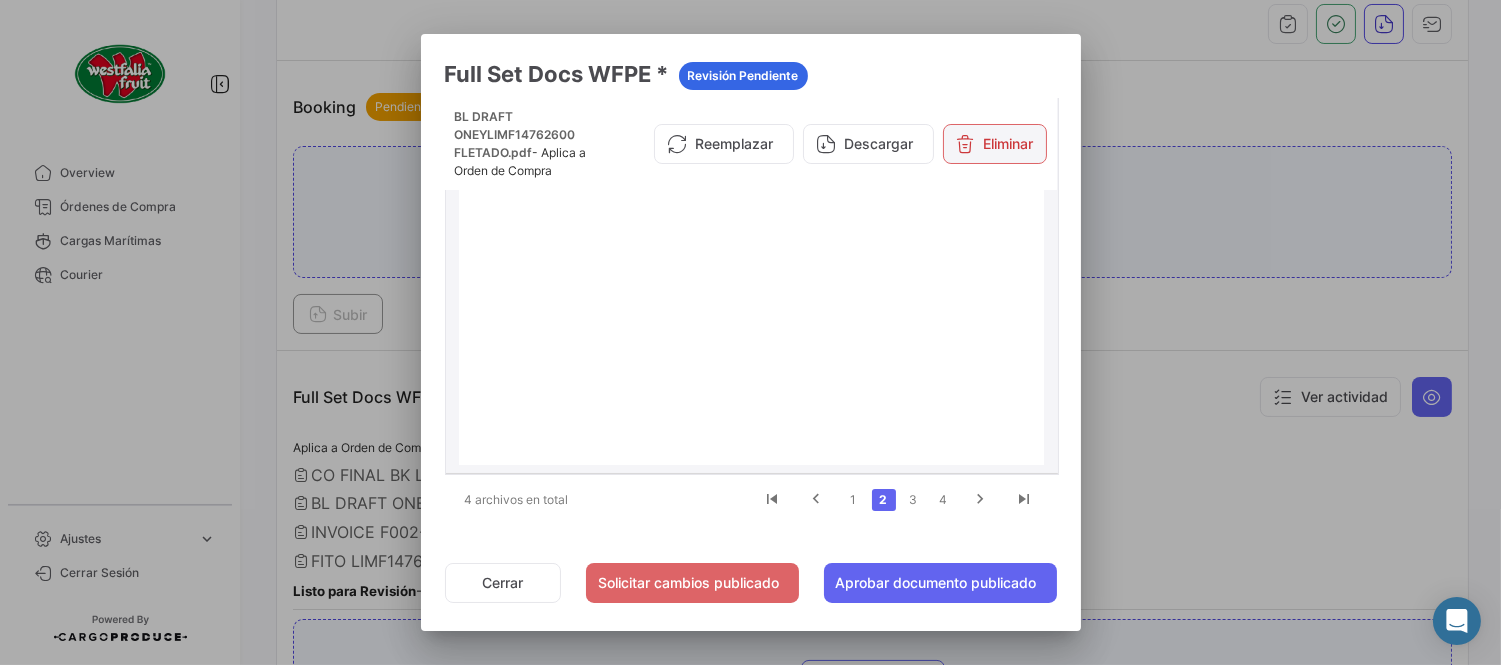 click on "Eliminar" at bounding box center (995, 144) 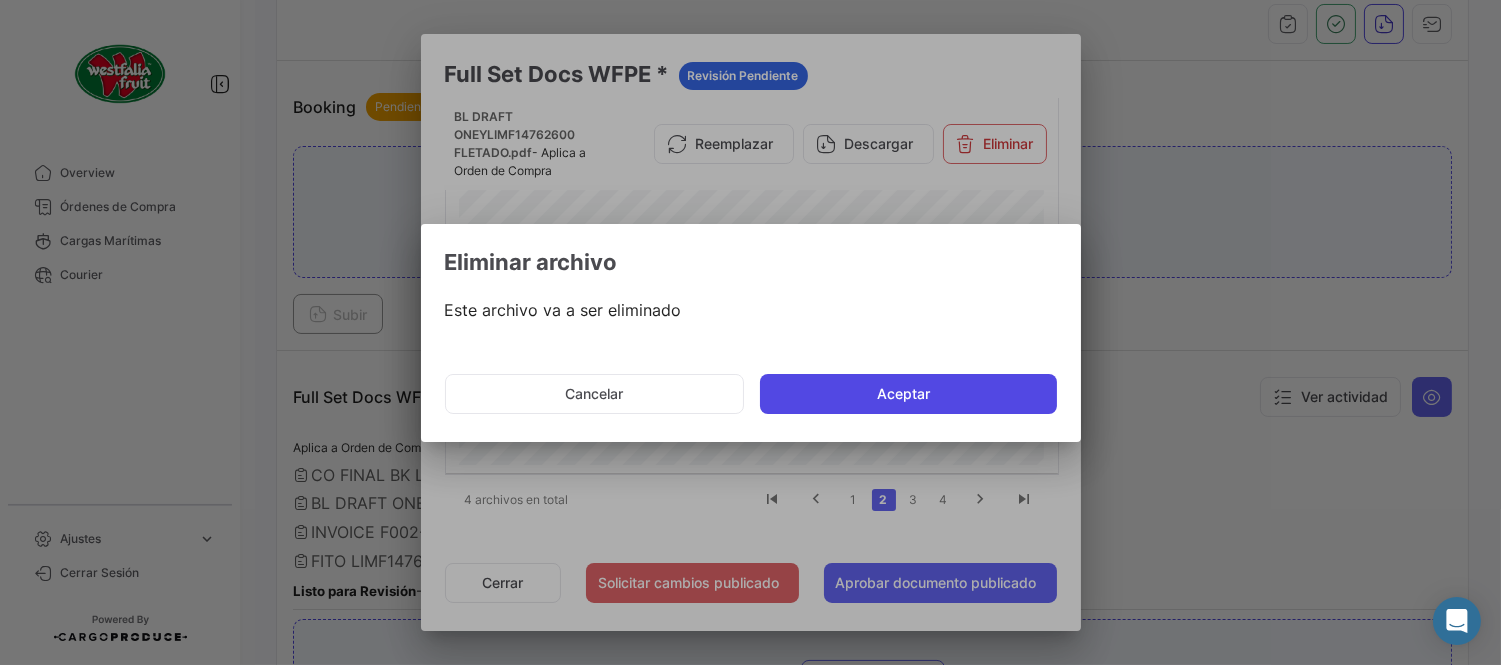 click on "Aceptar" 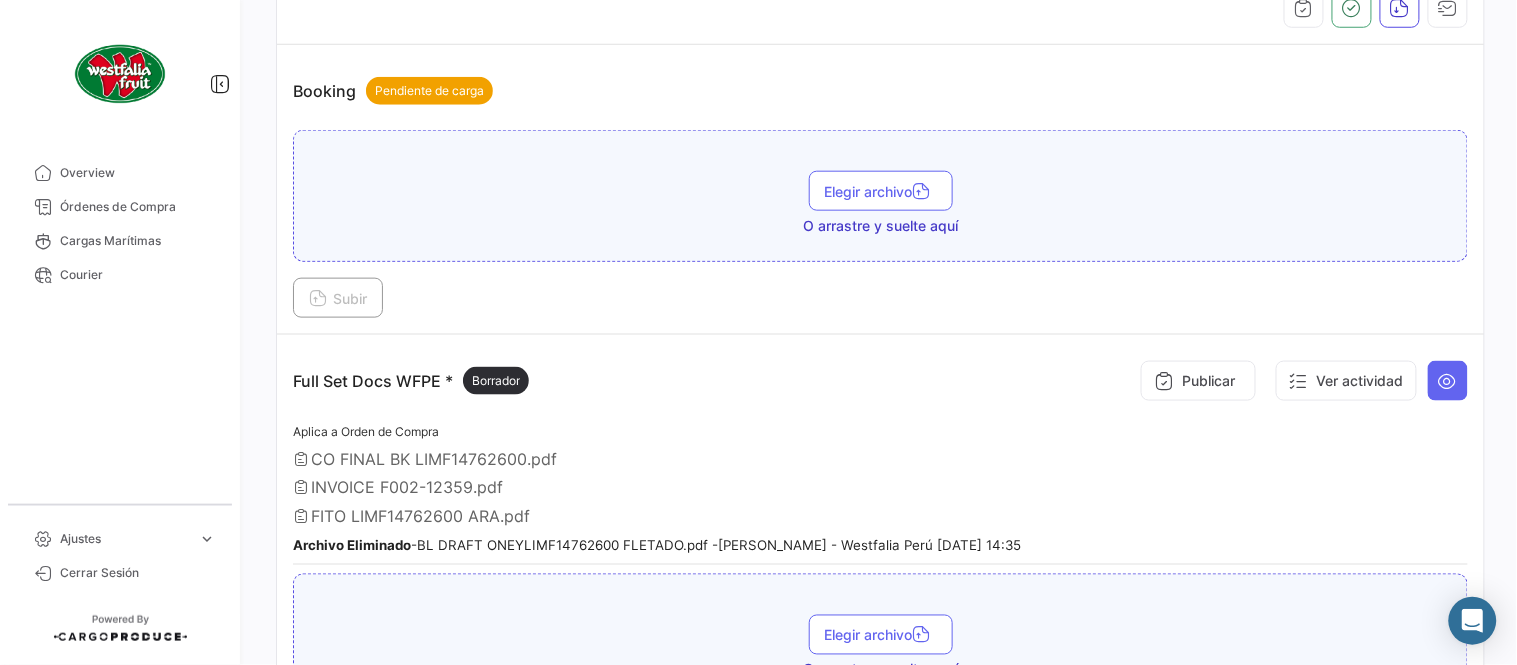 scroll, scrollTop: 666, scrollLeft: 0, axis: vertical 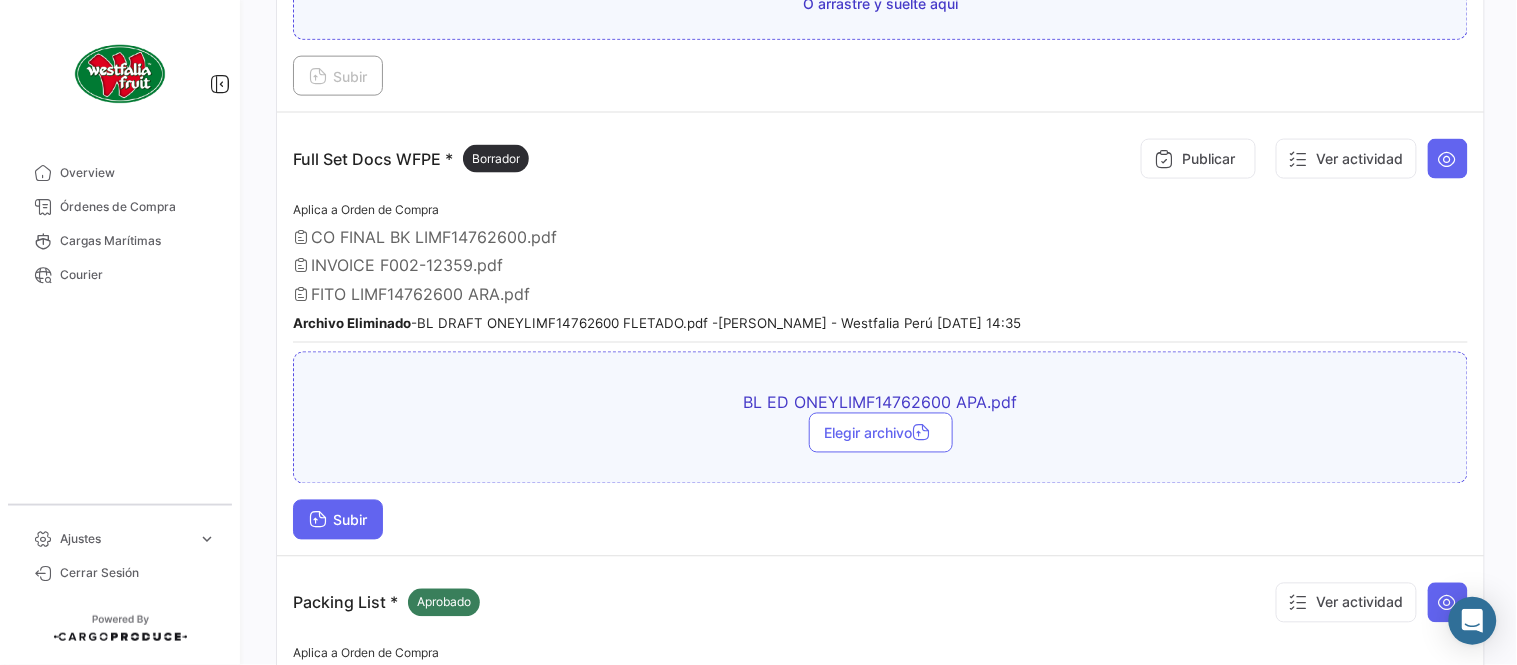 click on "Subir" at bounding box center [338, 520] 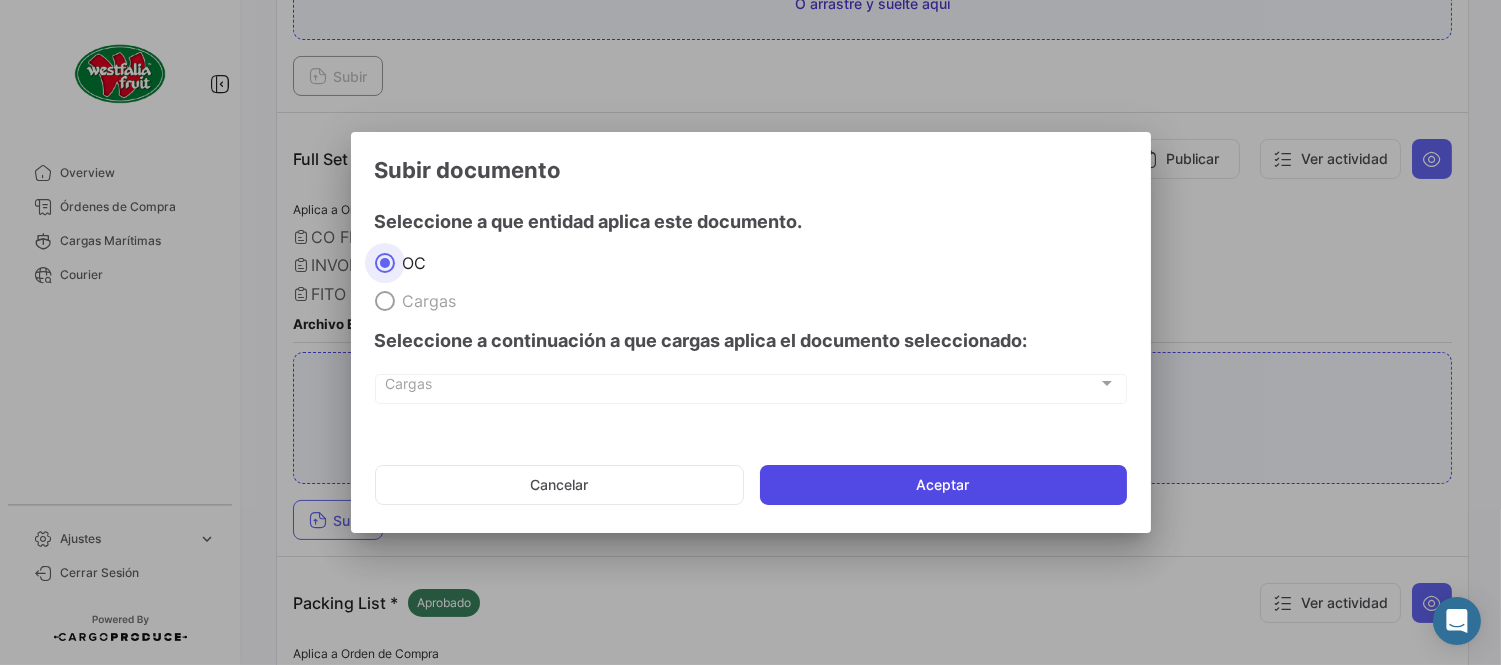 click on "Aceptar" 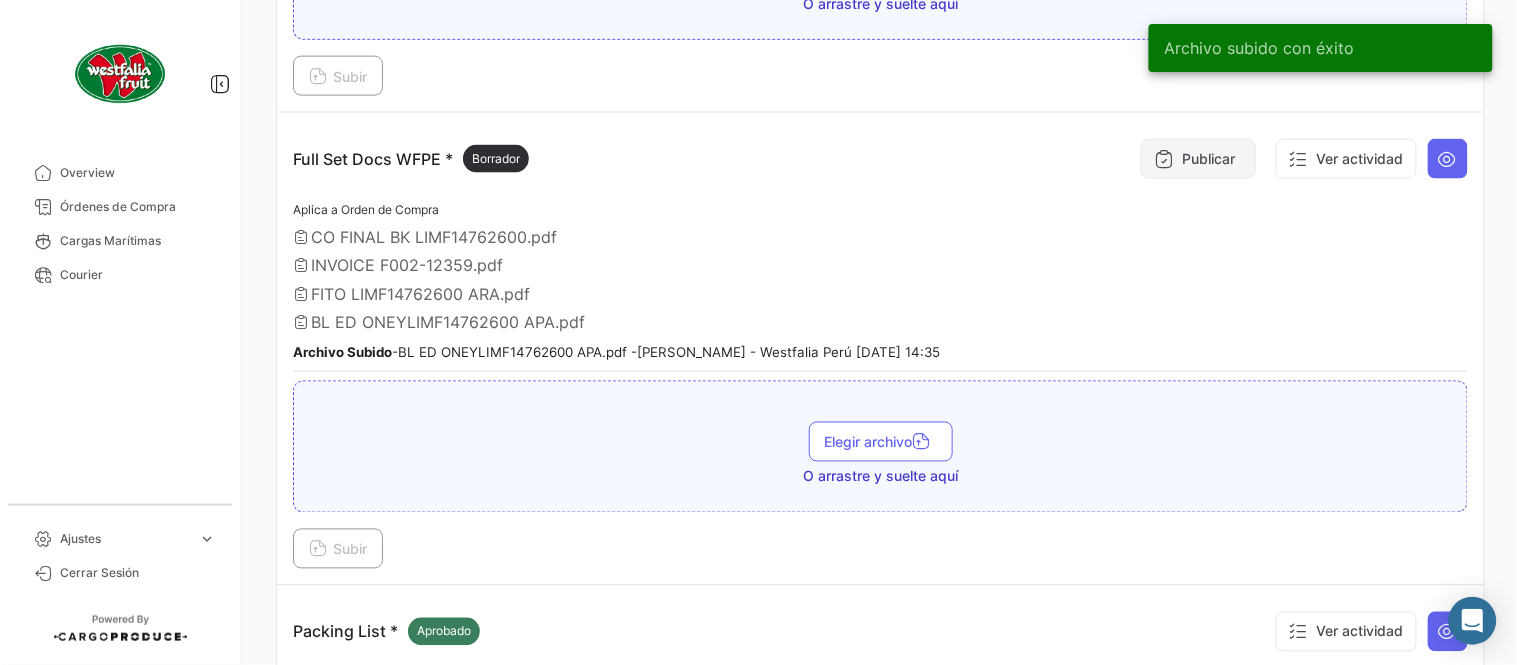 click on "Publicar" at bounding box center (1198, 159) 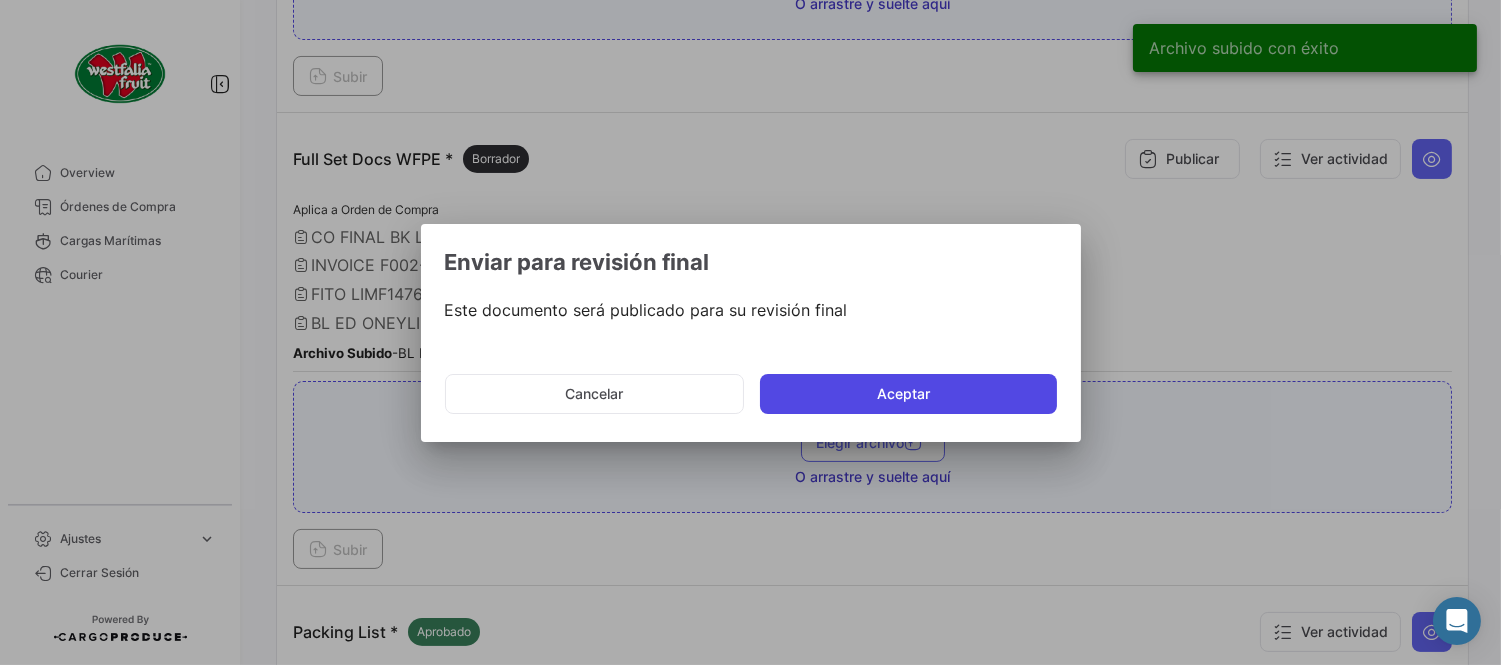 click on "Aceptar" 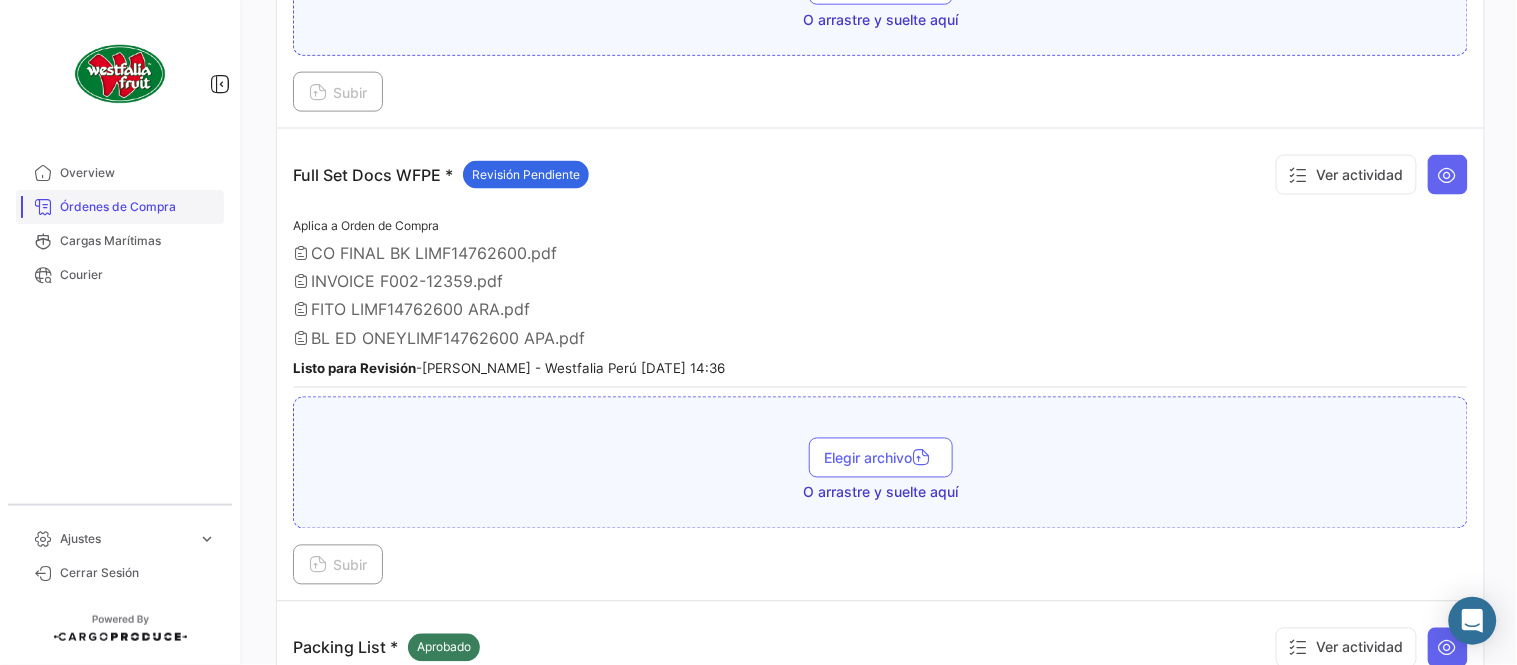 click on "Órdenes de Compra" at bounding box center (120, 207) 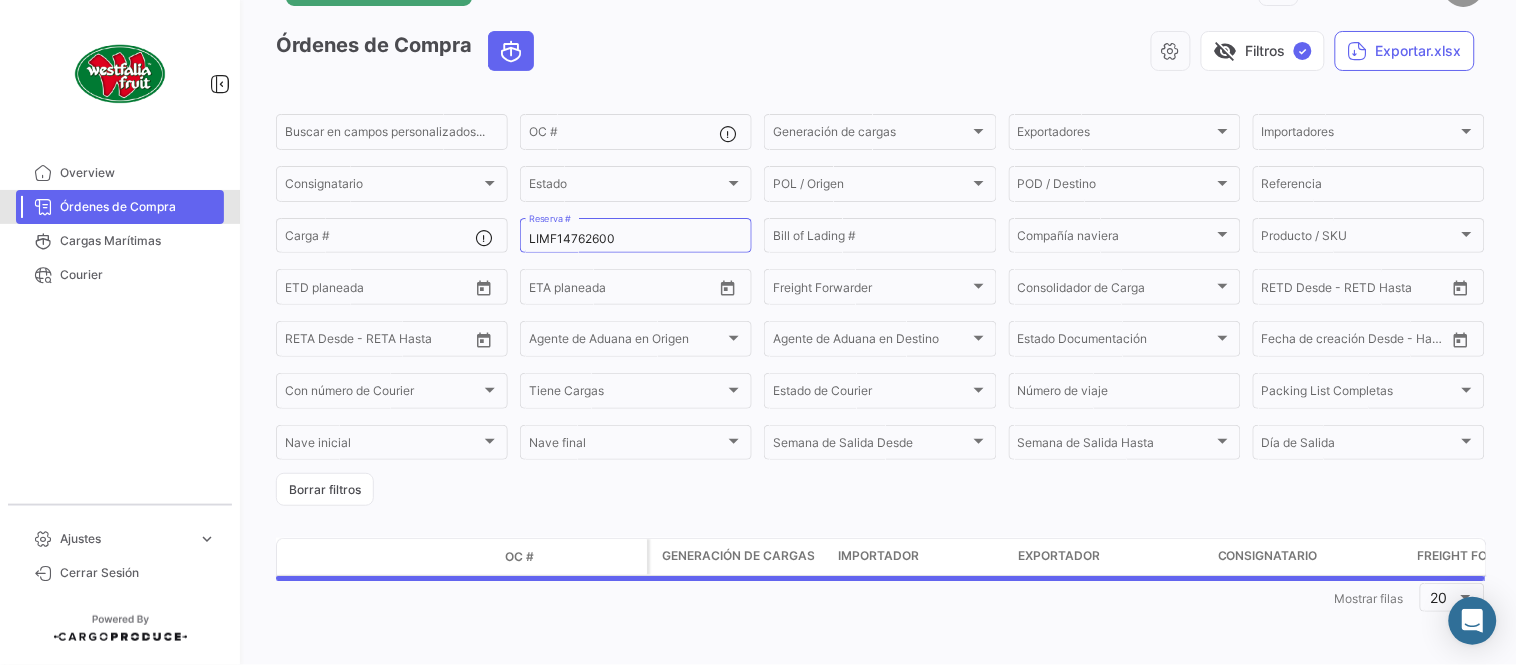 scroll, scrollTop: 0, scrollLeft: 0, axis: both 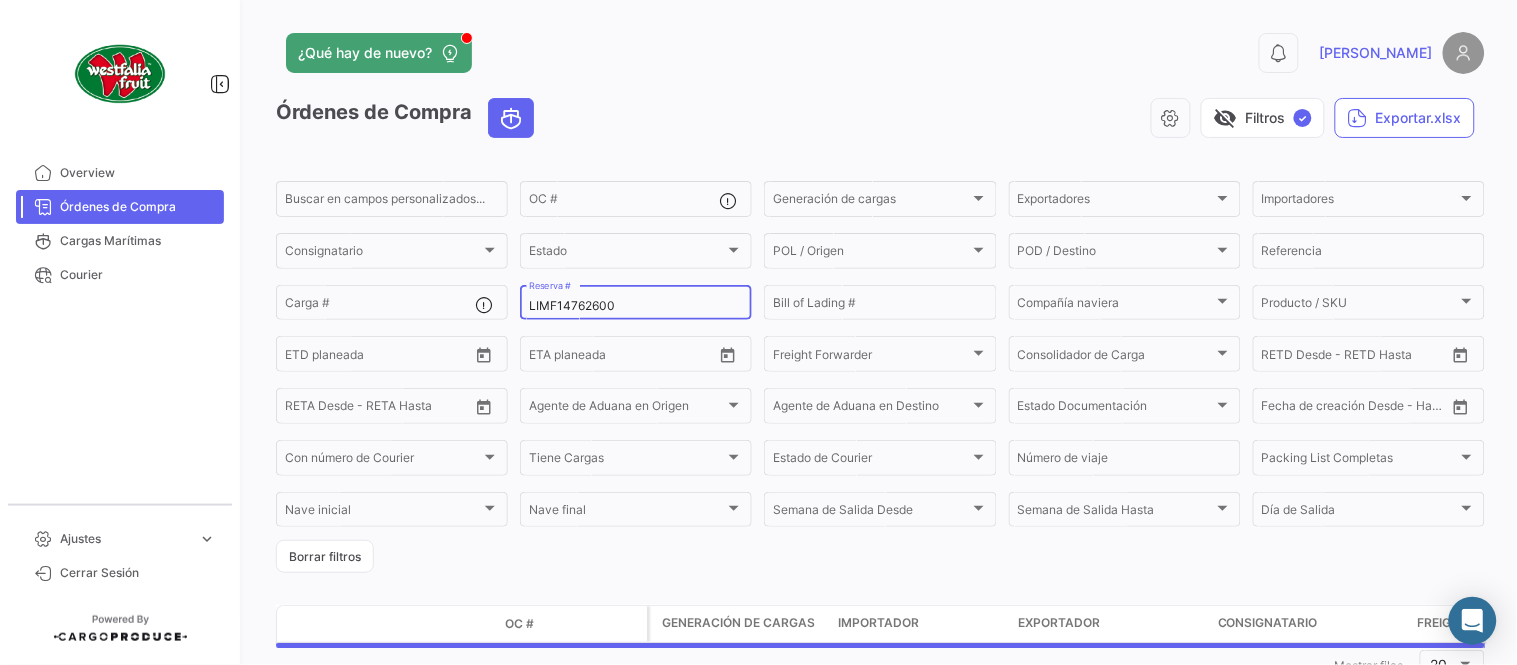 click on "LIMF14762600" at bounding box center [636, 306] 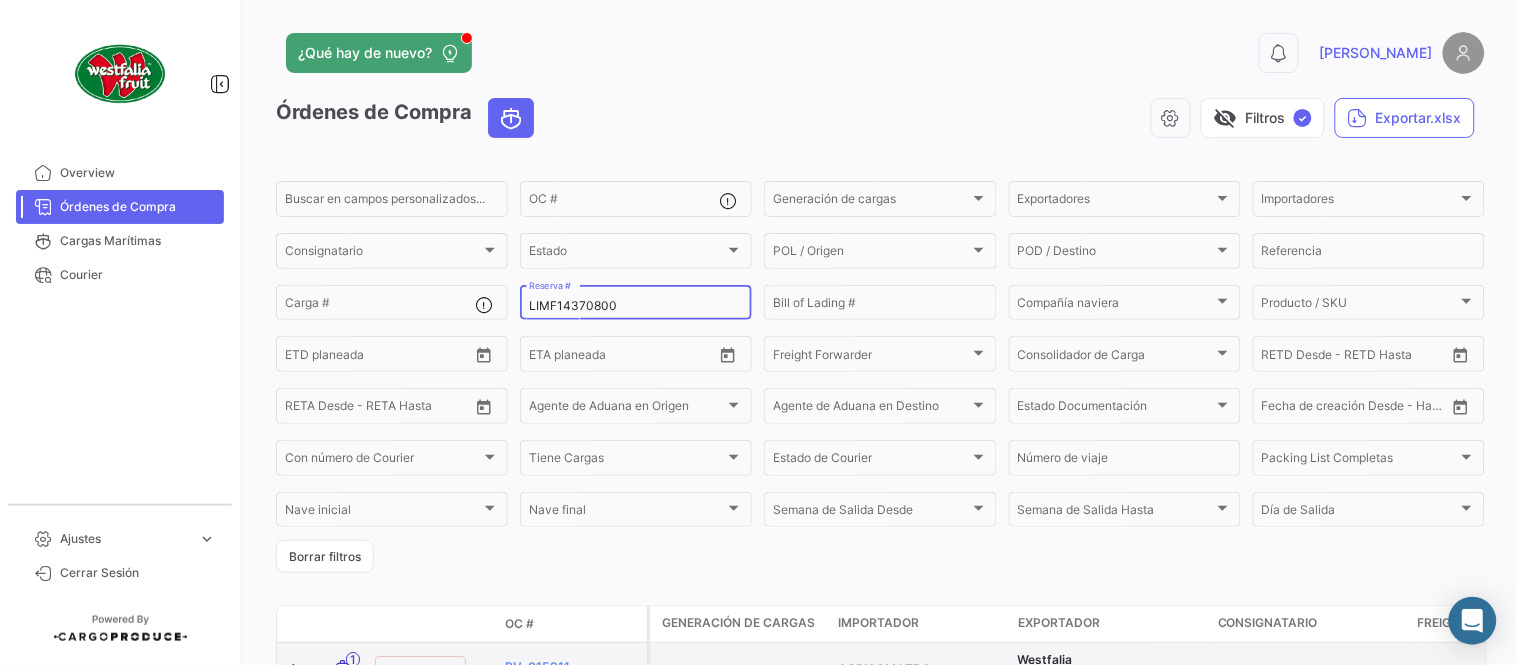 type on "LIMF14370800" 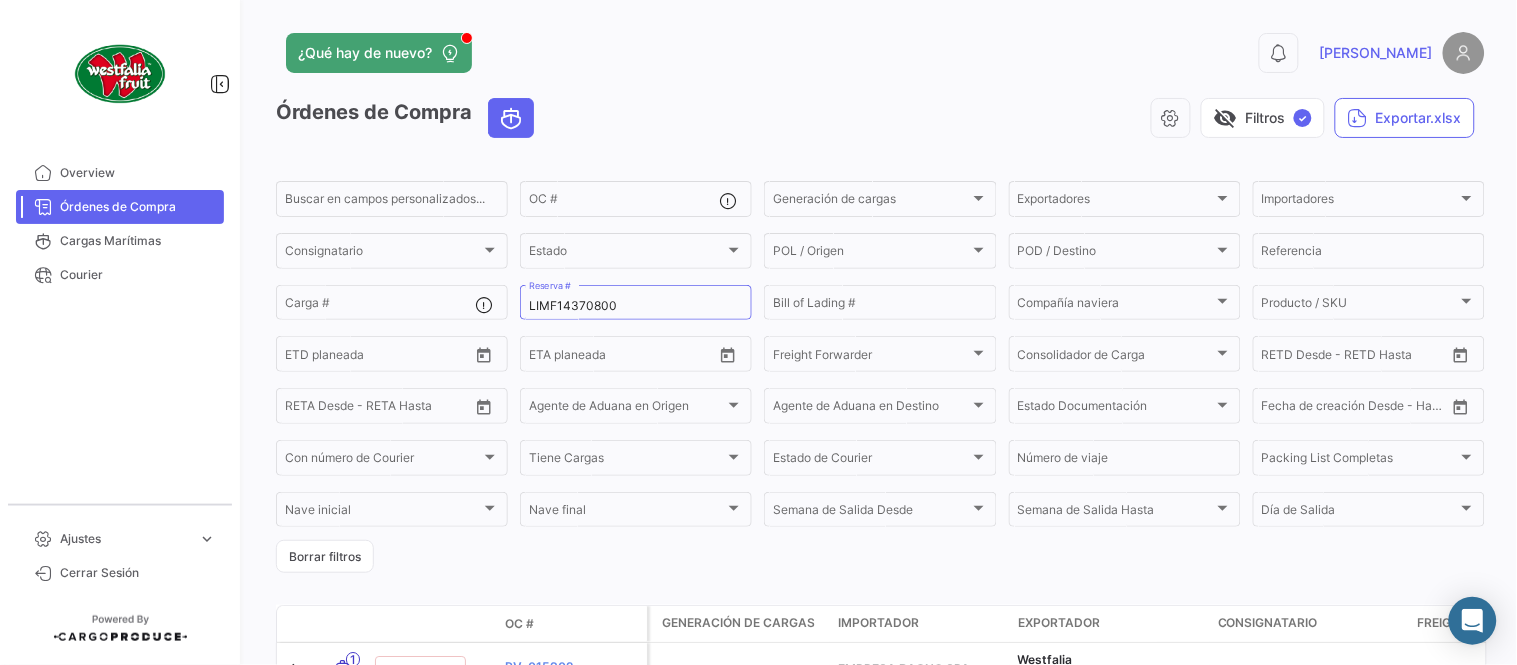 click on "visibility_off   Filtros  ✓  Exportar.xlsx" 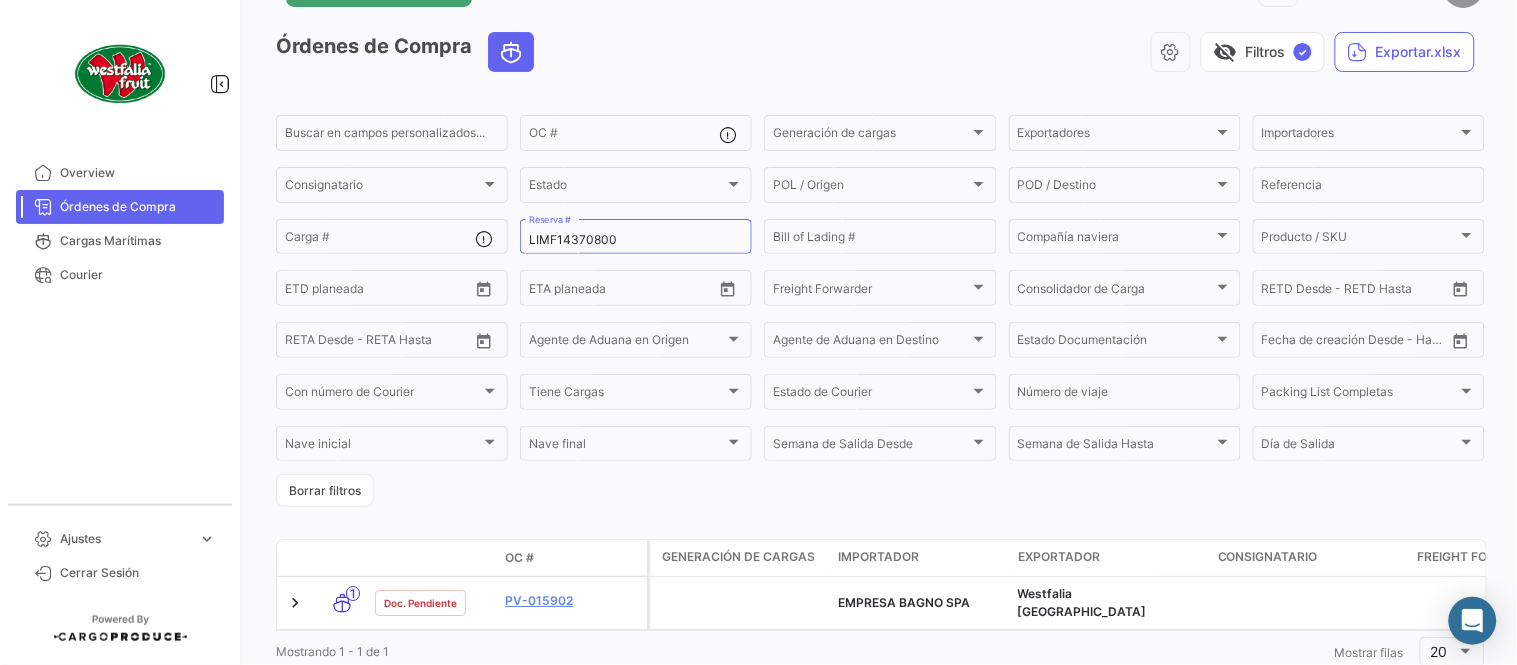 scroll, scrollTop: 128, scrollLeft: 0, axis: vertical 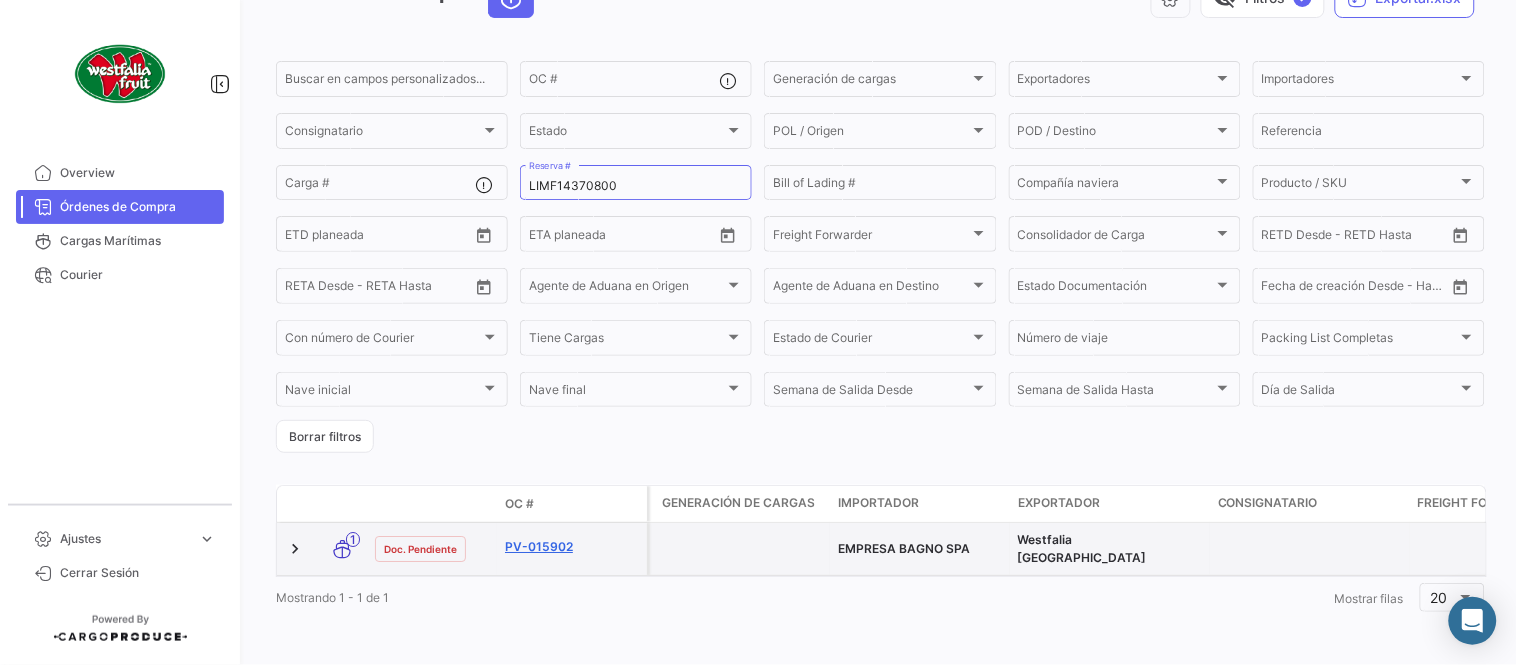 click on "PV-015902" 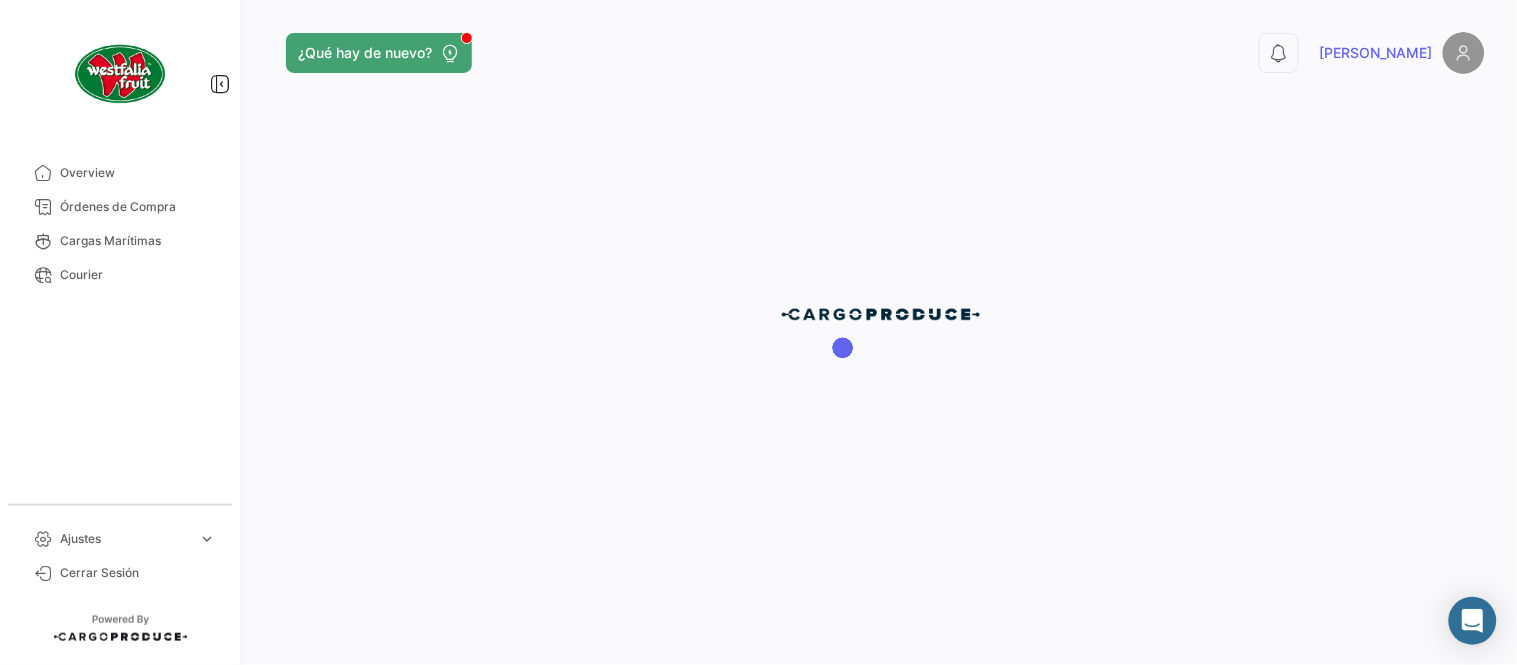 scroll, scrollTop: 0, scrollLeft: 0, axis: both 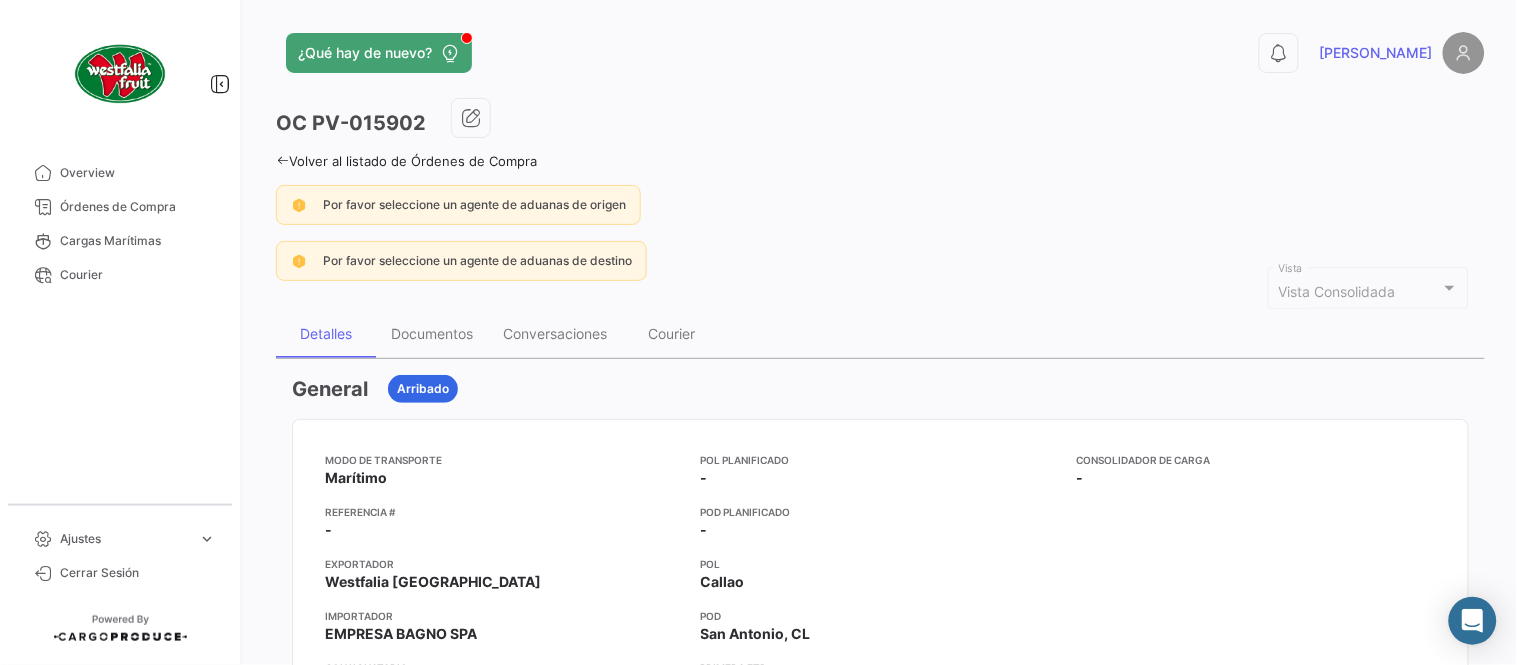 click on "OC
PV-015902  Volver al listado de Órdenes de Compra  Por favor seleccione un agente de aduanas de origen Por favor seleccione un agente de aduanas de destino Vista Consolidada Vista Detalles Documentos Conversaciones Courier General  Arribado  Modo de Transporte
Marítimo  Referencia #
-  Exportador
Westfalia [GEOGRAPHIC_DATA]  Importador
EMPRESA BAGNO SPA  Consignatario
-  Agente de Aduana en Origen
-  Agente de Aduana en Destino
-  POL Planificado
-   POD Planificado
-   POL
Callao  POD
[GEOGRAPHIC_DATA], CL  Primera ETD
[DATE] 05:47
Primera ETA
[DATE] 13:01
Semana de Salida
30 - 2025  Día de Salida
Lunes  Consolidador de Carga
-  Temperatura
- AC
- Productos/SKU Solicitados Nombre del SKU Código de SKU Moneda  Precio por Cajas   Cantidad [PERSON_NAME]  Subtotal  Palta - Frescos Palta Exportable  USD 0  1  USD 0.00 Numero [PERSON_NAME]  1  Precio Total  USD   0.00  Generación [PERSON_NAME] por Reserva/BL No hay envíos para mostrar Cargas Carga # ETD ETA" 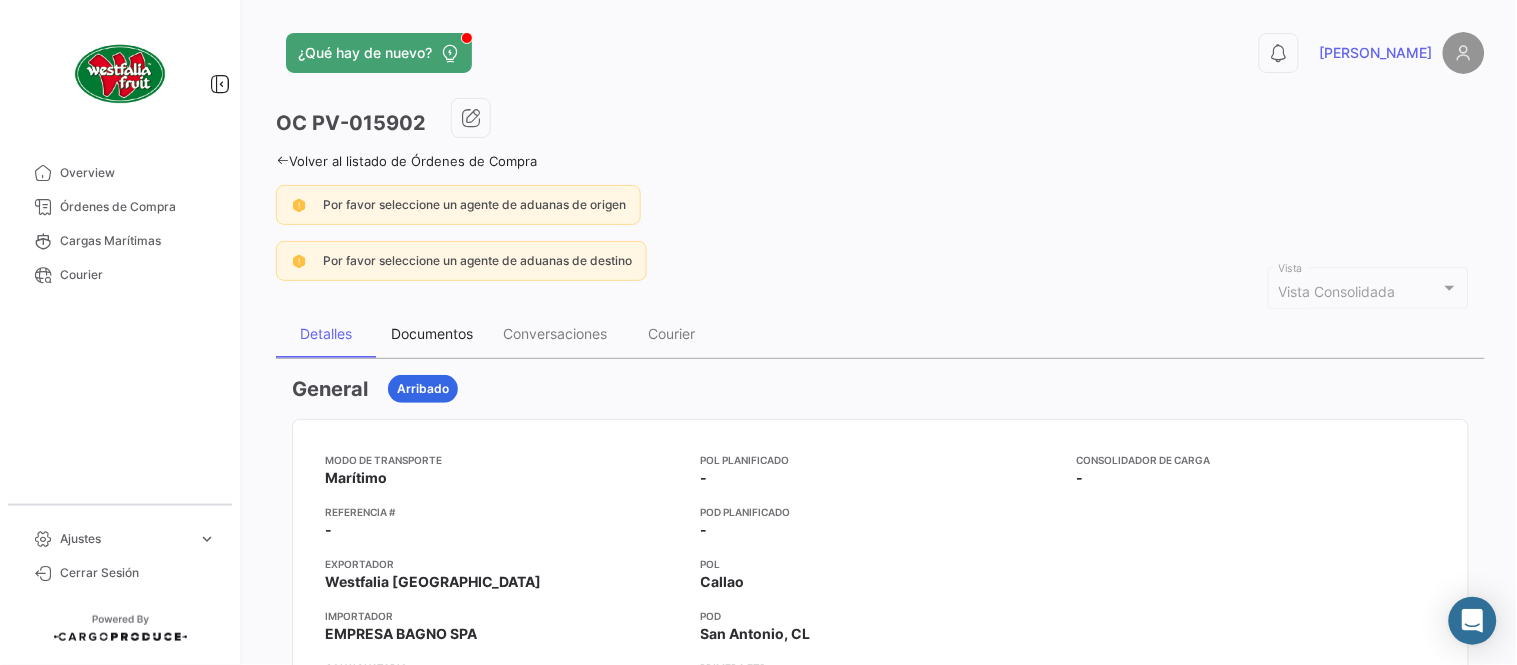 click on "Documentos" at bounding box center [432, 333] 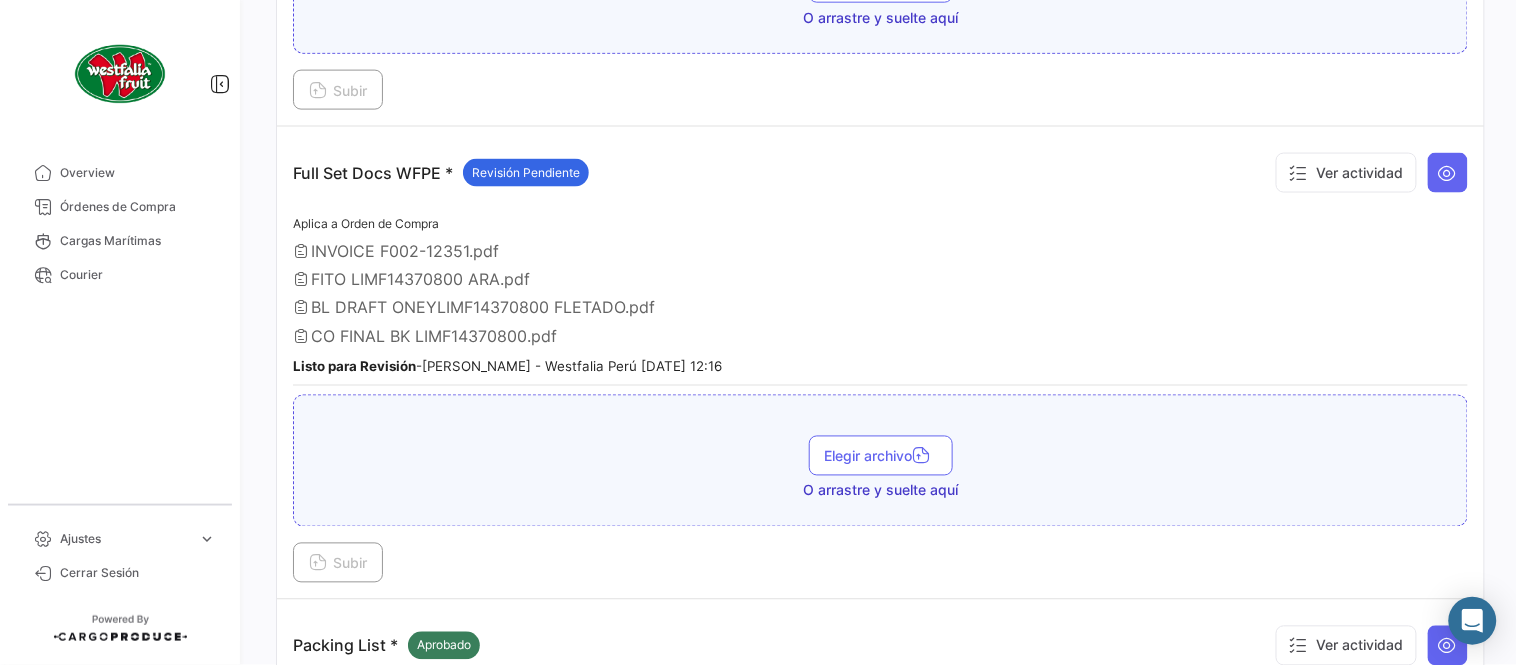 scroll, scrollTop: 554, scrollLeft: 0, axis: vertical 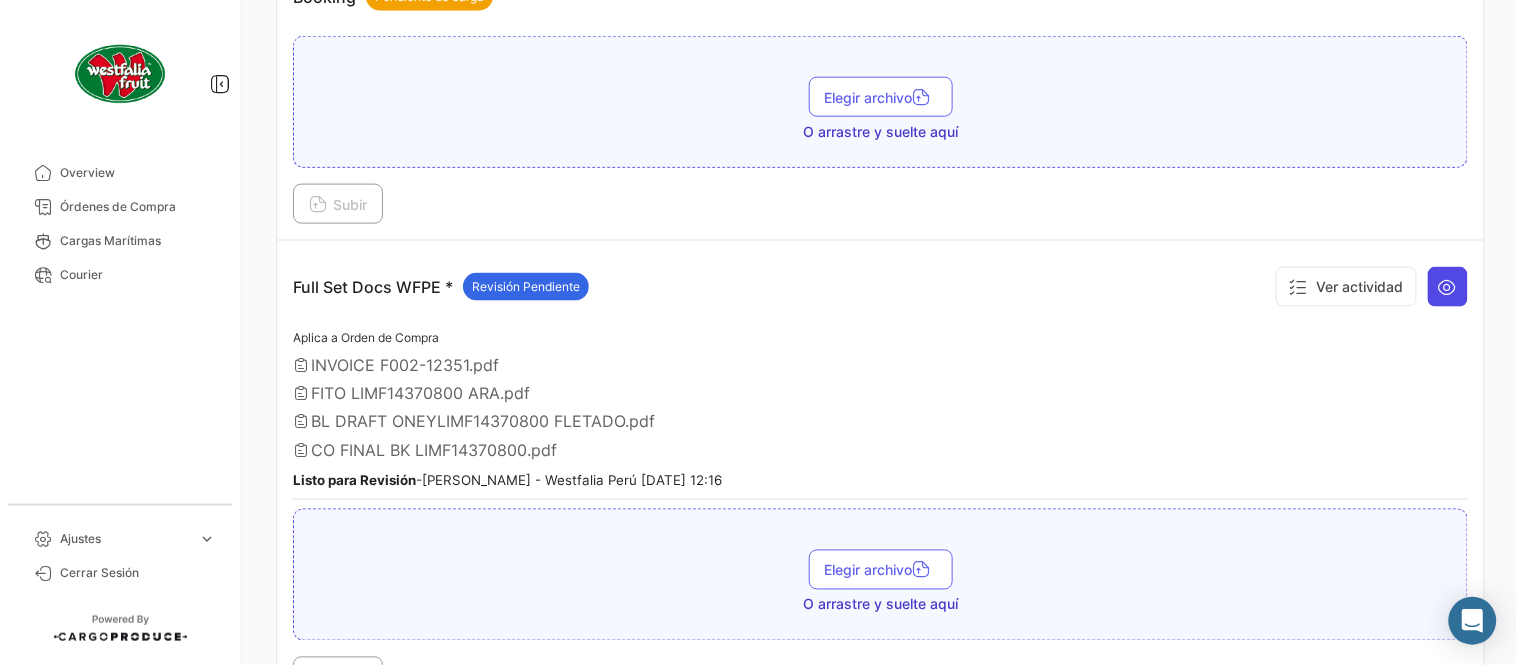 click at bounding box center (1448, 287) 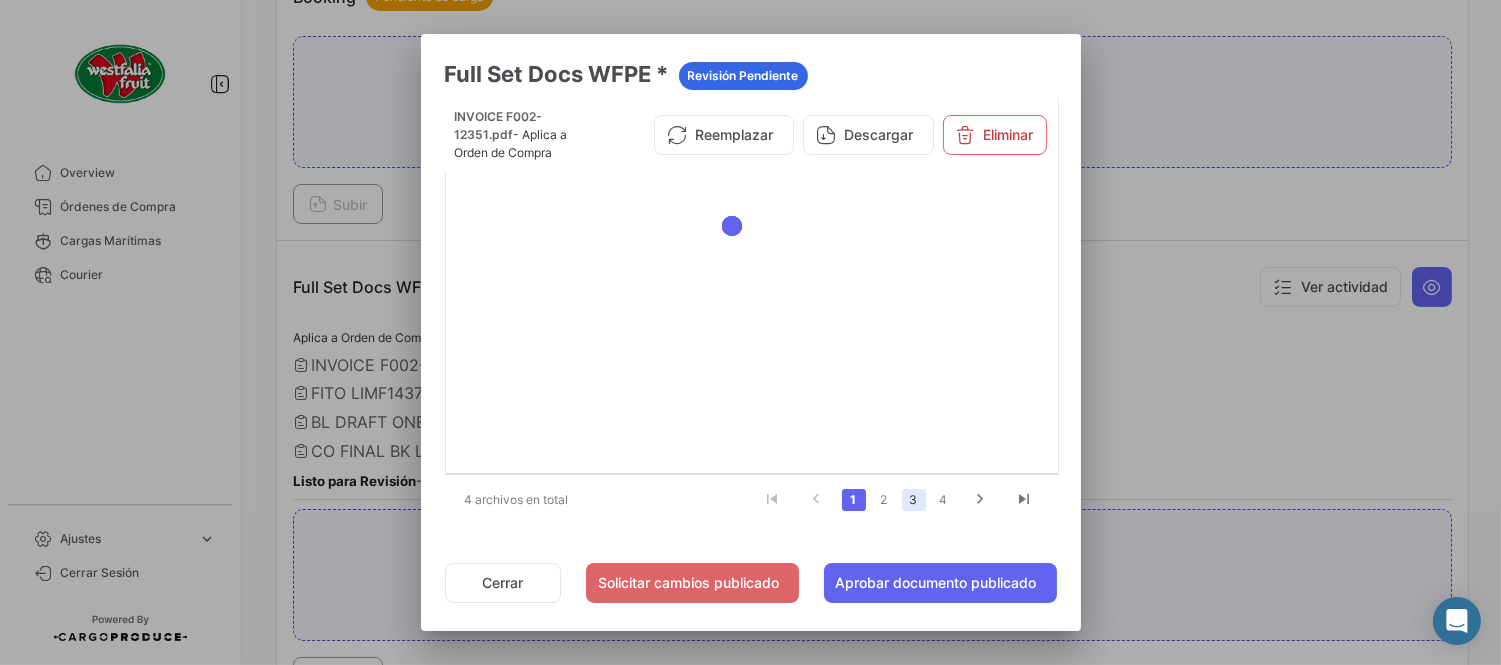click on "3" 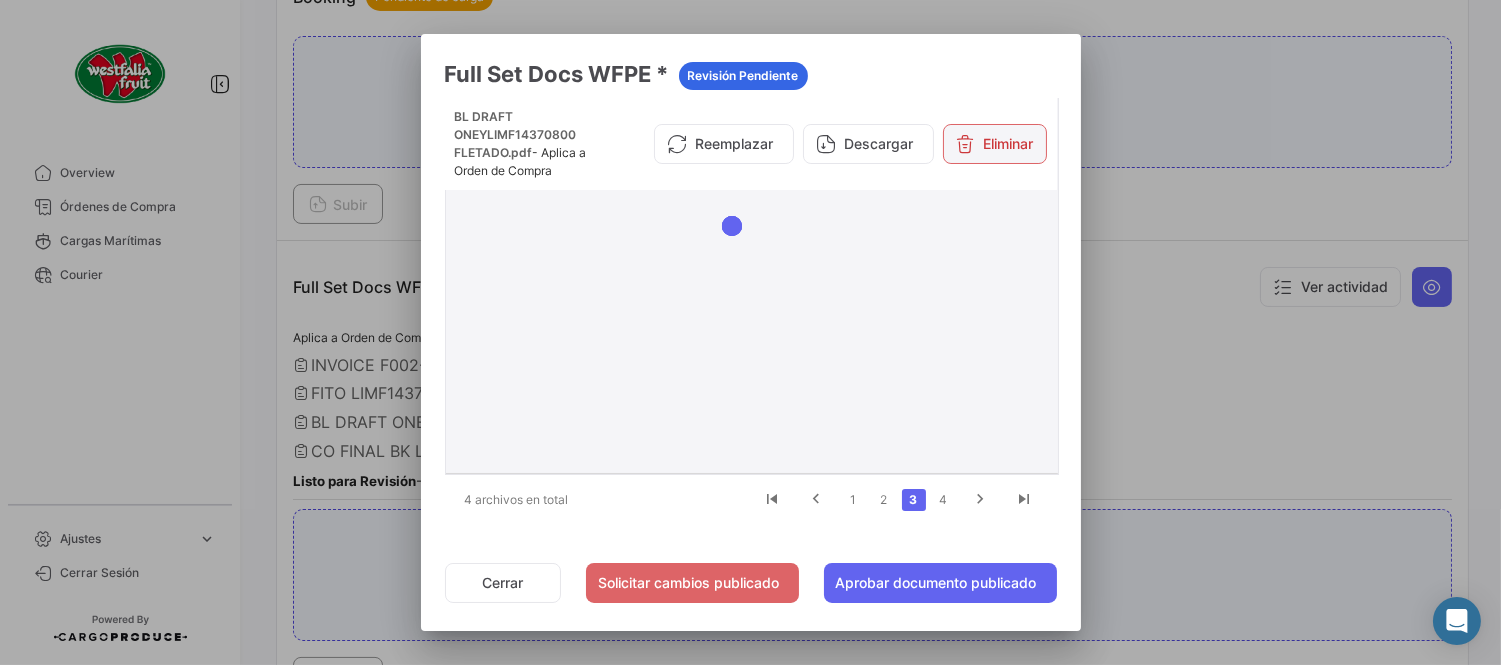 click on "Eliminar" at bounding box center (995, 144) 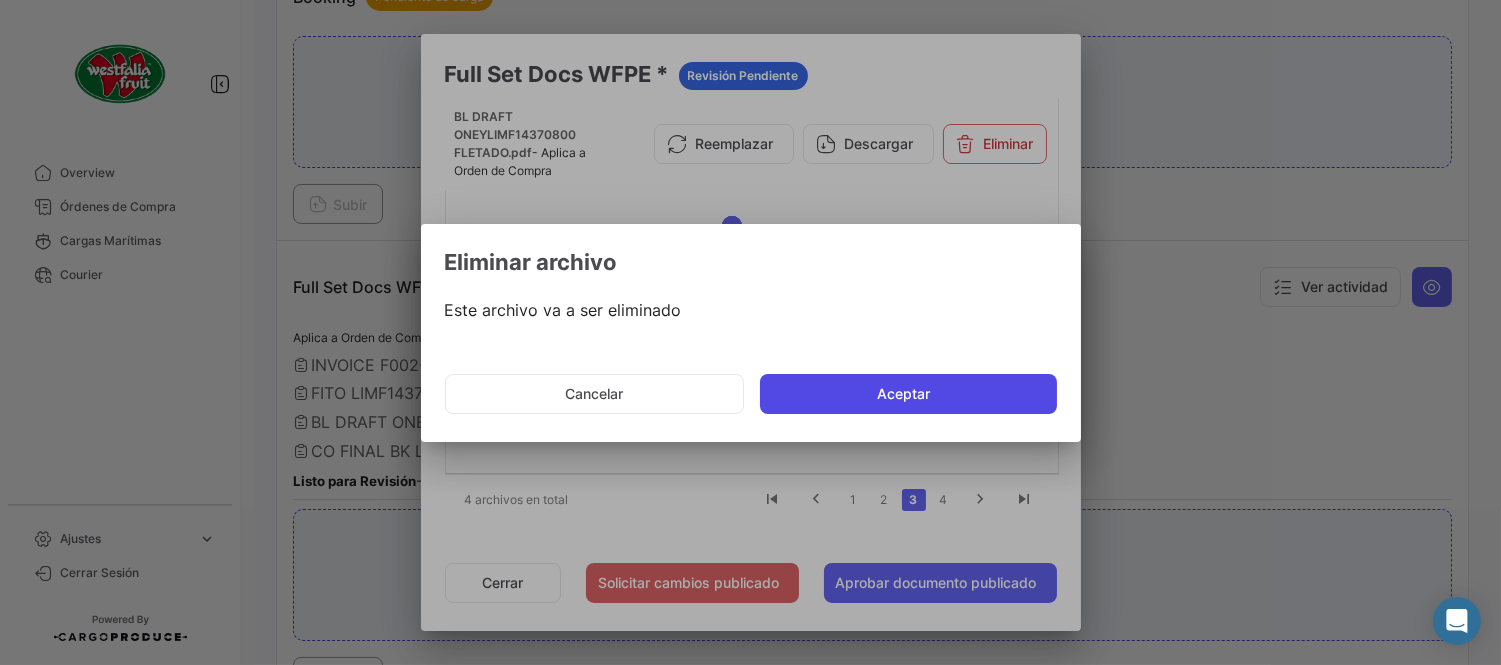 click on "Aceptar" 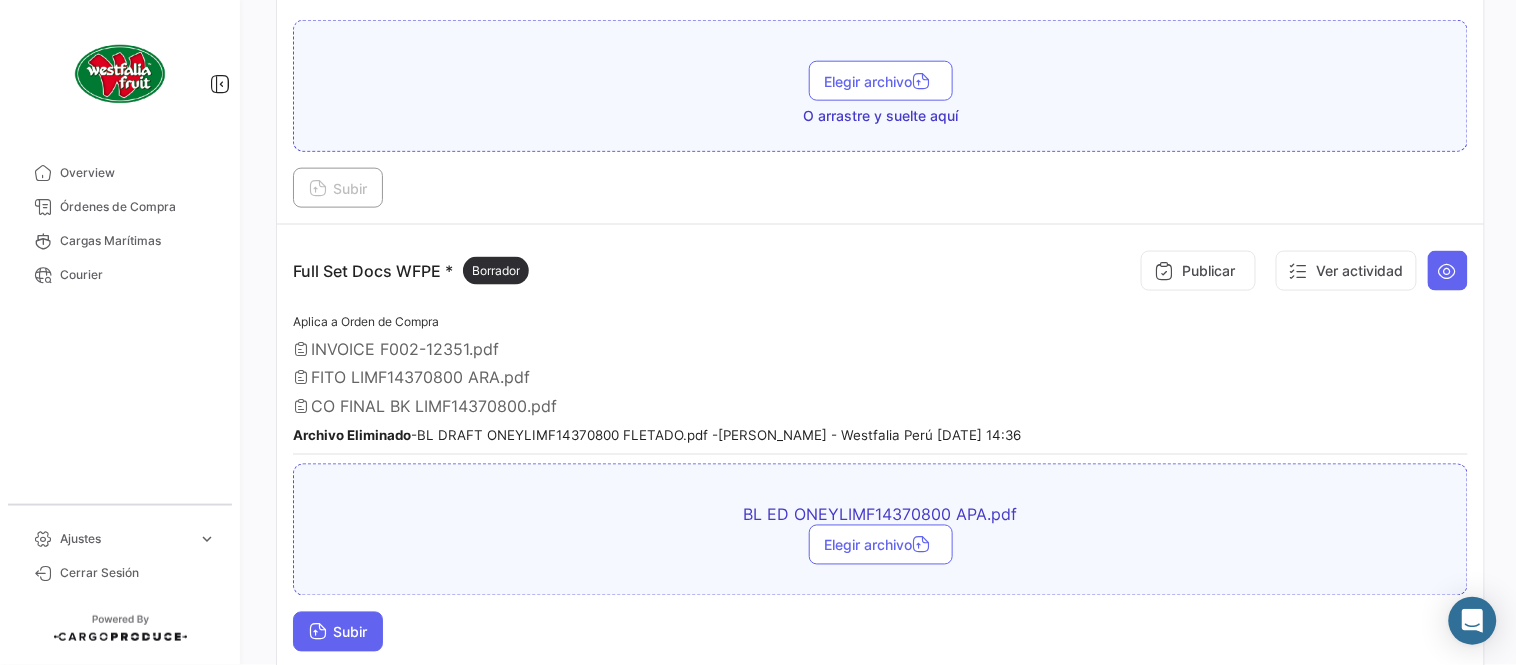 click on "Subir" at bounding box center [338, 632] 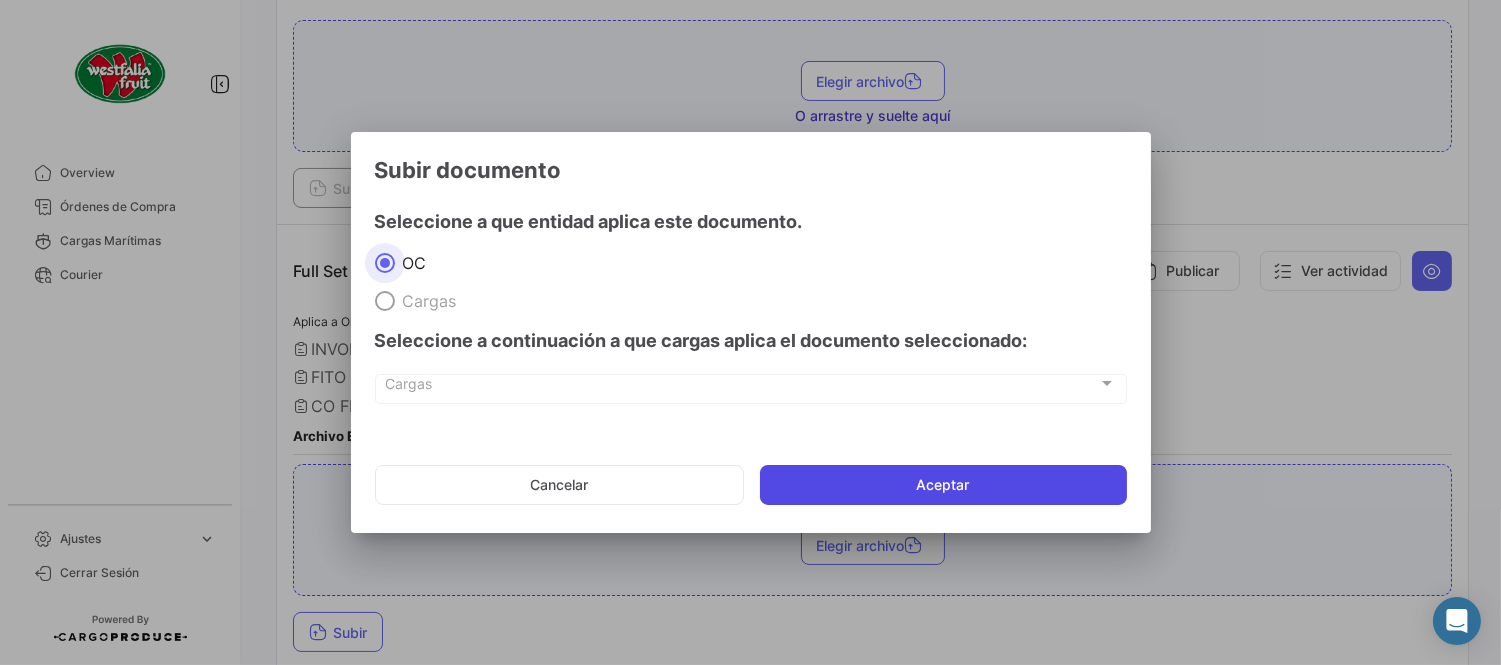 click on "Aceptar" 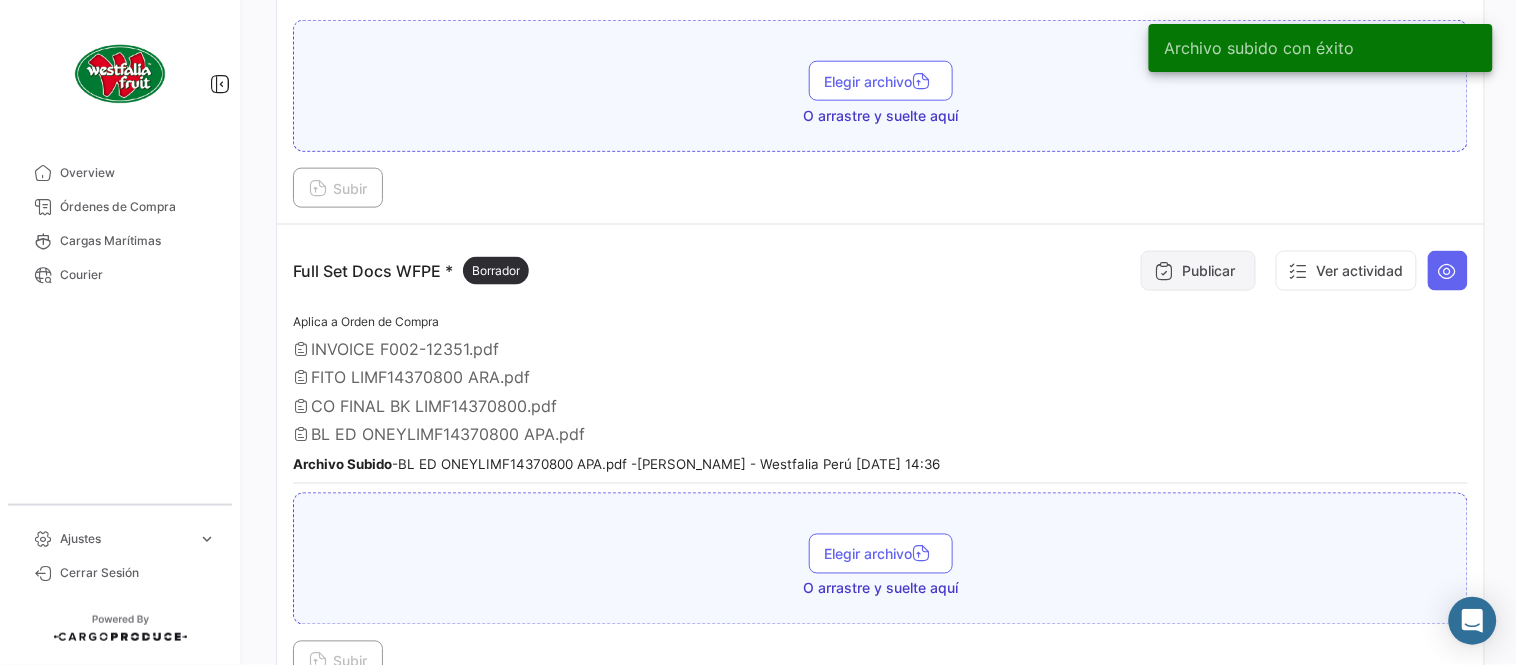 click on "Publicar" at bounding box center (1198, 271) 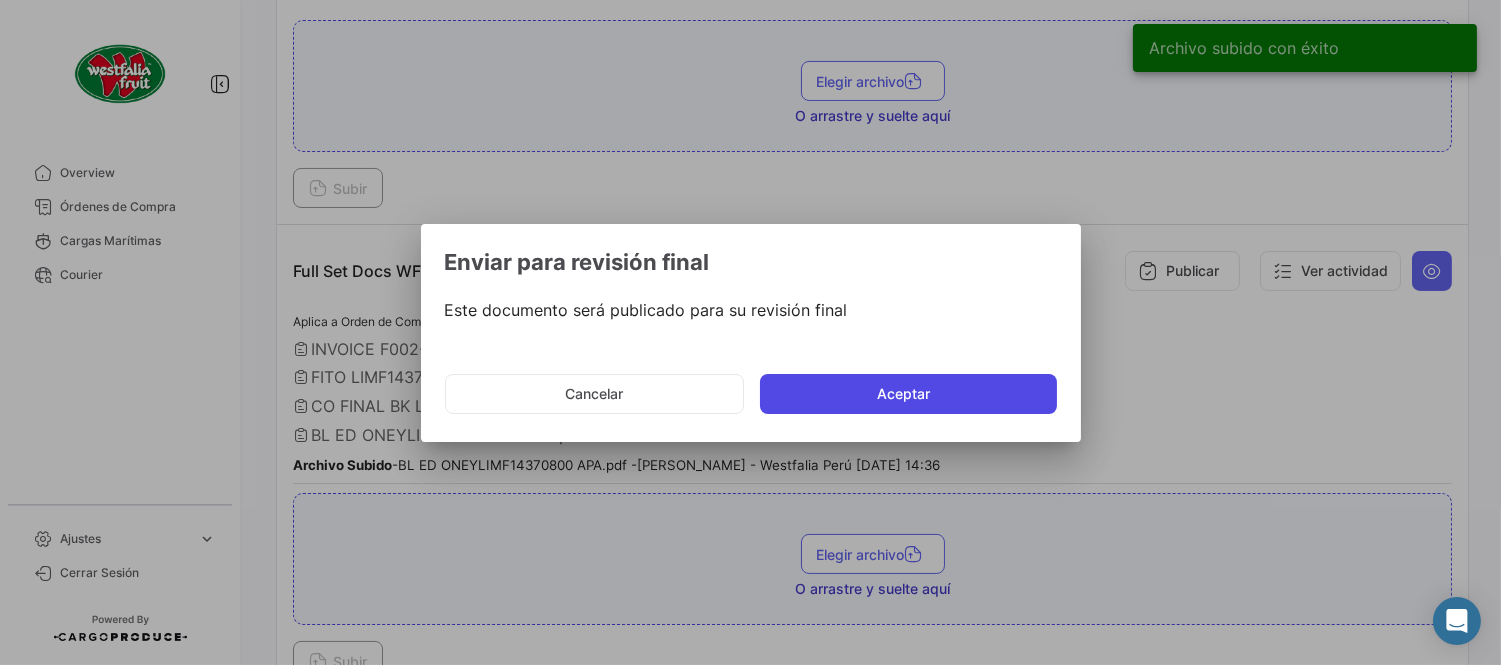 click on "Aceptar" 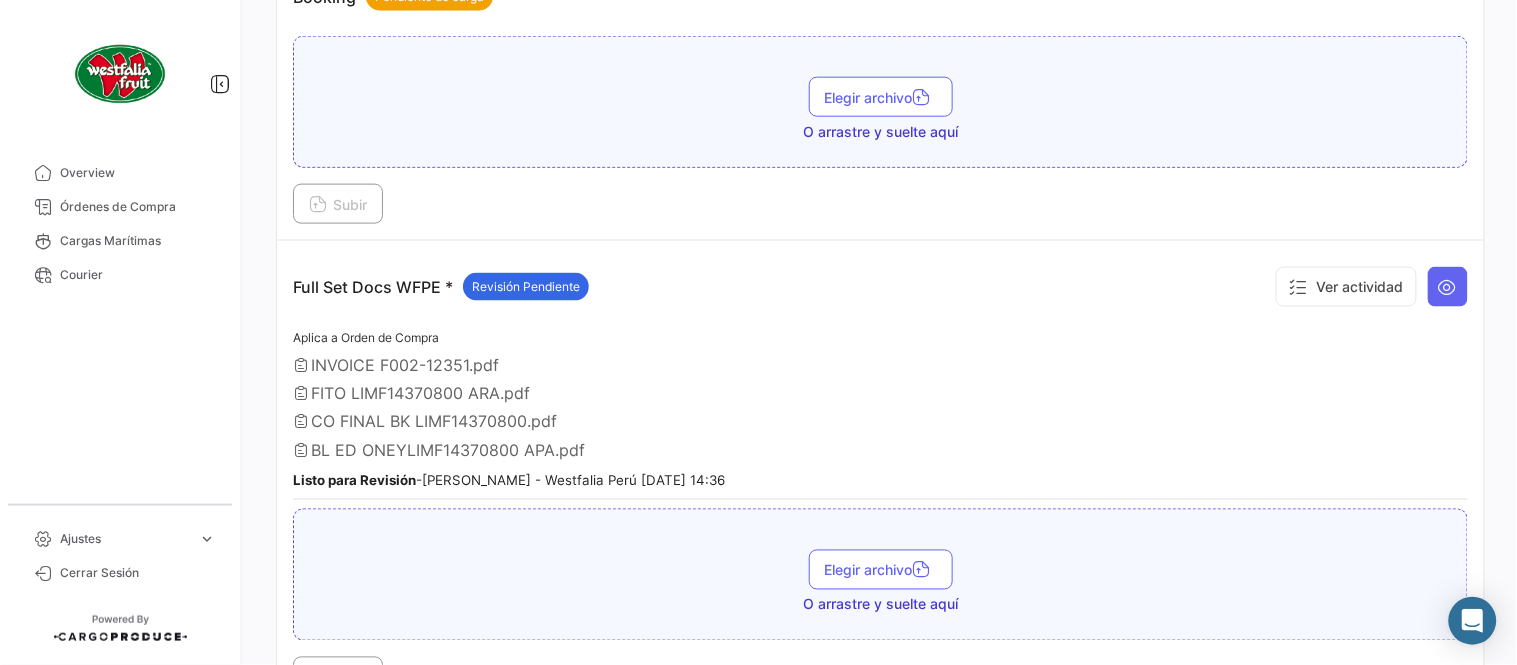 click on "FITO LIMF14370800 ARA.pdf" at bounding box center [880, 393] 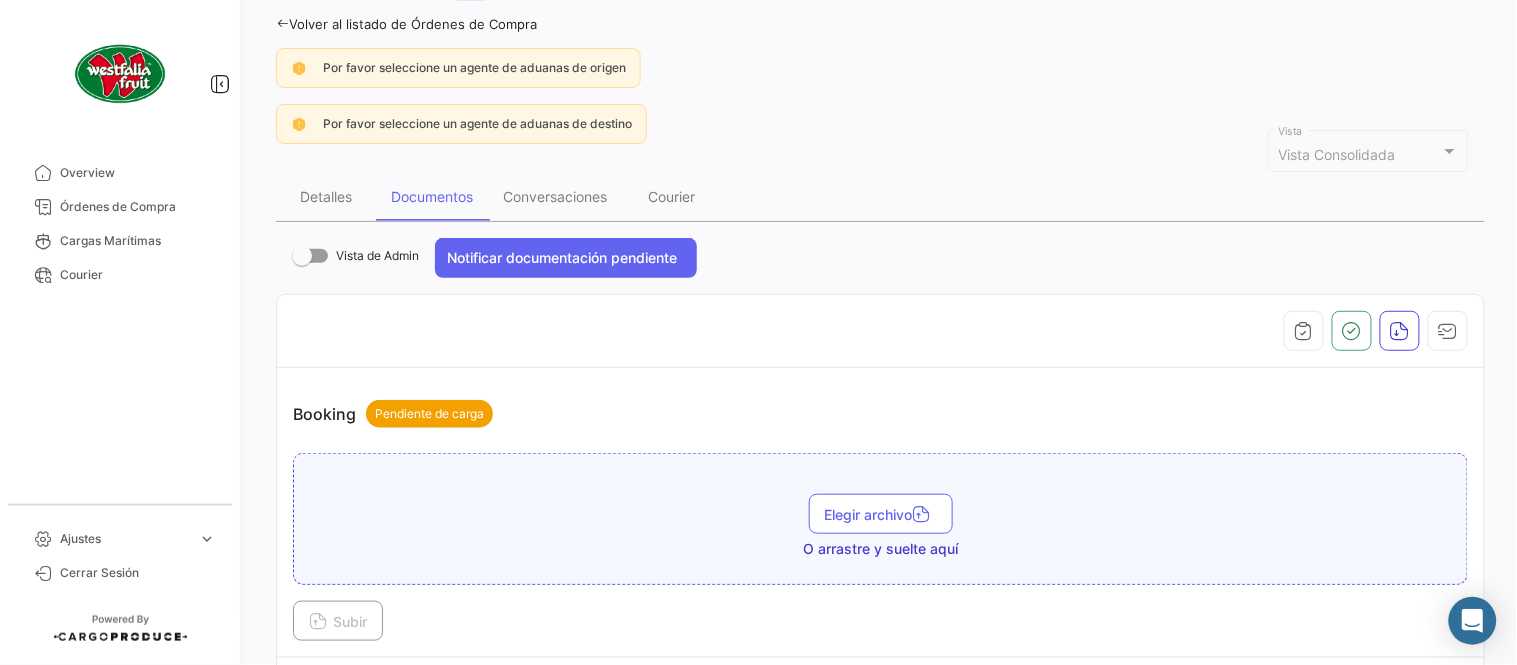 scroll, scrollTop: 0, scrollLeft: 0, axis: both 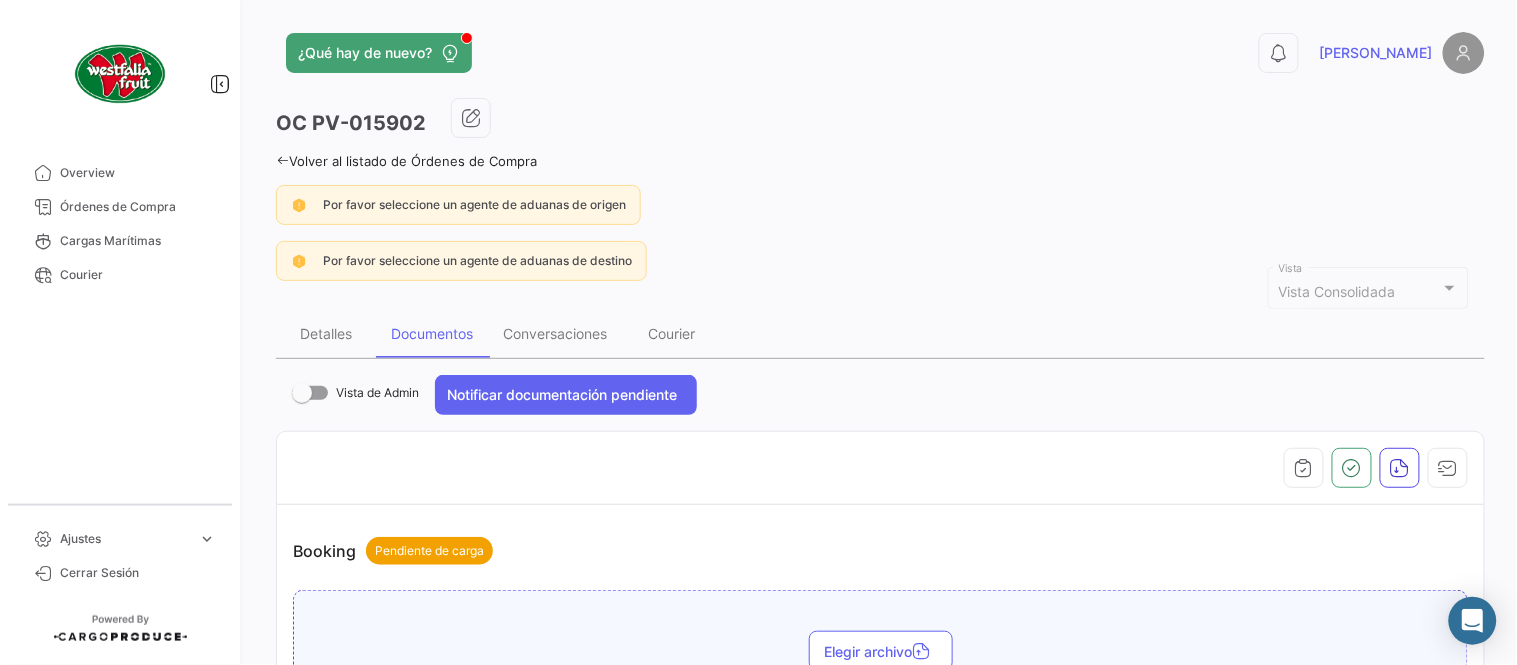 click on "Volver al listado de Órdenes de Compra" 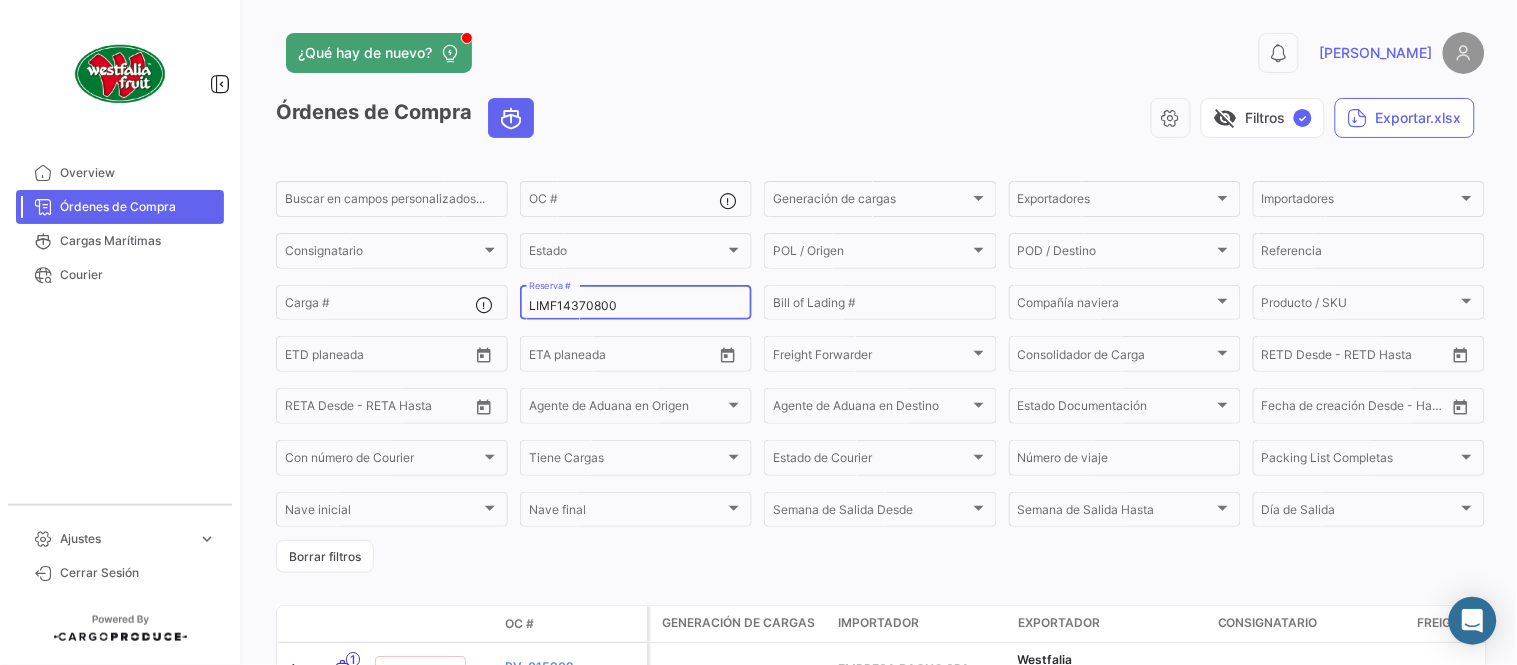 click on "LIMF14370800" at bounding box center (636, 306) 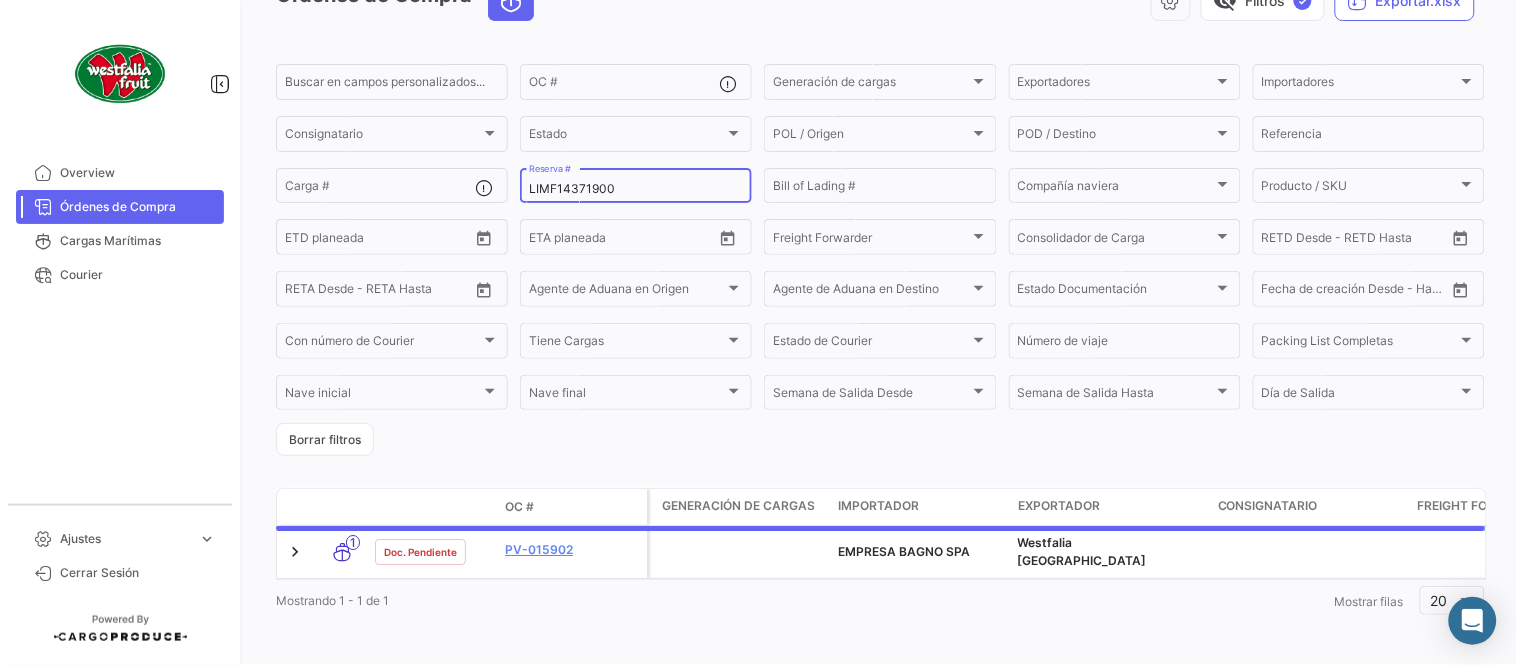 scroll, scrollTop: 128, scrollLeft: 0, axis: vertical 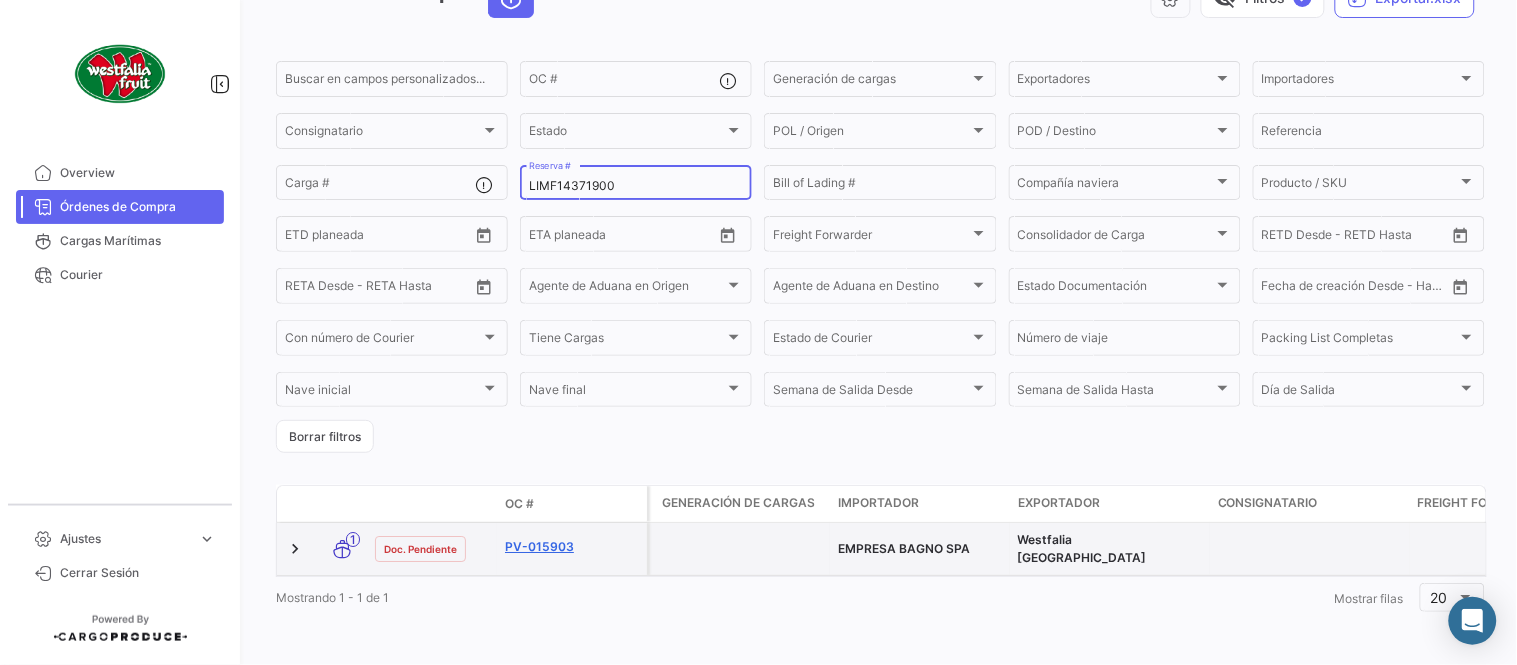 type on "LIMF14371900" 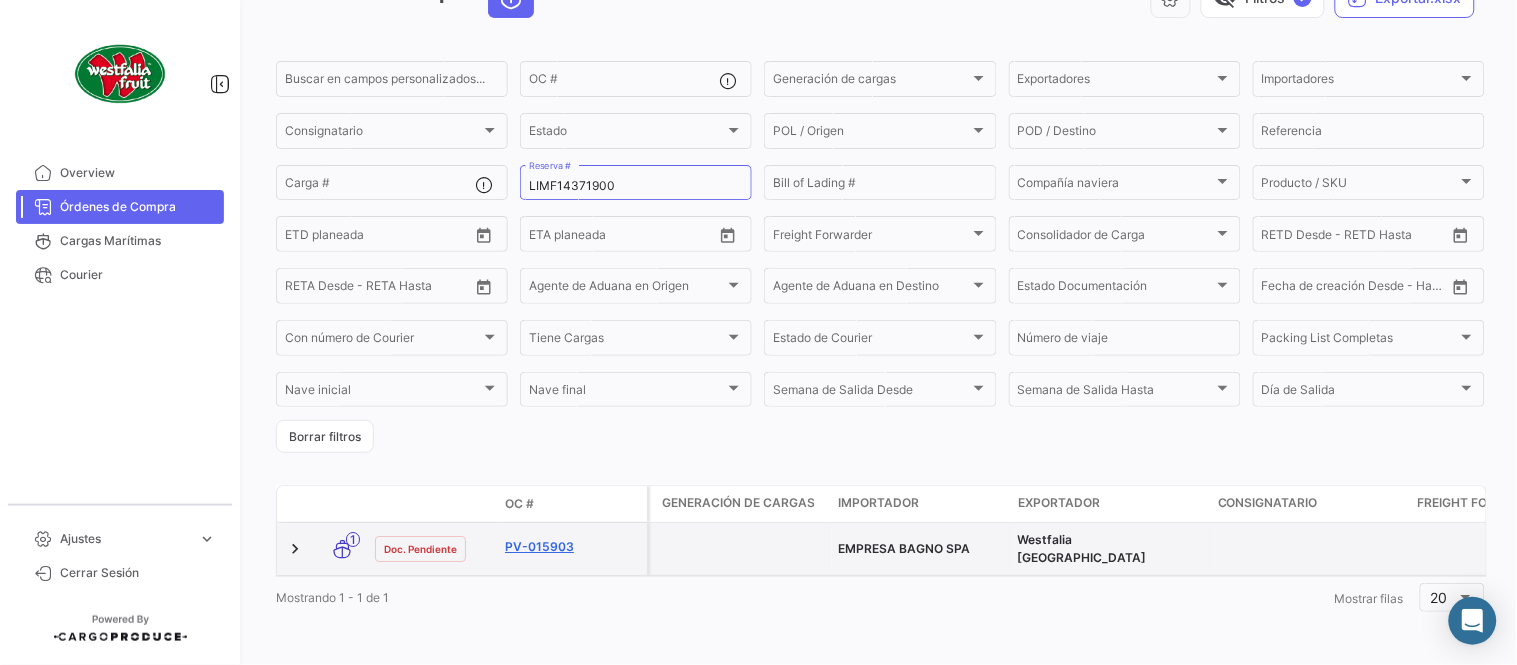 click on "PV-015903" 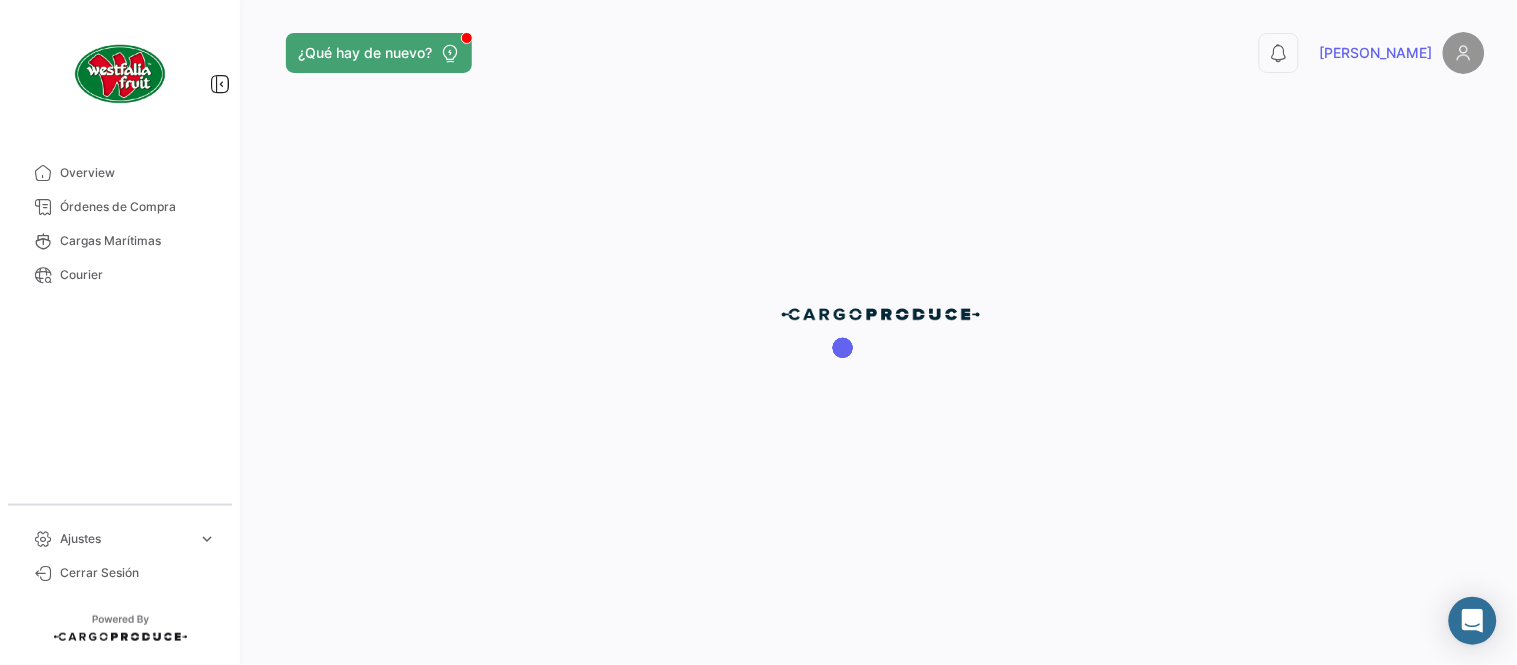 scroll, scrollTop: 0, scrollLeft: 0, axis: both 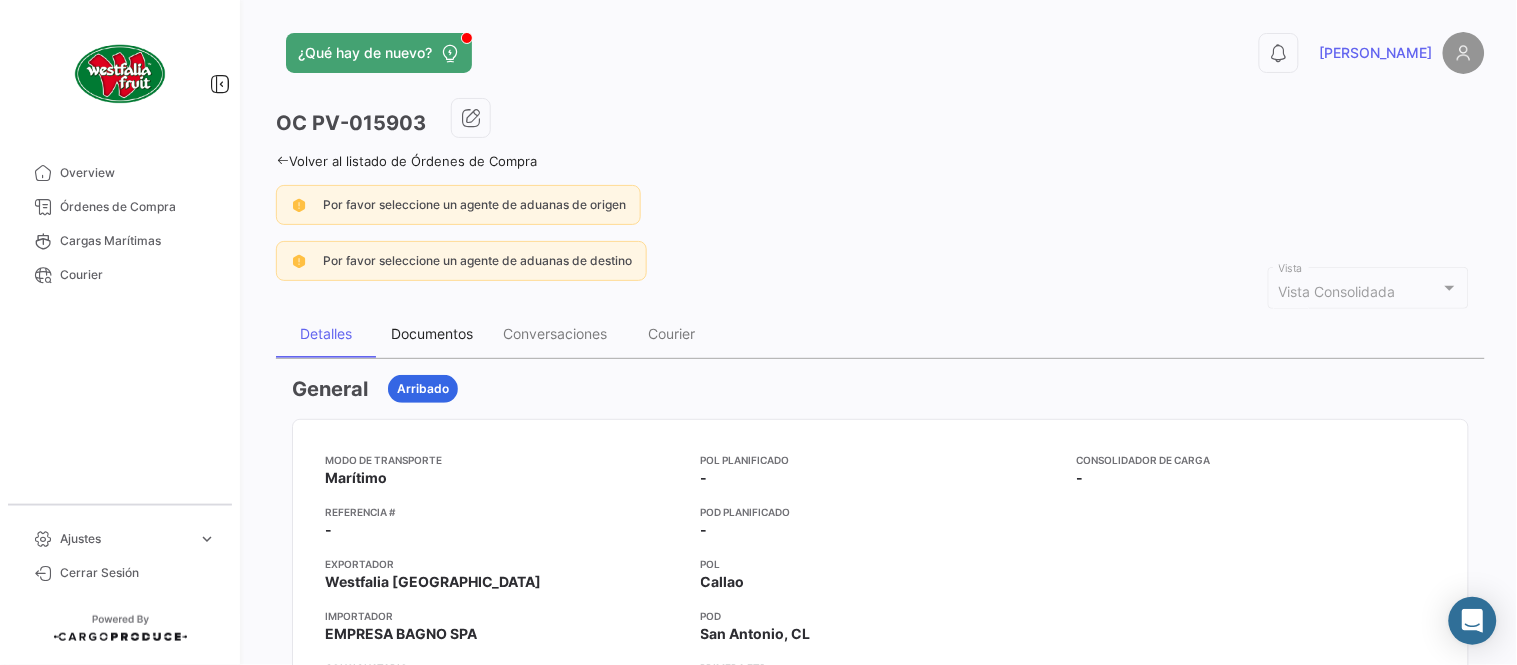 click on "Documentos" at bounding box center (432, 333) 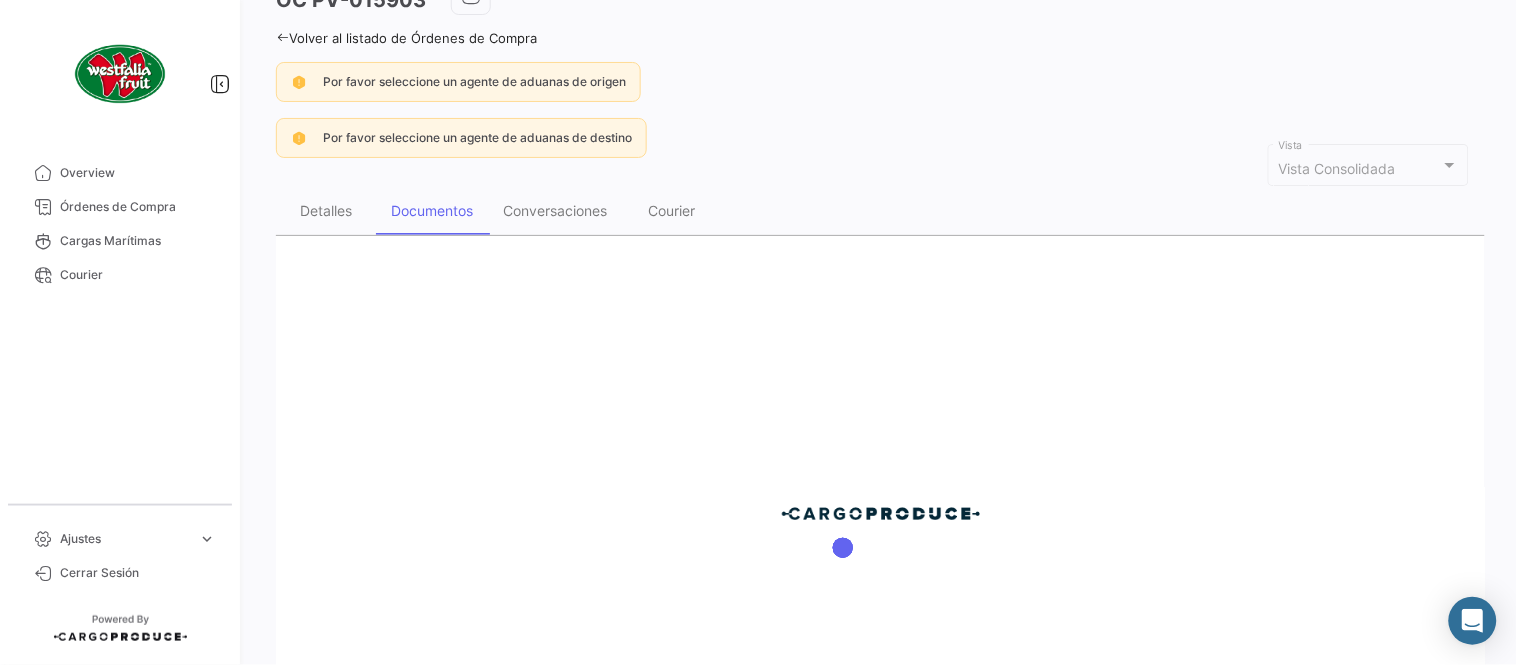 scroll, scrollTop: 332, scrollLeft: 0, axis: vertical 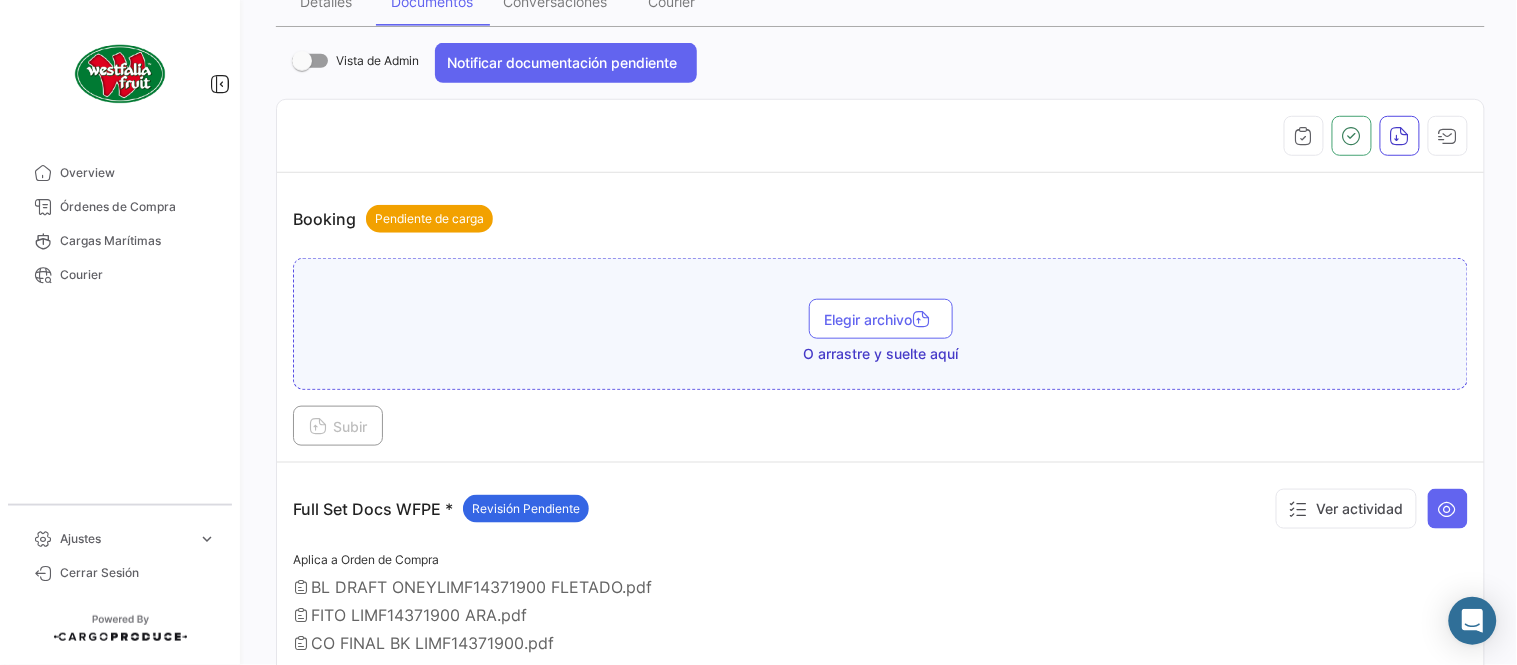 click at bounding box center (880, 136) 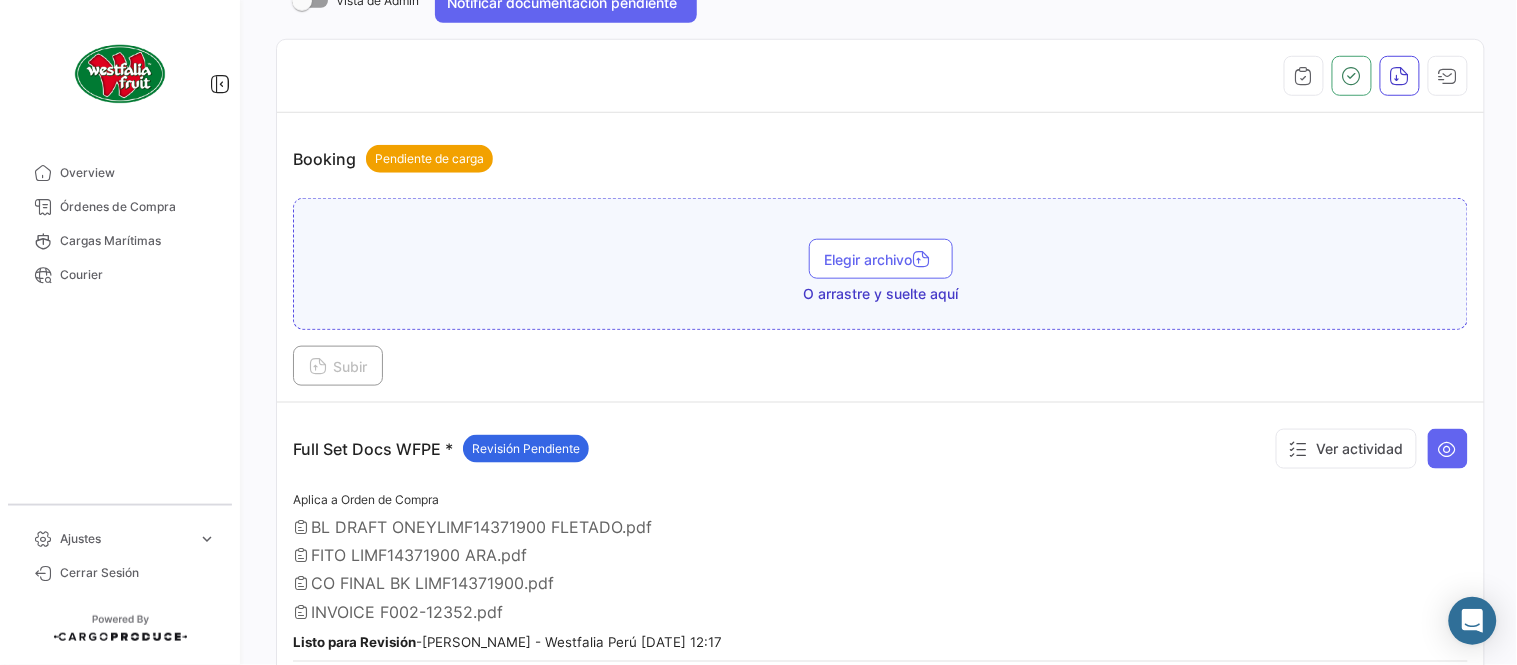 scroll, scrollTop: 443, scrollLeft: 0, axis: vertical 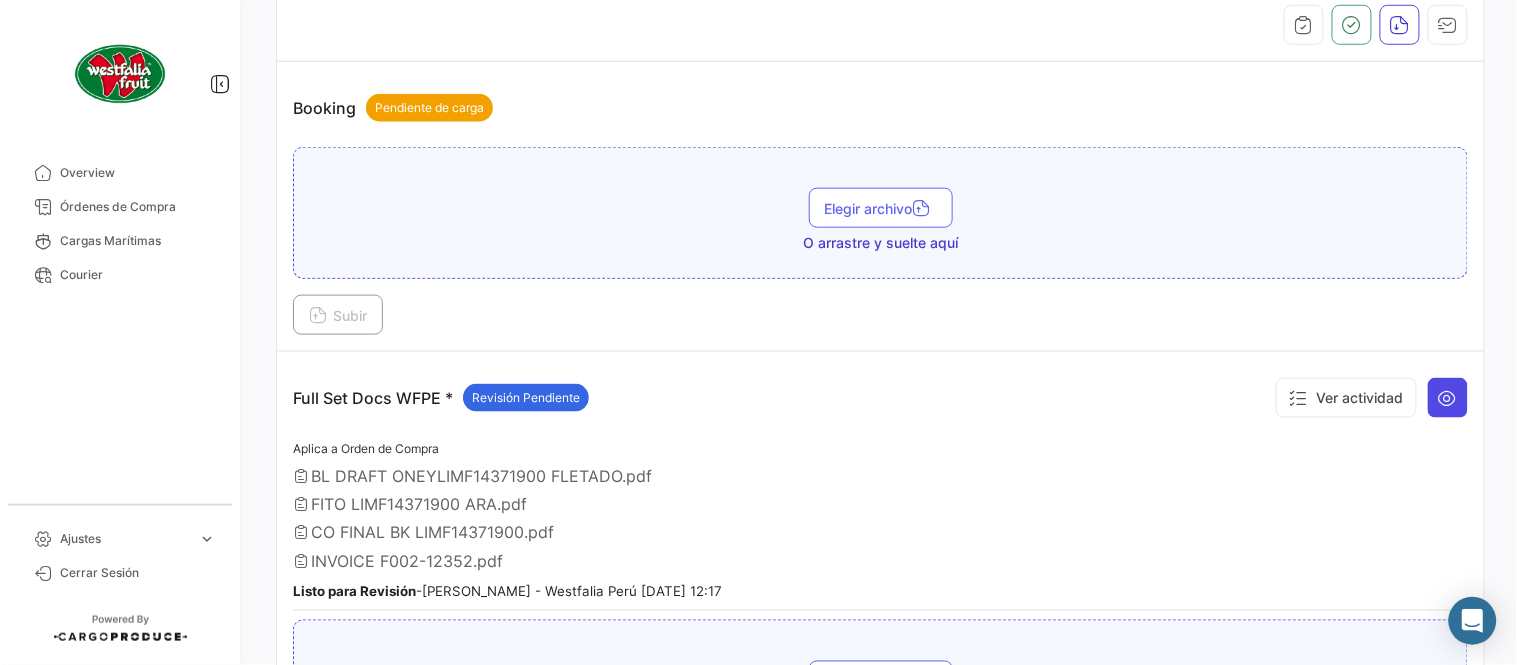 click at bounding box center (1448, 398) 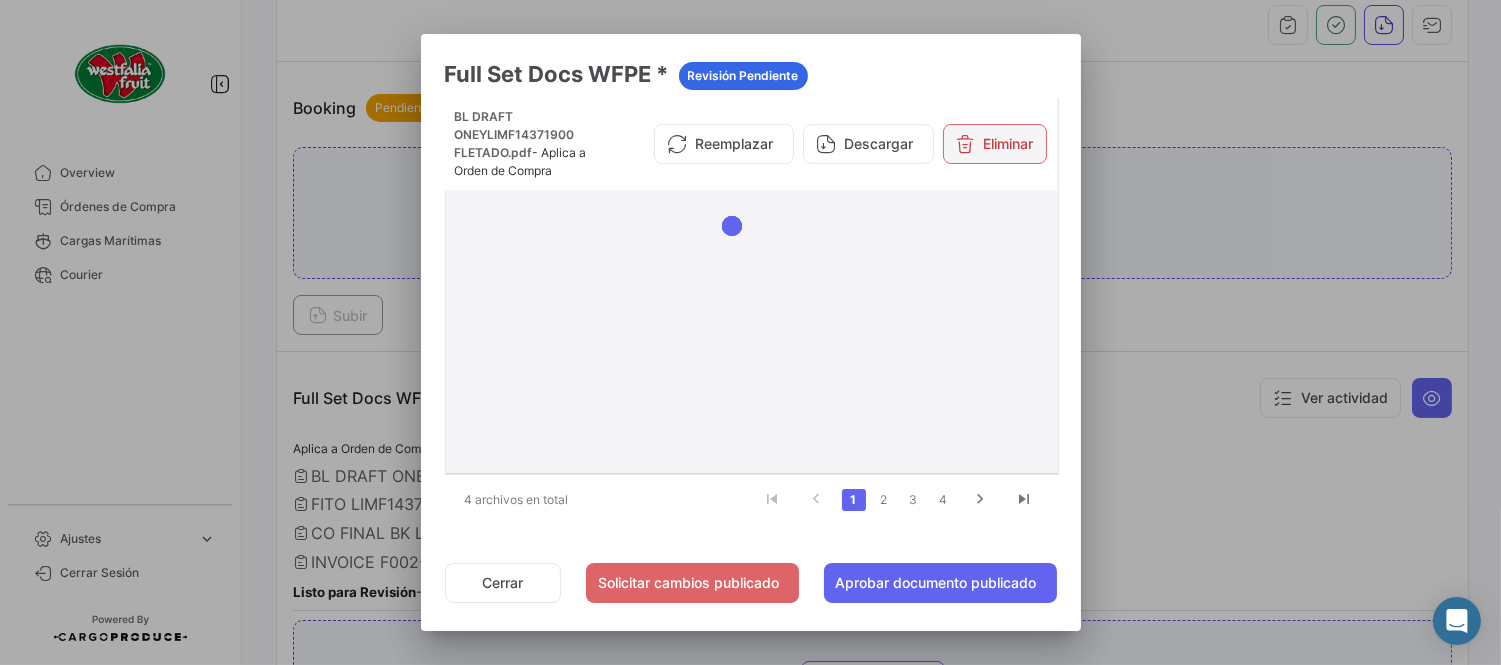 click on "Eliminar" at bounding box center (995, 144) 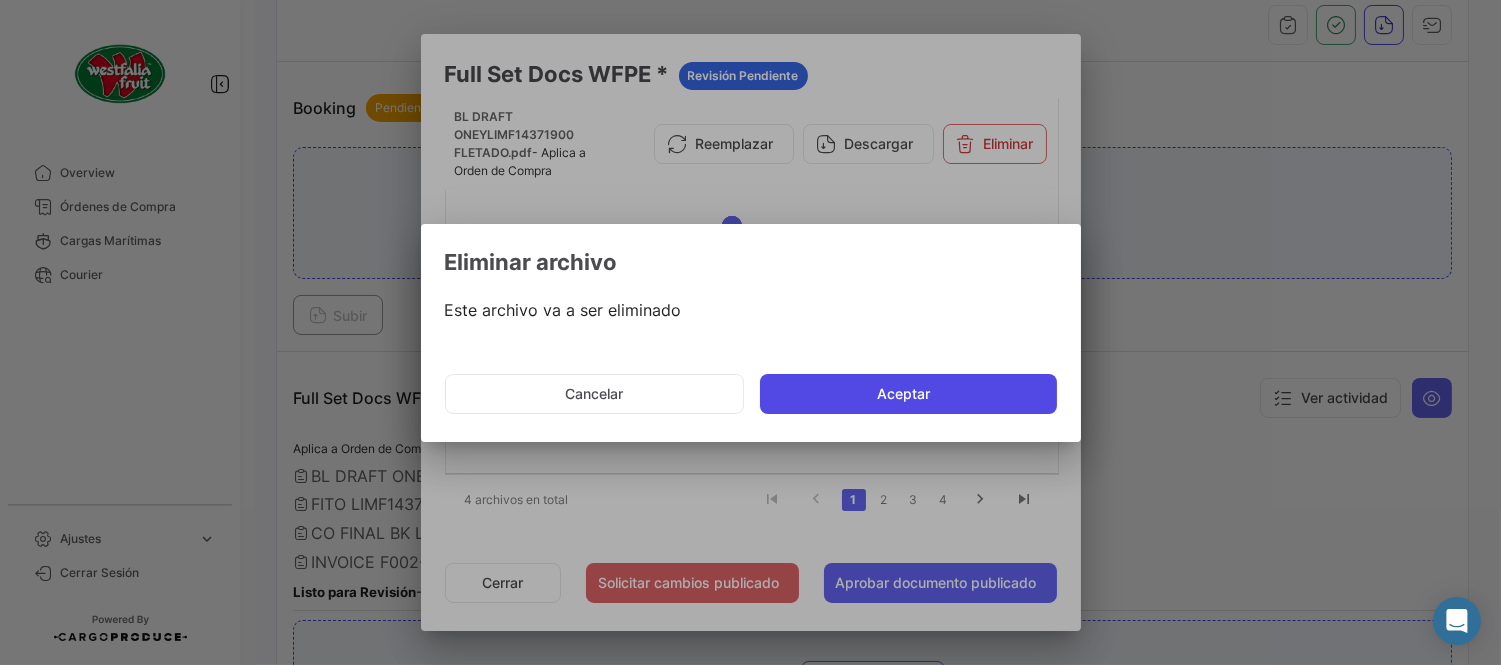 click on "Aceptar" 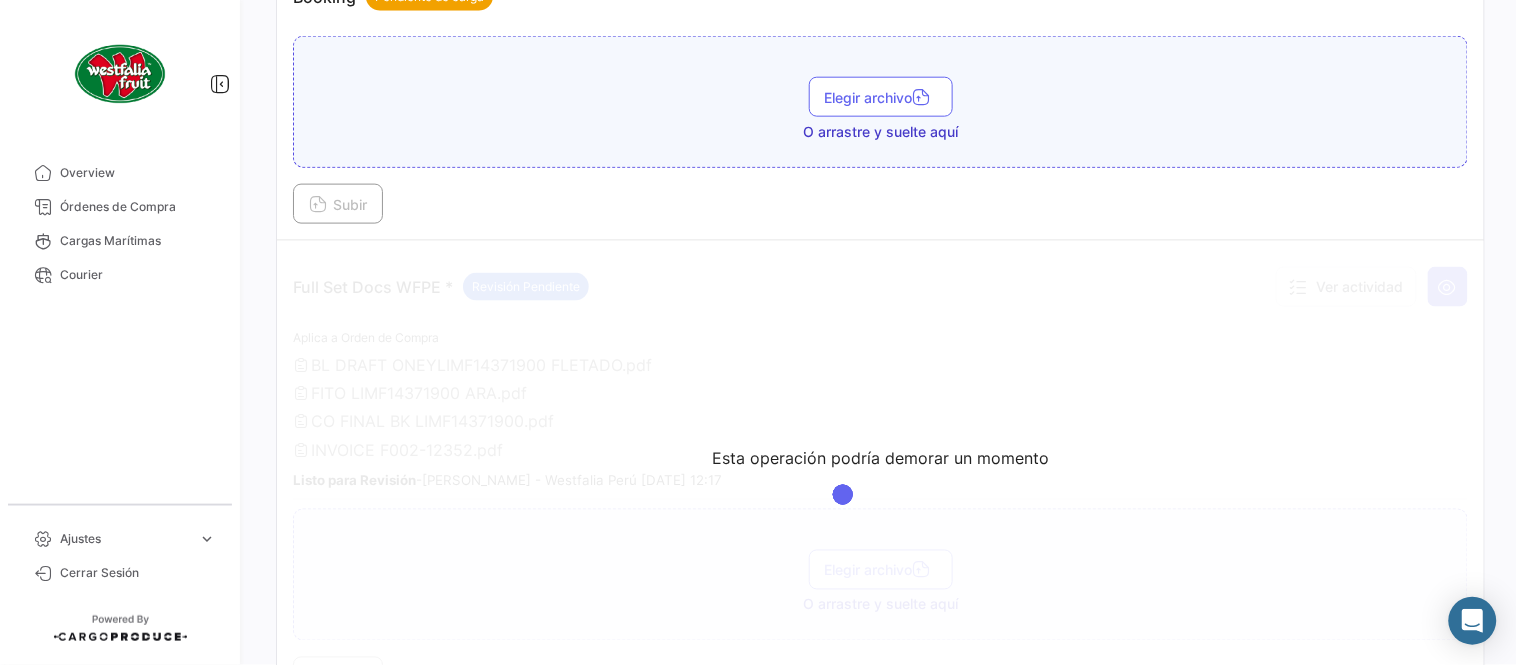 scroll, scrollTop: 665, scrollLeft: 0, axis: vertical 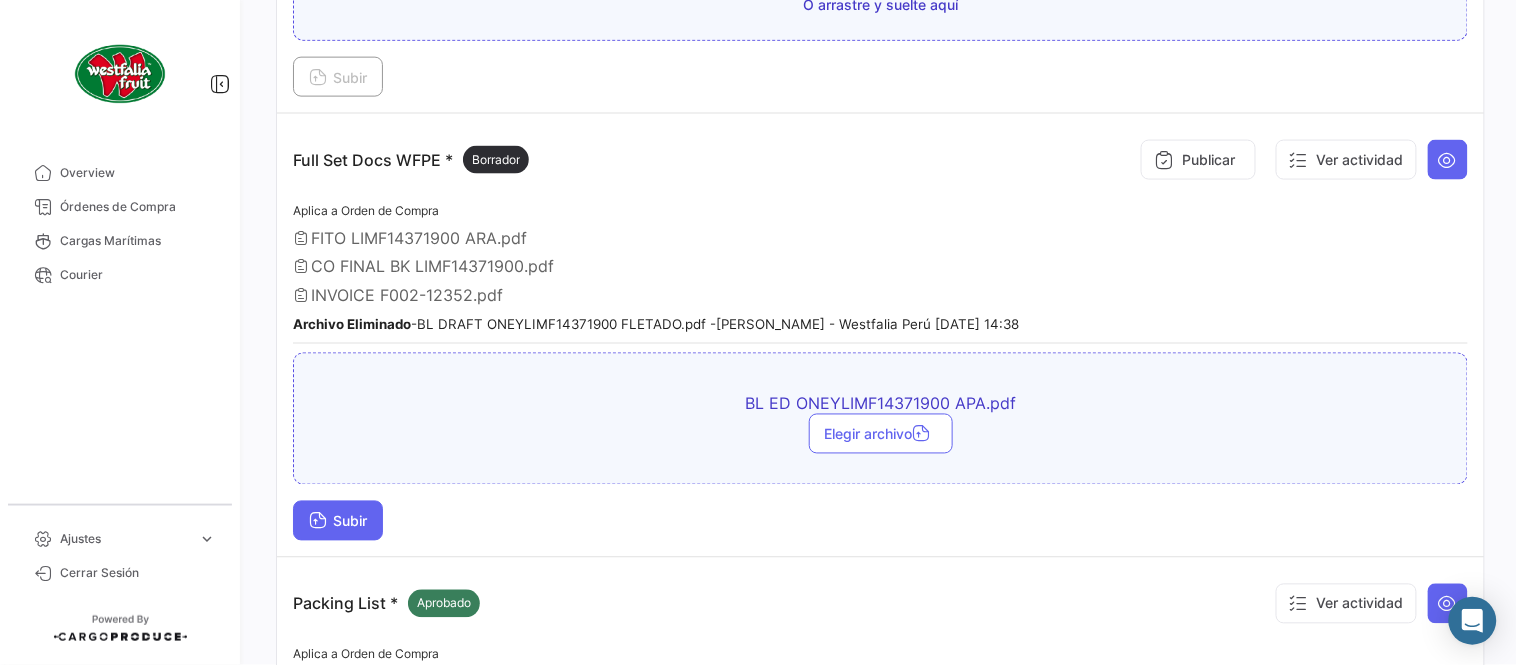 click on "Subir" at bounding box center [338, 521] 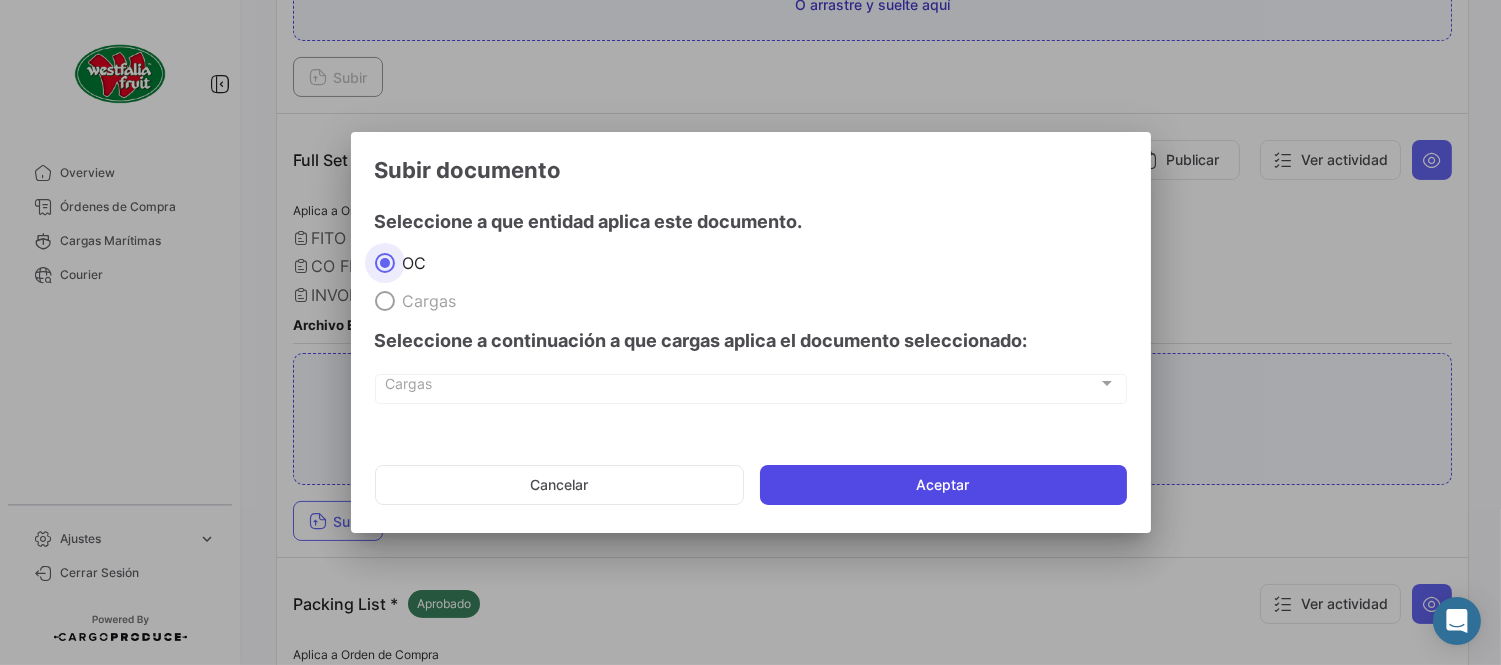 click on "Aceptar" 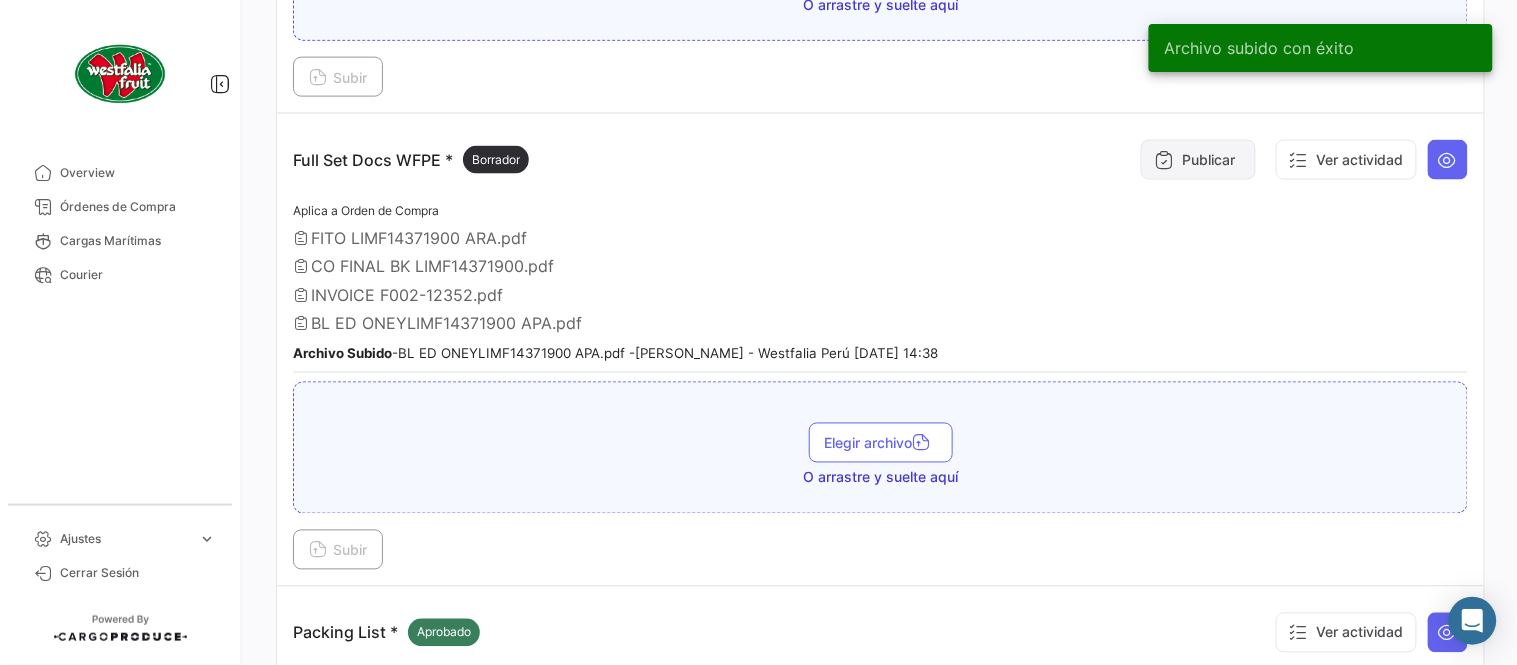 click on "Publicar" at bounding box center [1198, 160] 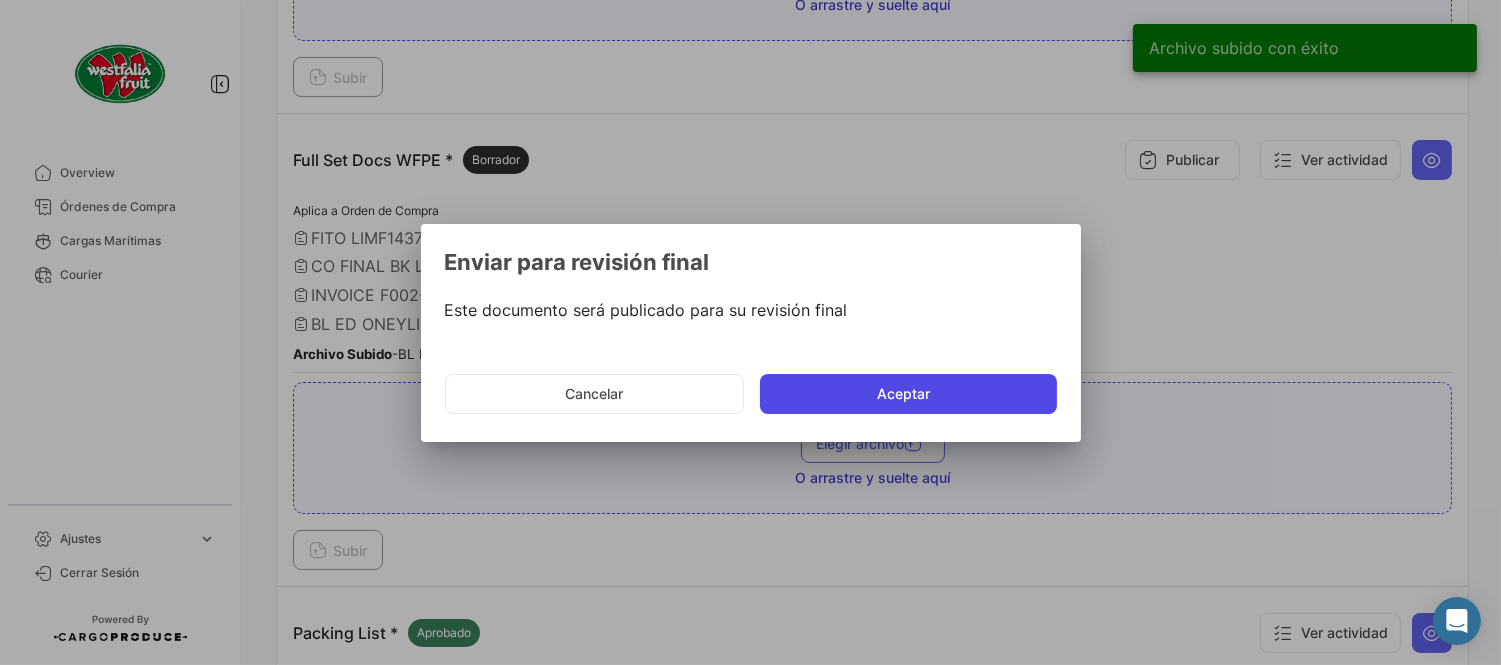 click on "Aceptar" 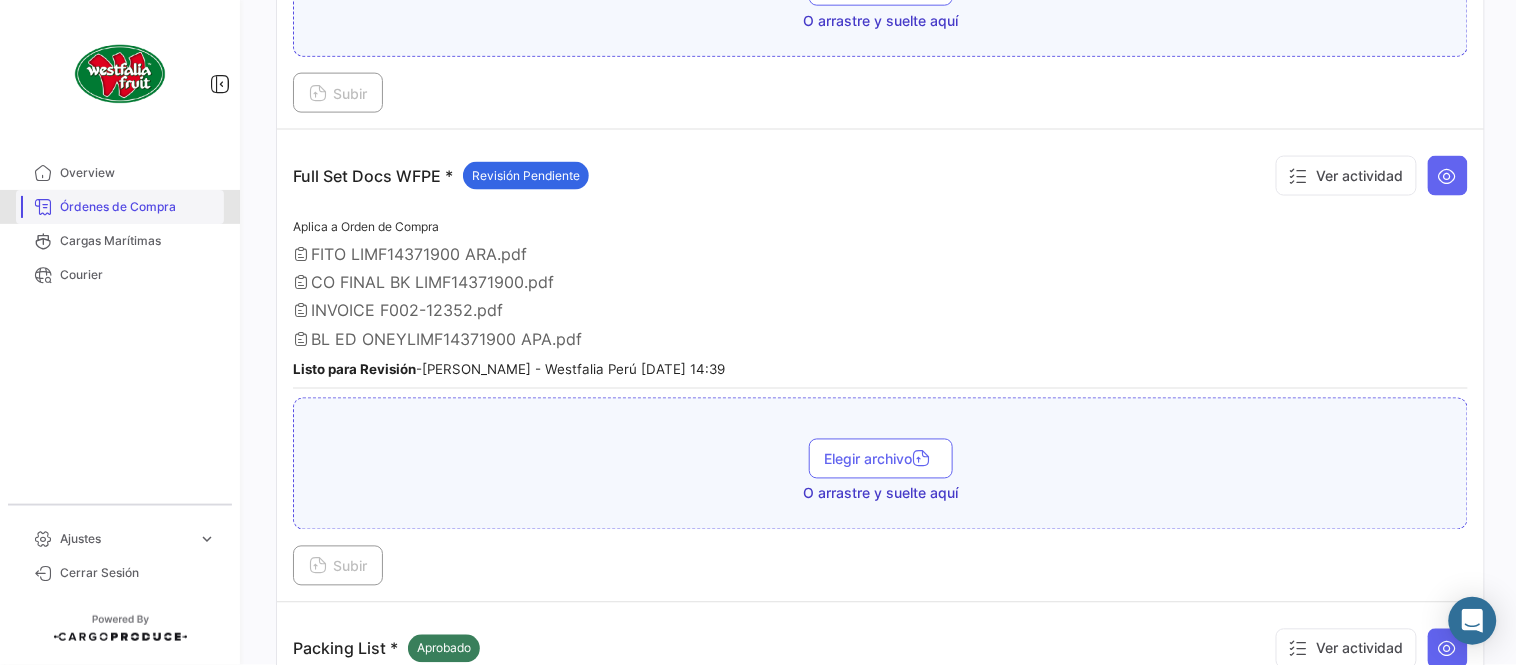 click on "Órdenes de Compra" at bounding box center (120, 207) 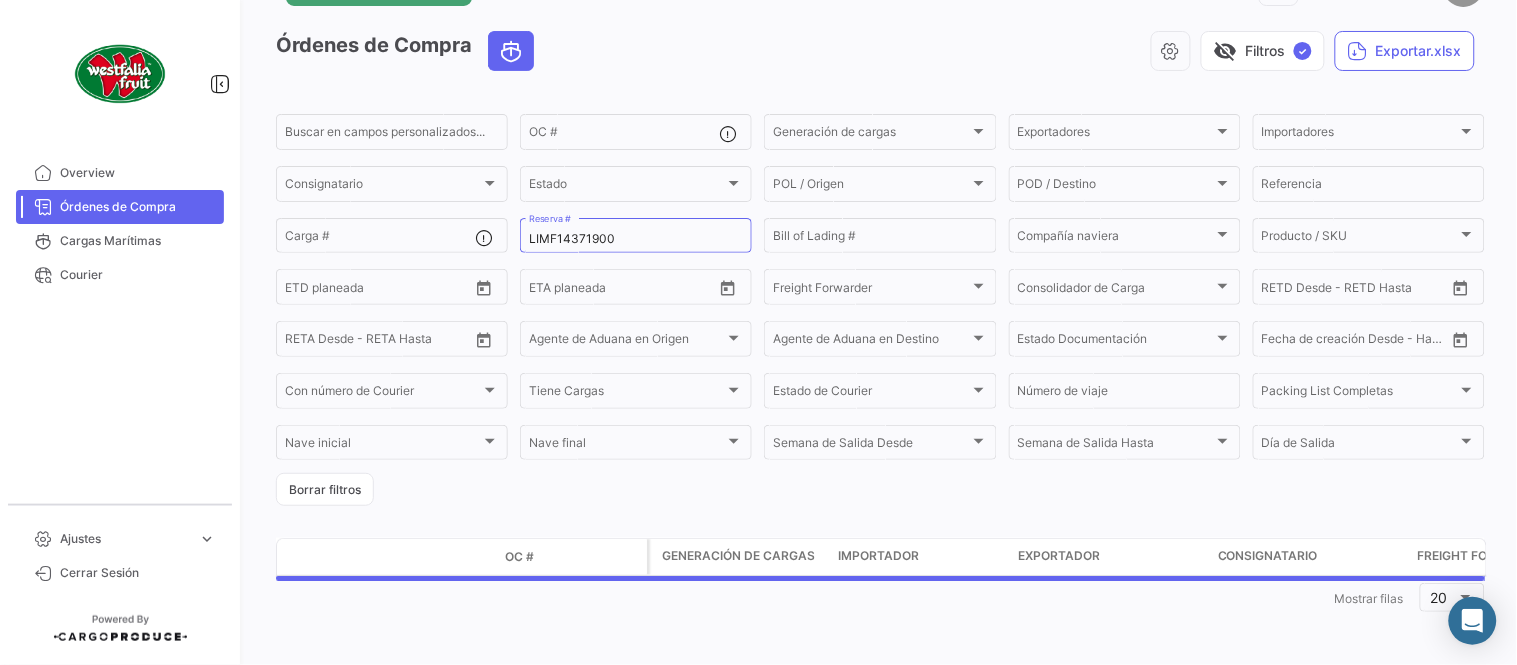 scroll, scrollTop: 0, scrollLeft: 0, axis: both 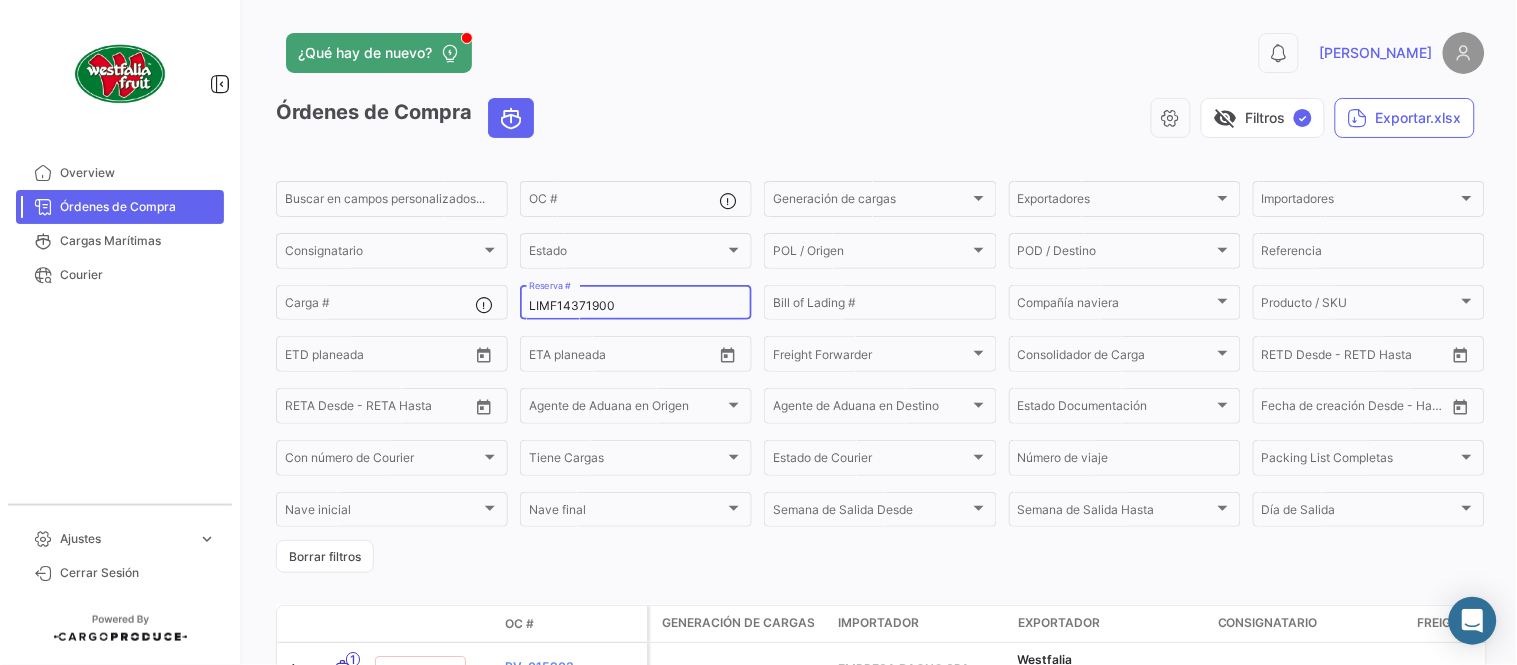 click on "LIMF14371900" at bounding box center (636, 306) 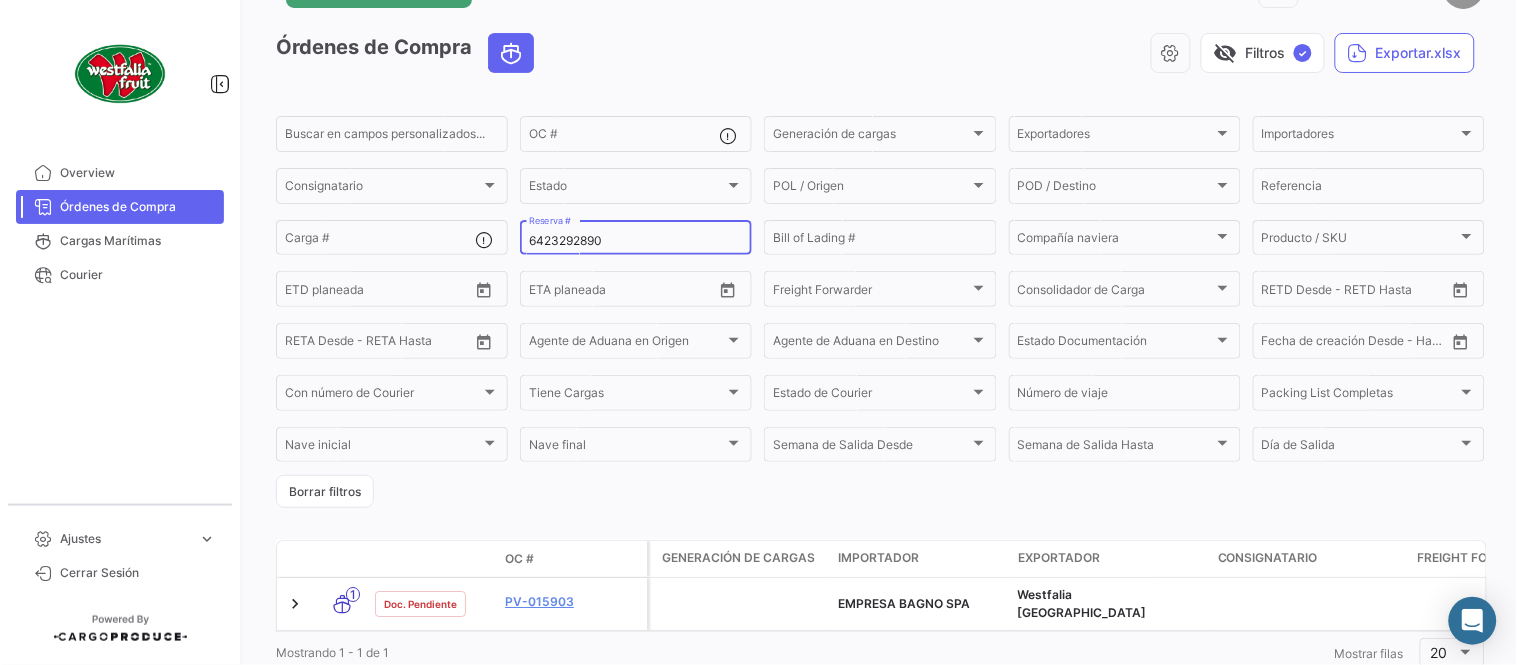 scroll, scrollTop: 128, scrollLeft: 0, axis: vertical 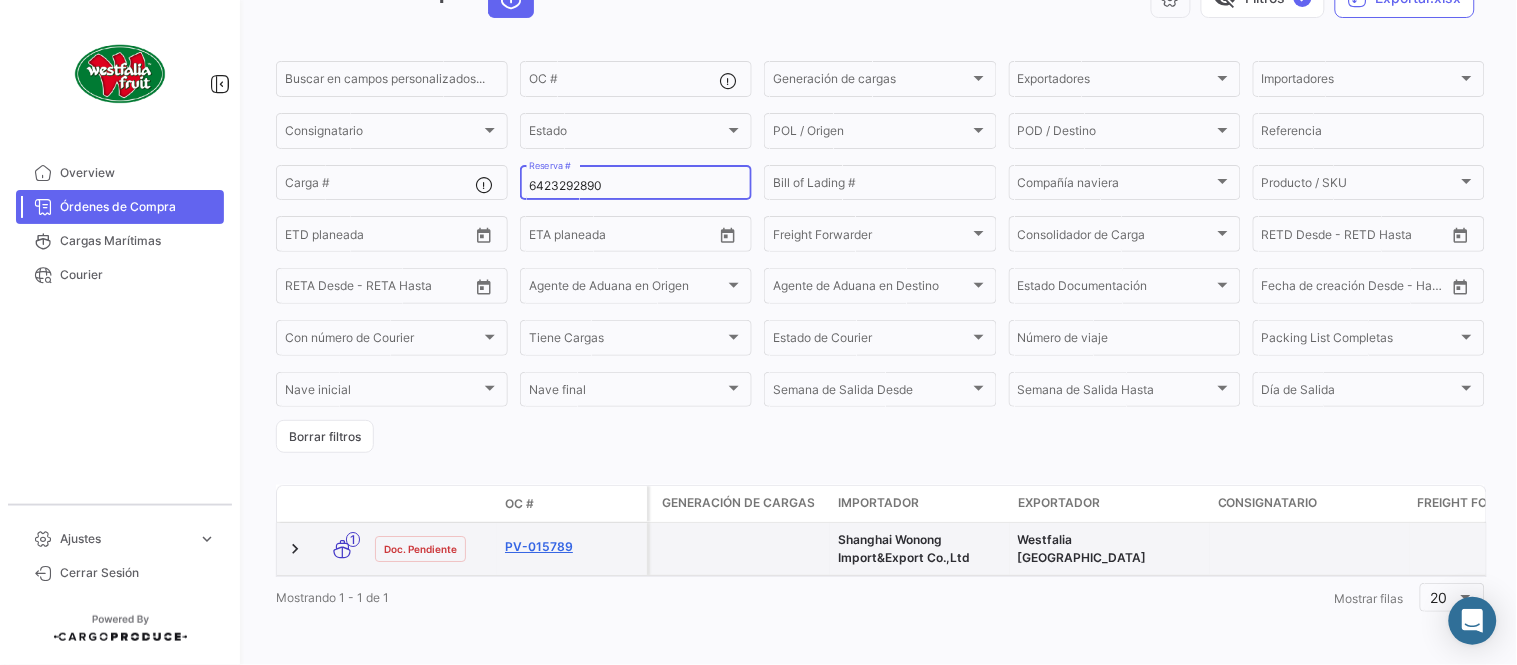 type on "6423292890" 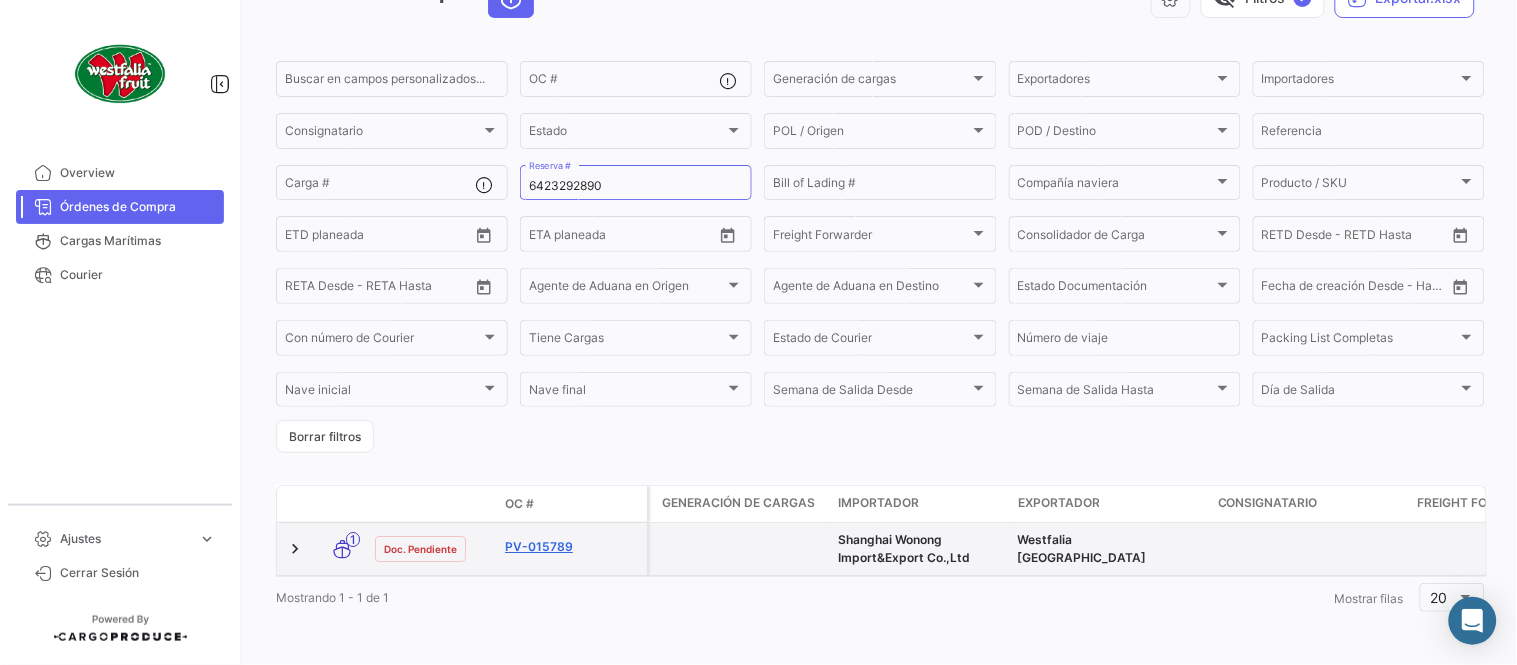 click on "PV-015789" 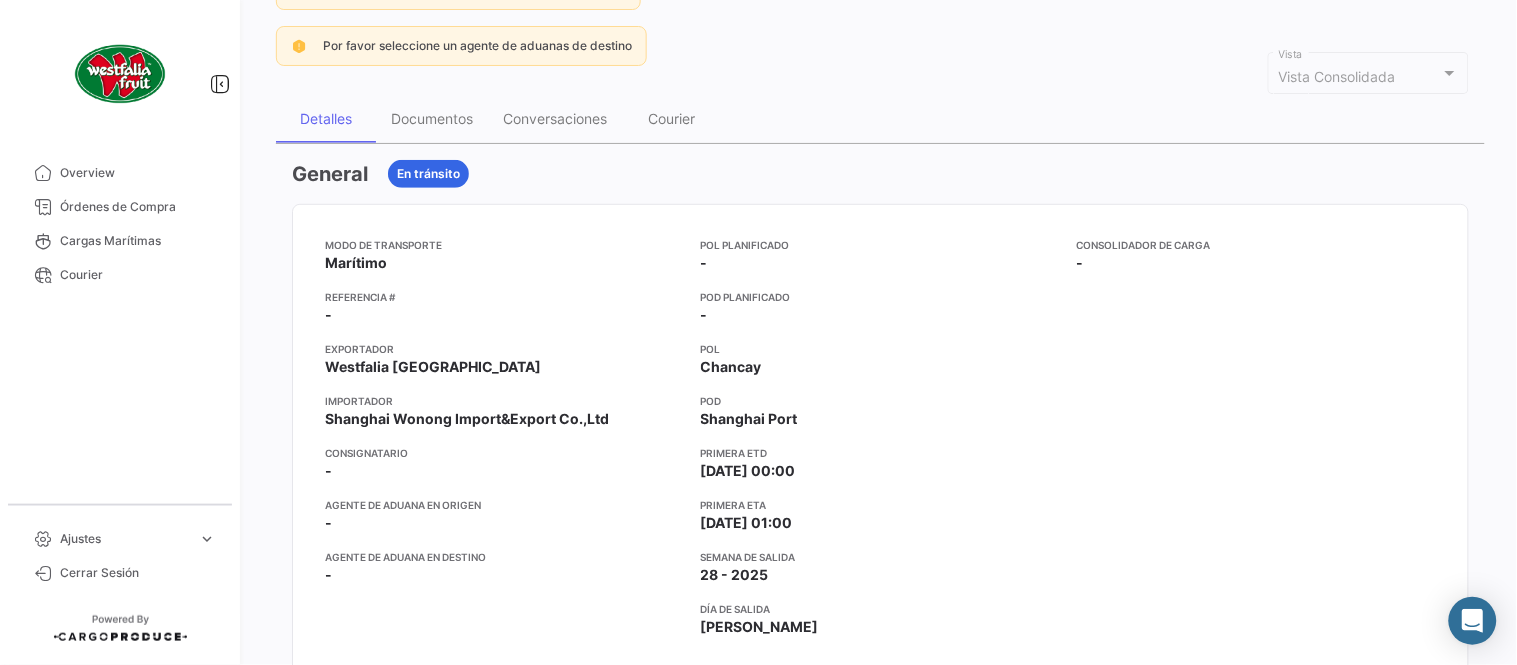 scroll, scrollTop: 0, scrollLeft: 0, axis: both 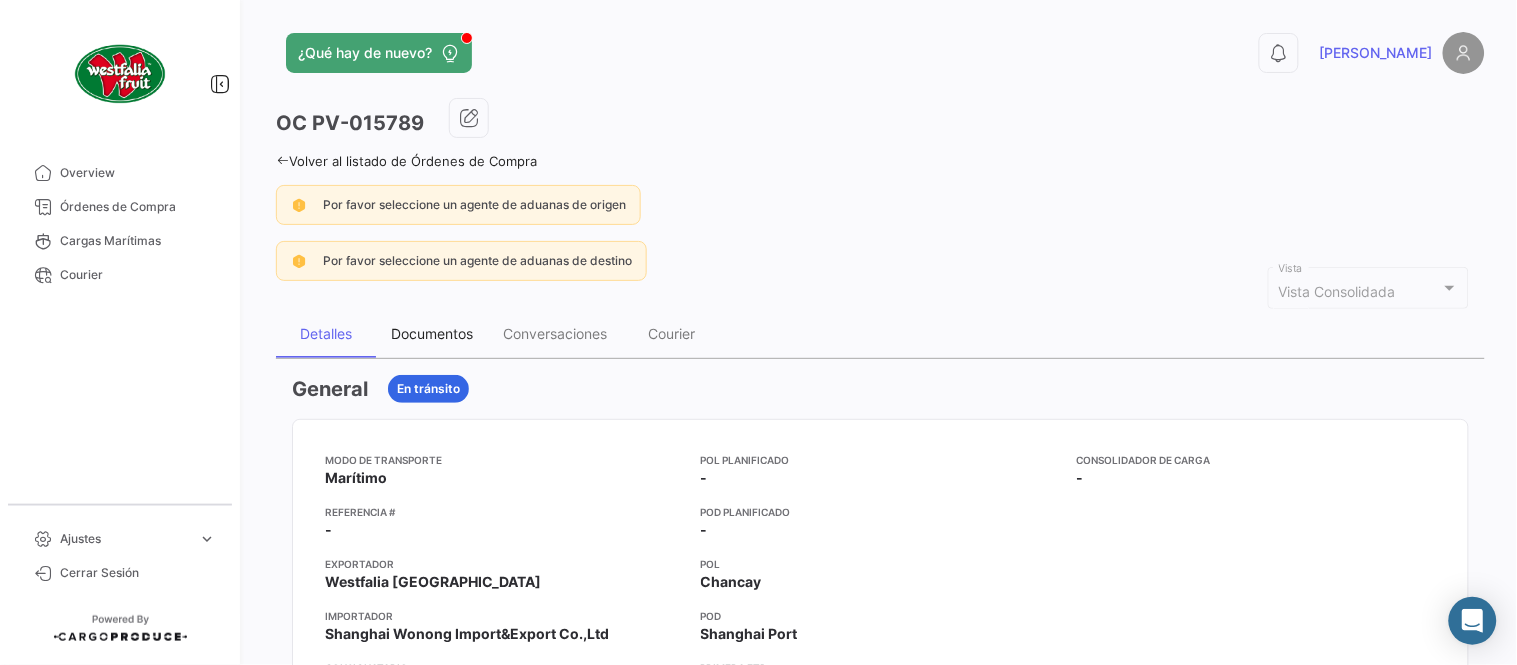 click on "Documentos" at bounding box center [432, 334] 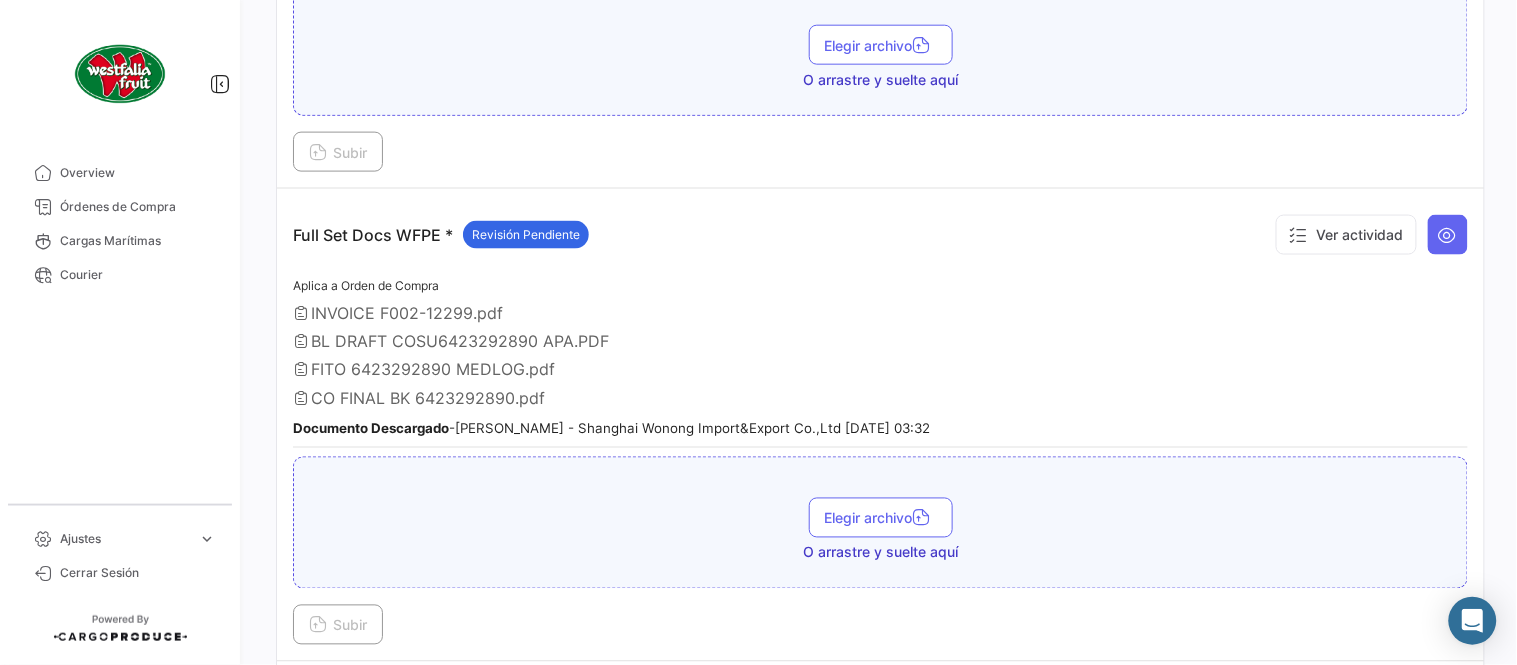 scroll, scrollTop: 555, scrollLeft: 0, axis: vertical 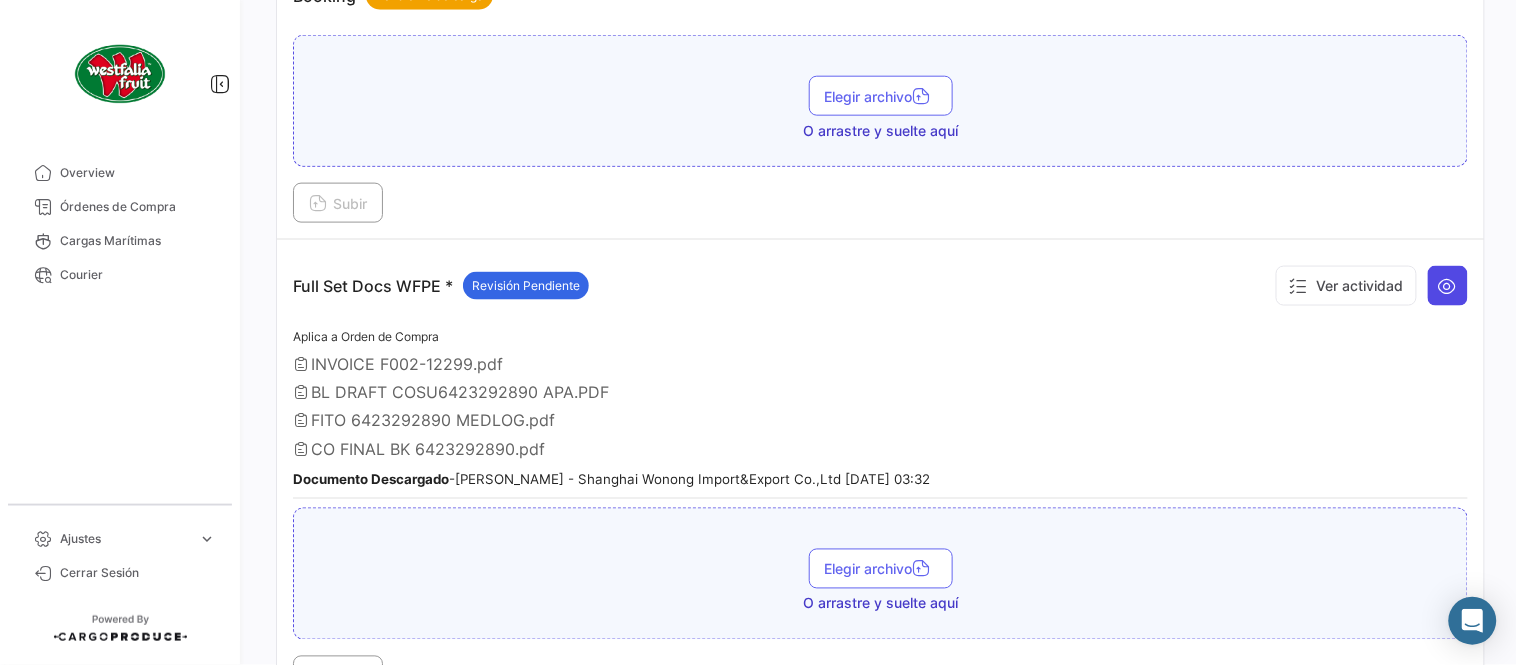 click at bounding box center [1448, 286] 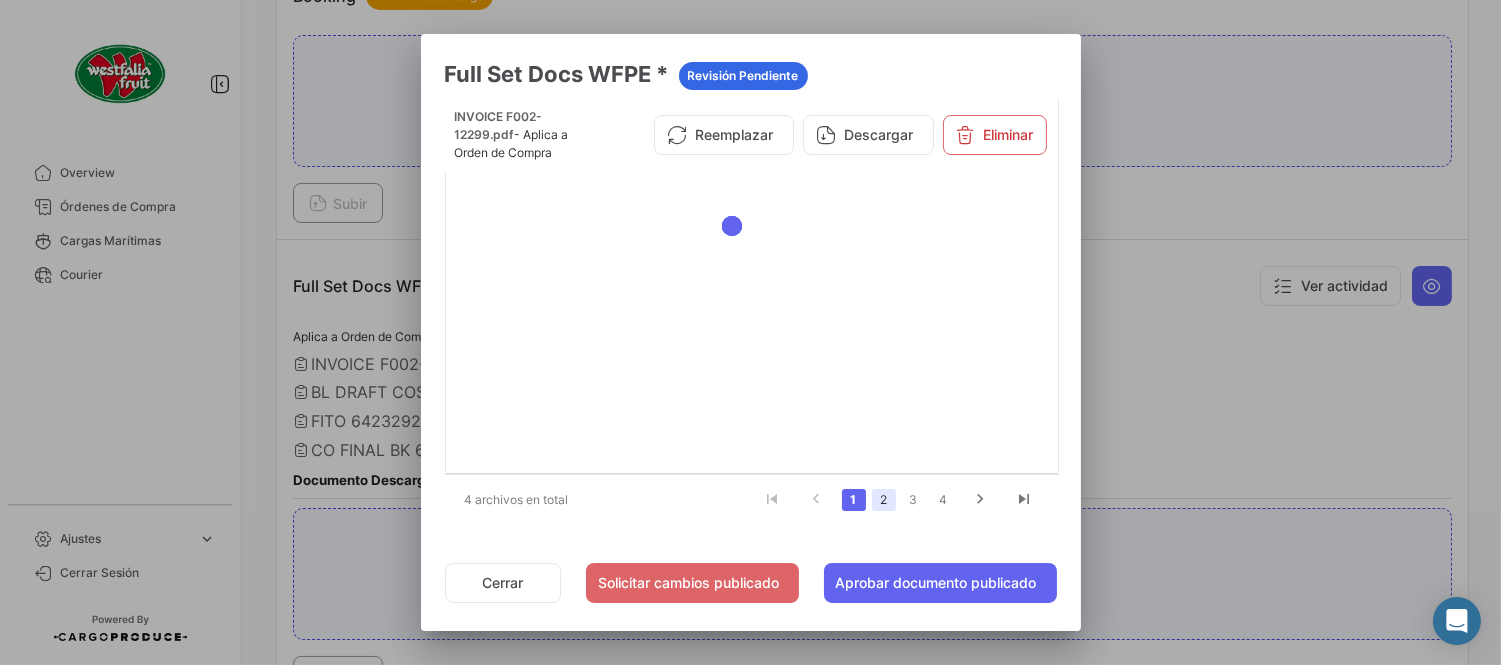 click on "2" 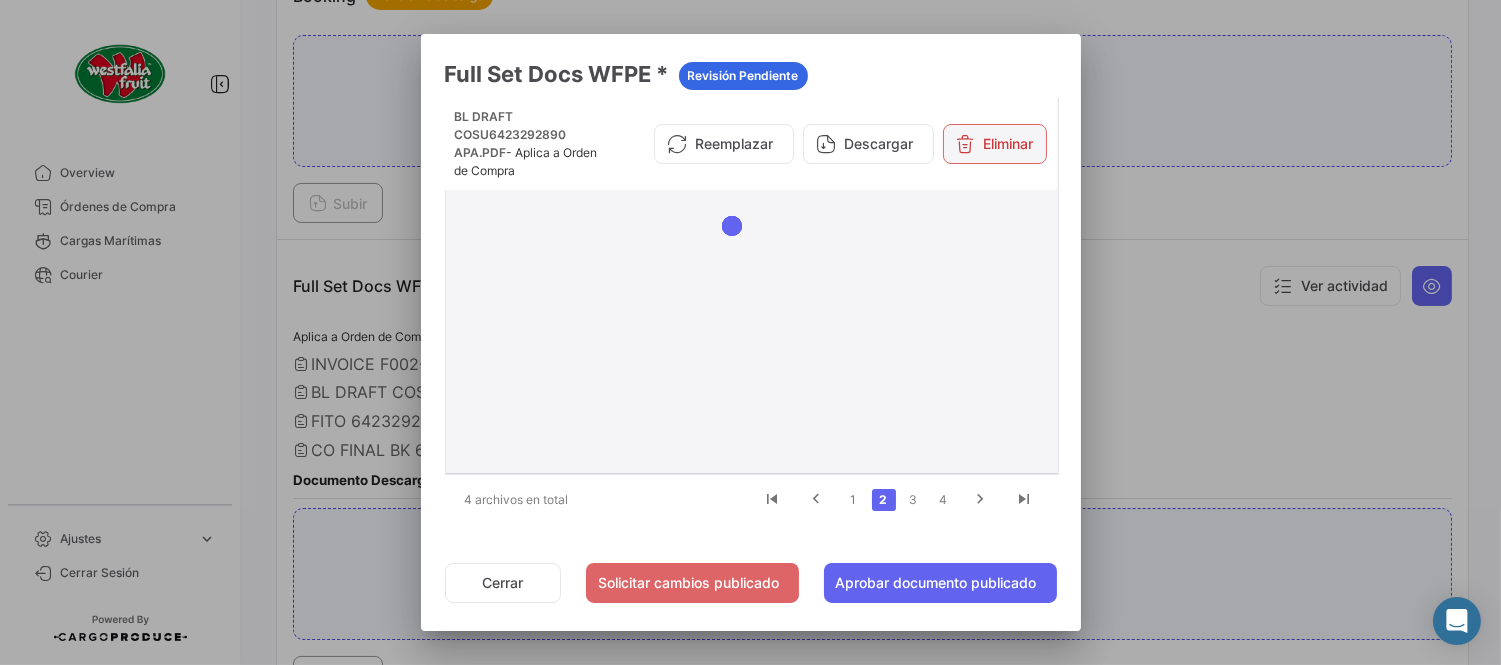click on "Eliminar" at bounding box center [995, 144] 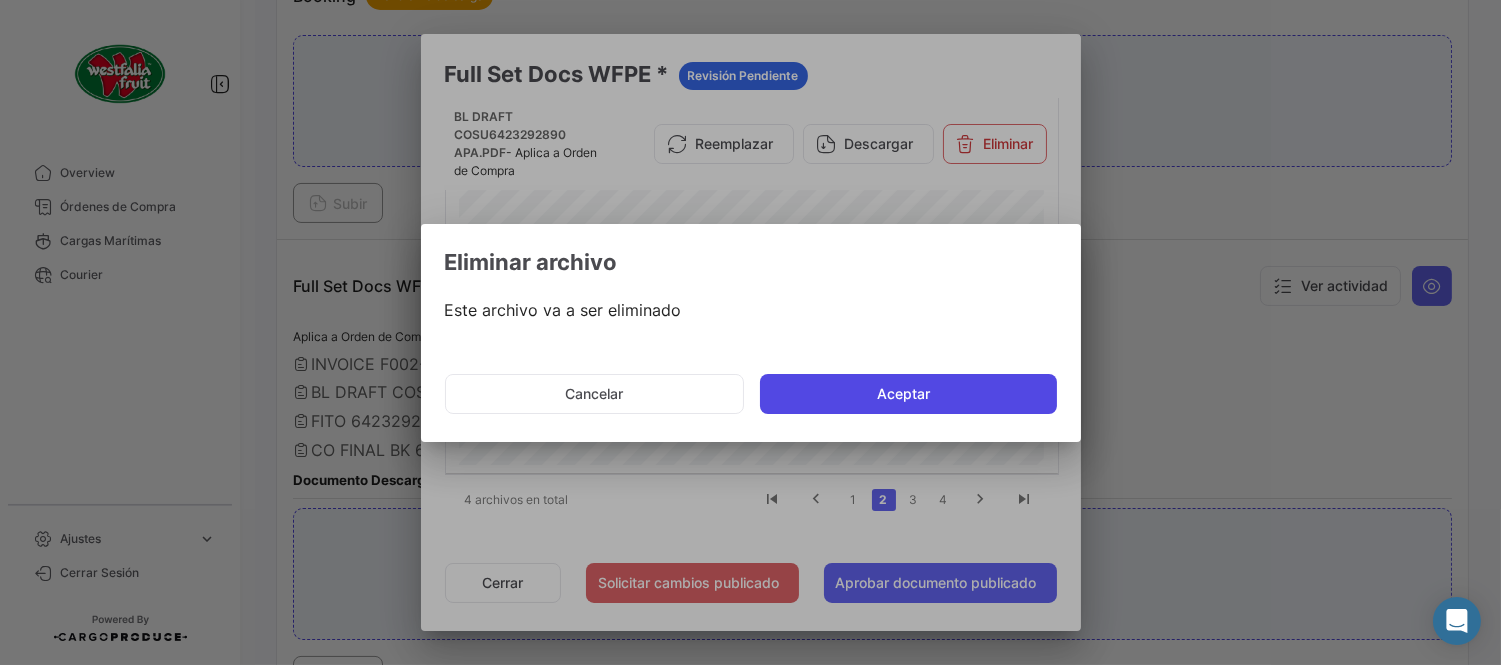 click on "Aceptar" 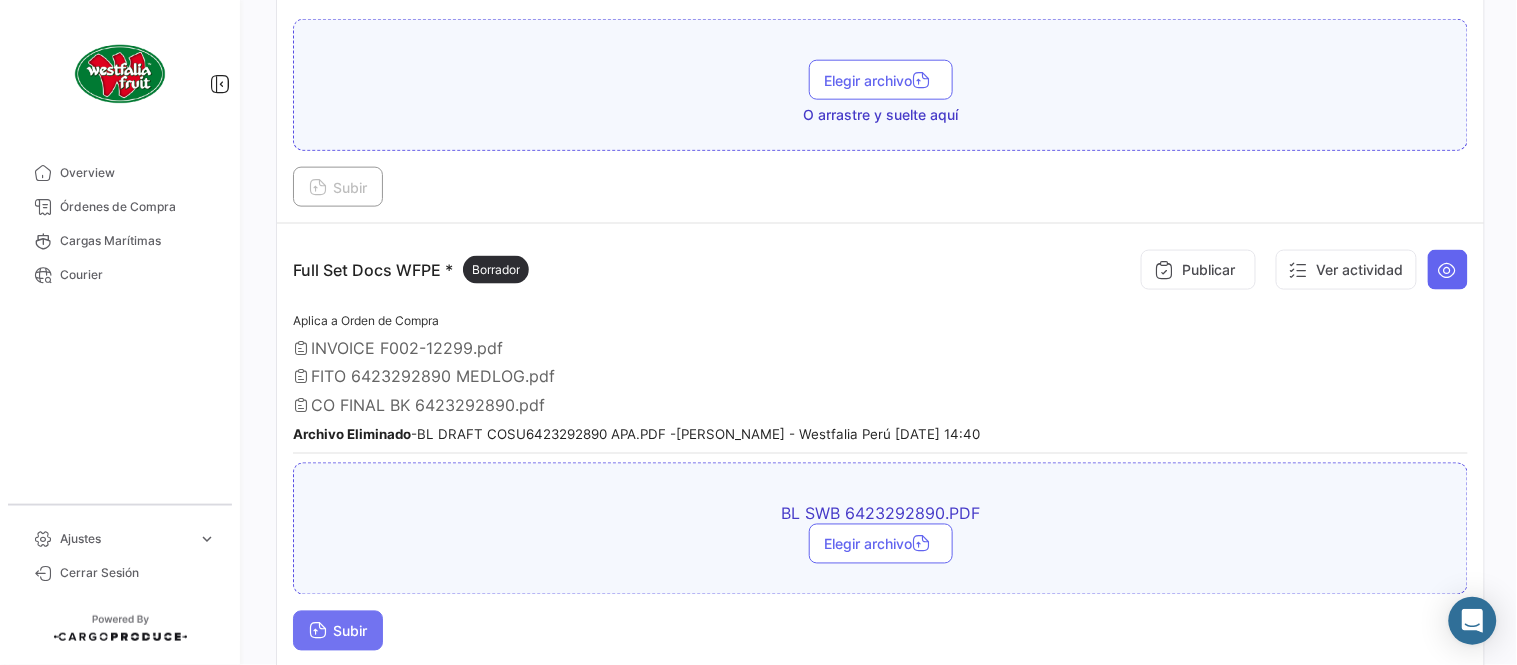 click on "Subir" at bounding box center (338, 631) 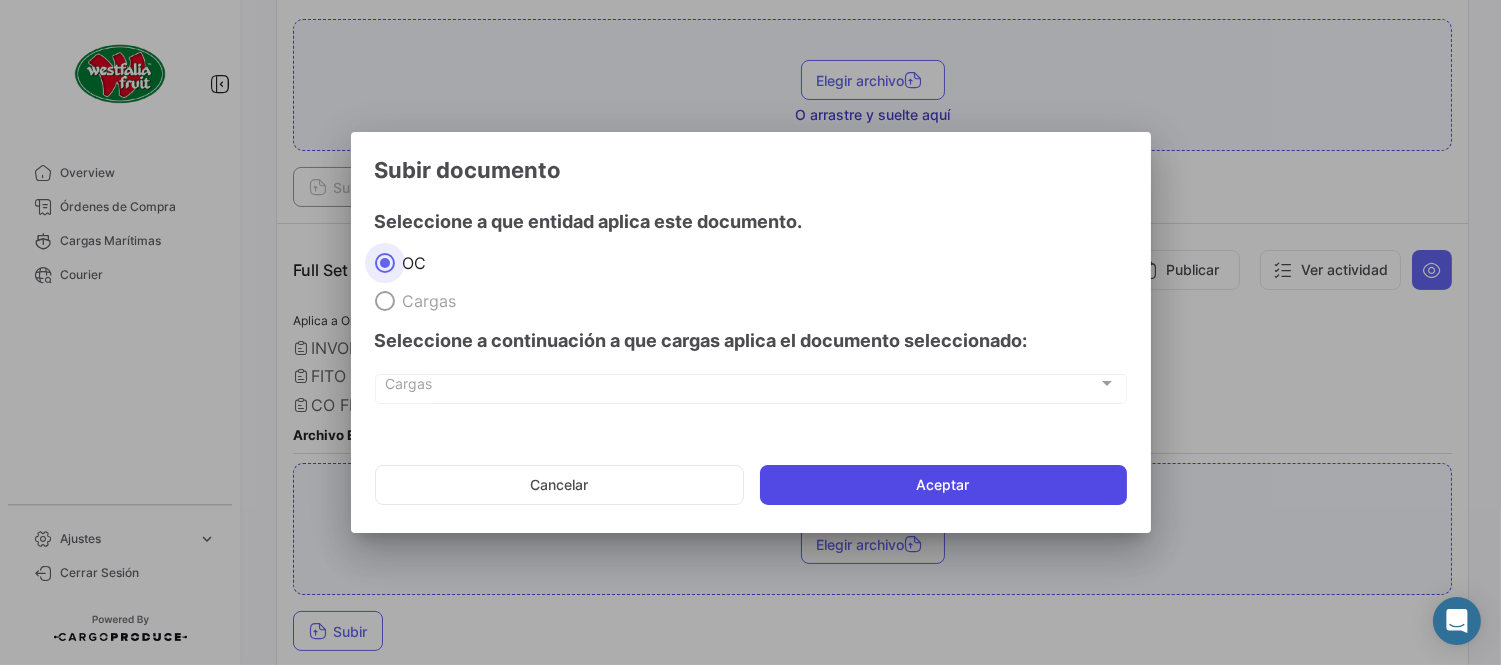 click on "Aceptar" 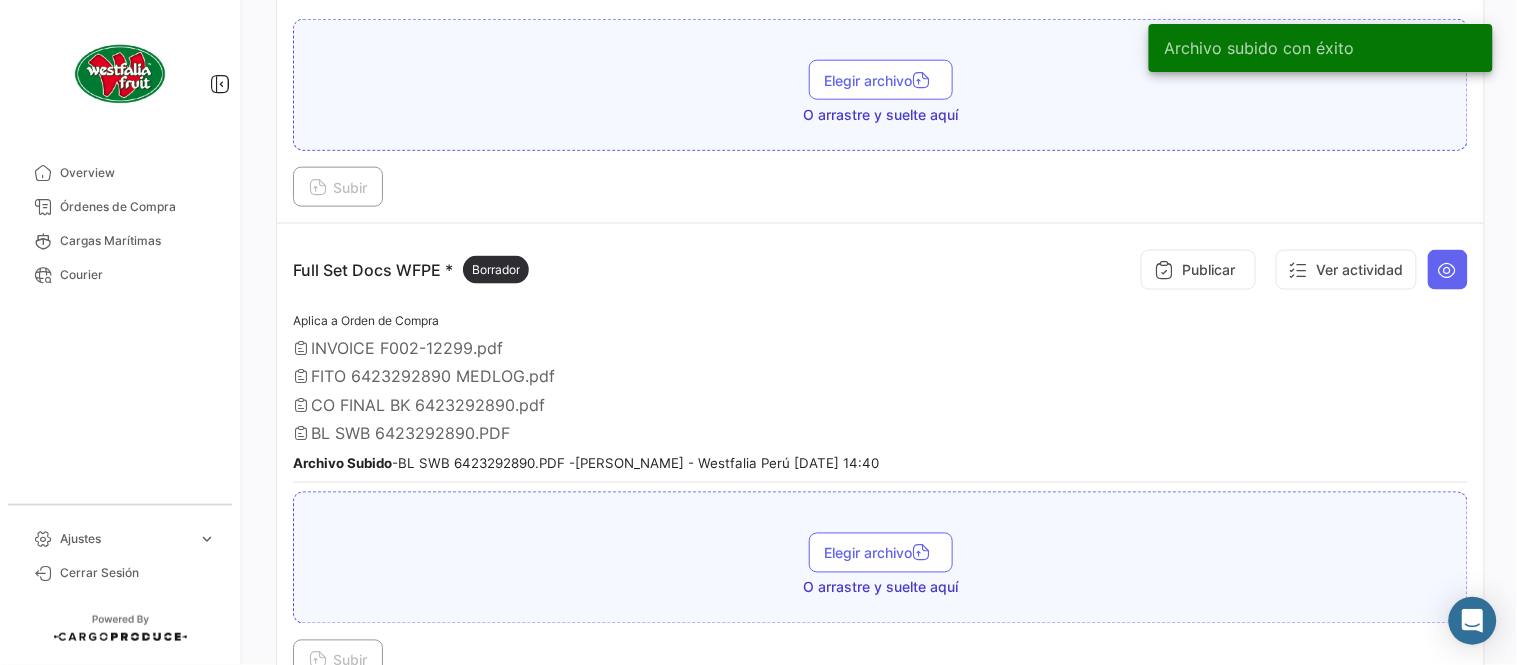 click on "CO FINAL BK 6423292890.pdf" at bounding box center (880, 405) 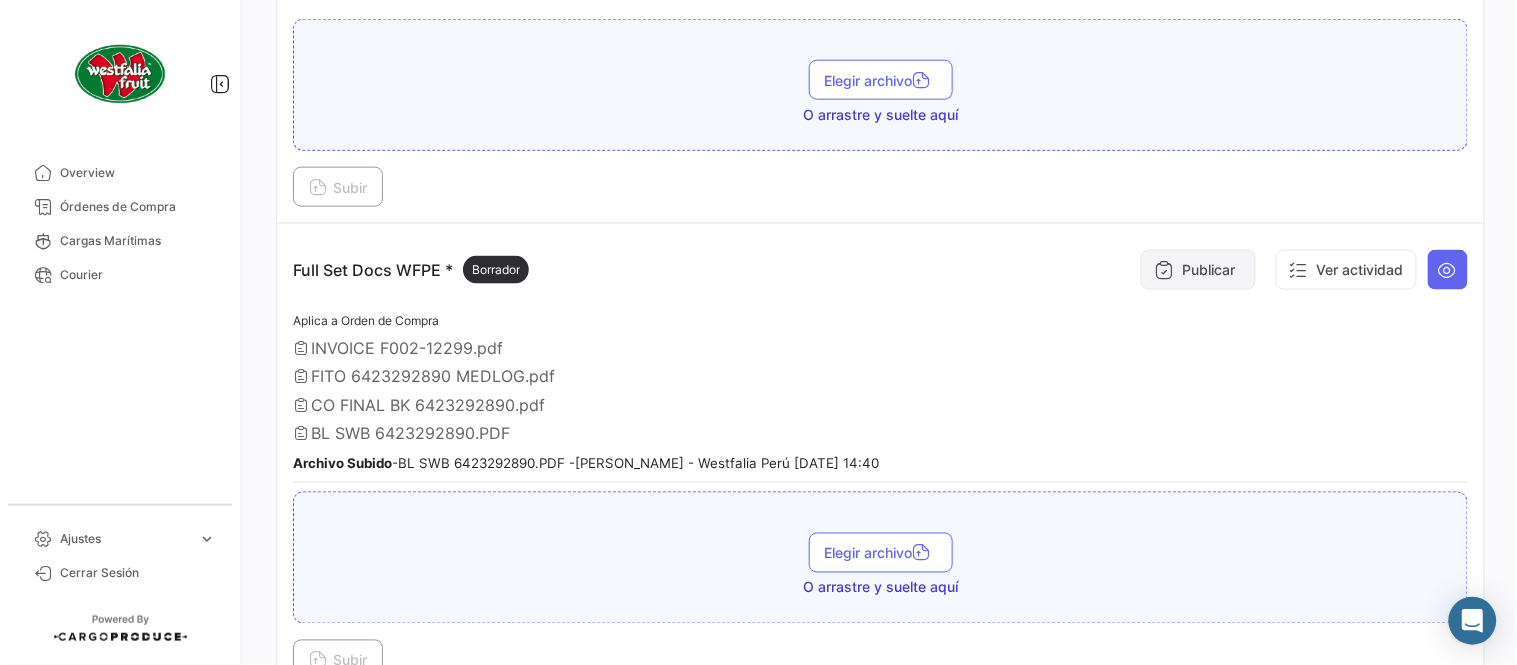 click on "Publicar" at bounding box center (1198, 270) 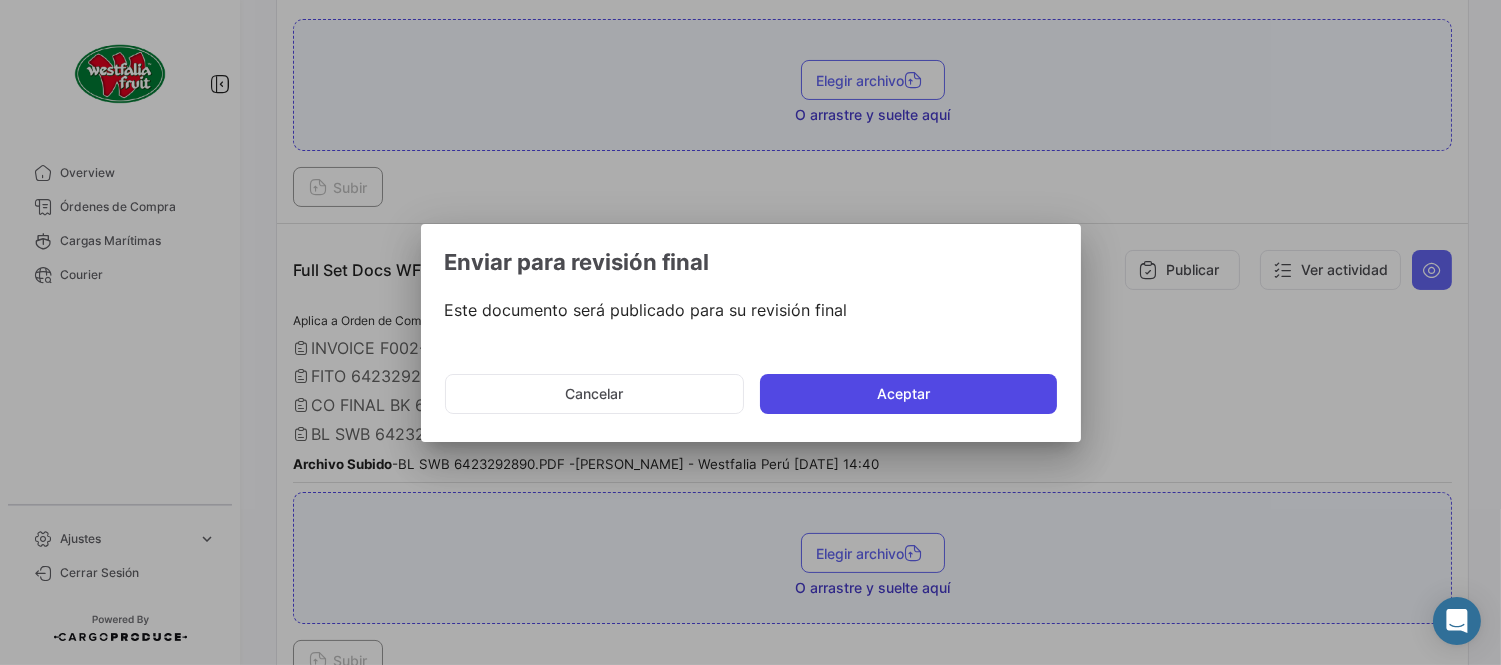 click on "Aceptar" 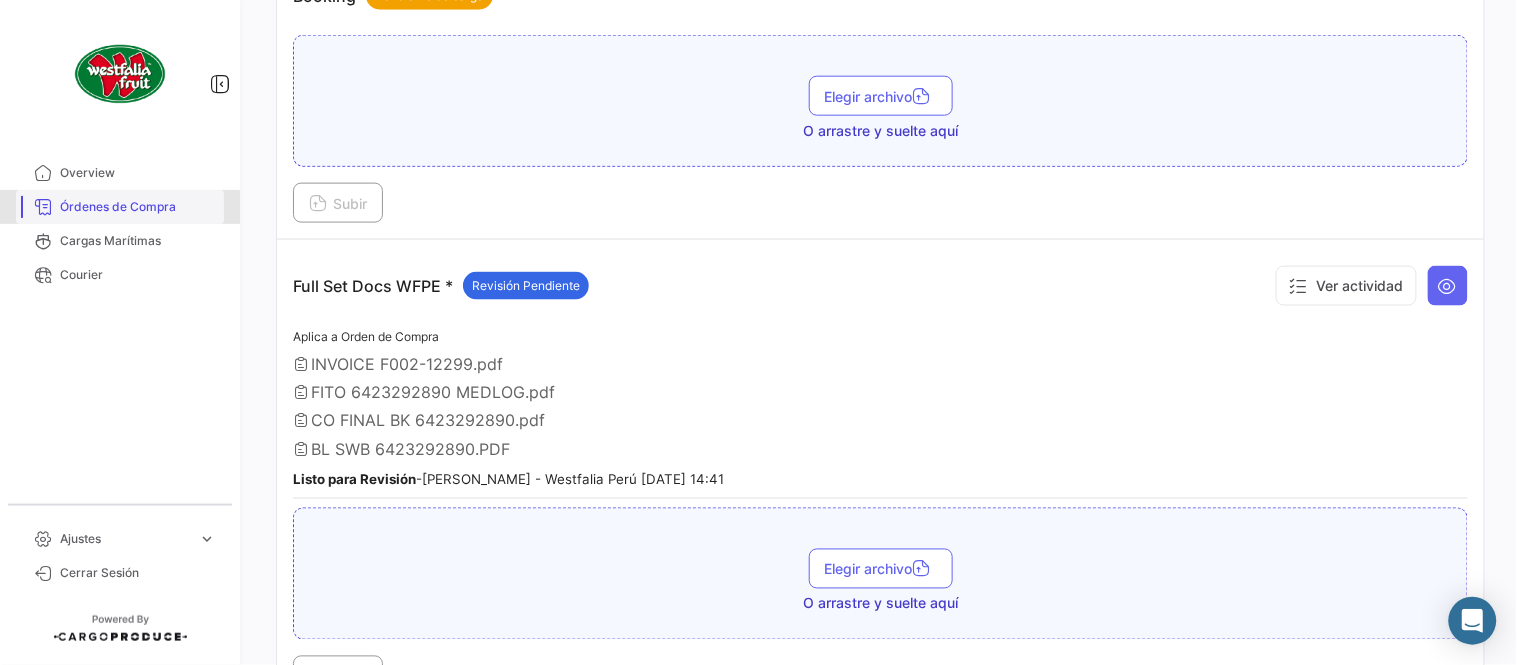 click on "Órdenes de Compra" at bounding box center [138, 207] 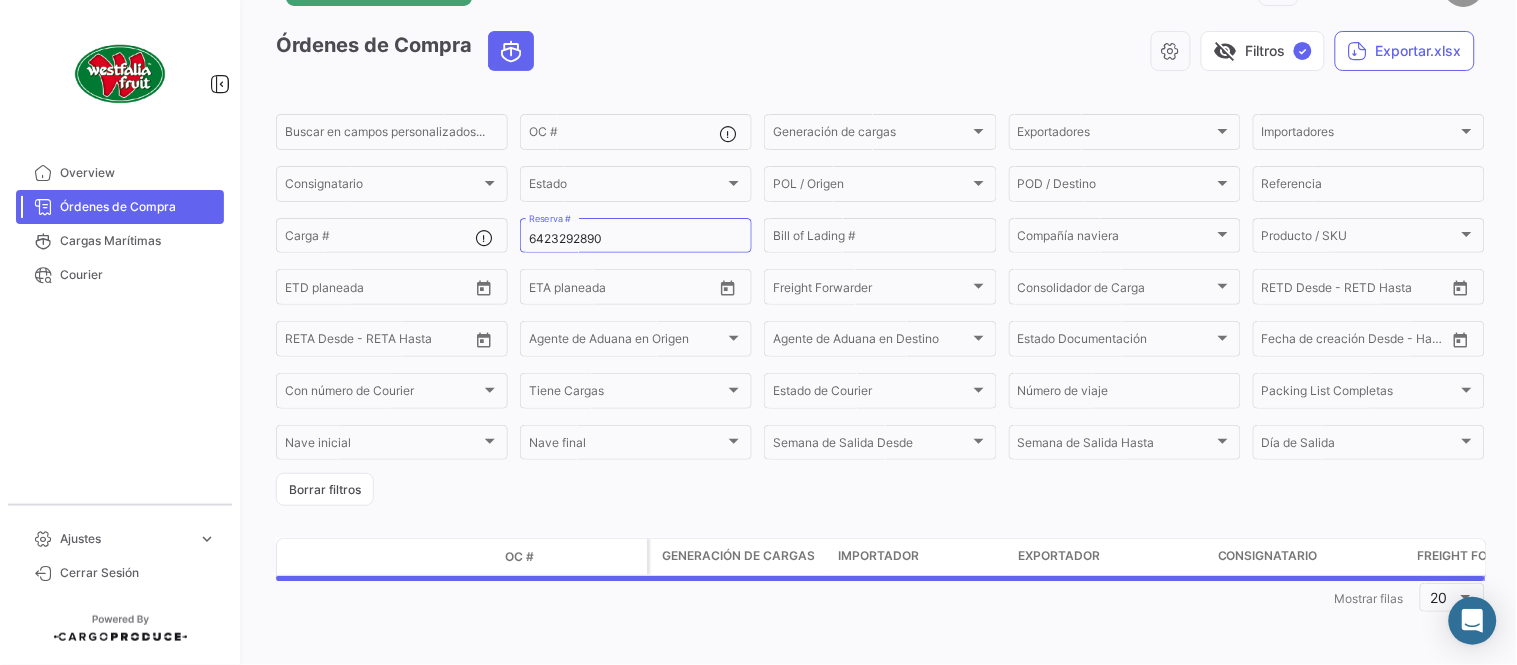 scroll, scrollTop: 0, scrollLeft: 0, axis: both 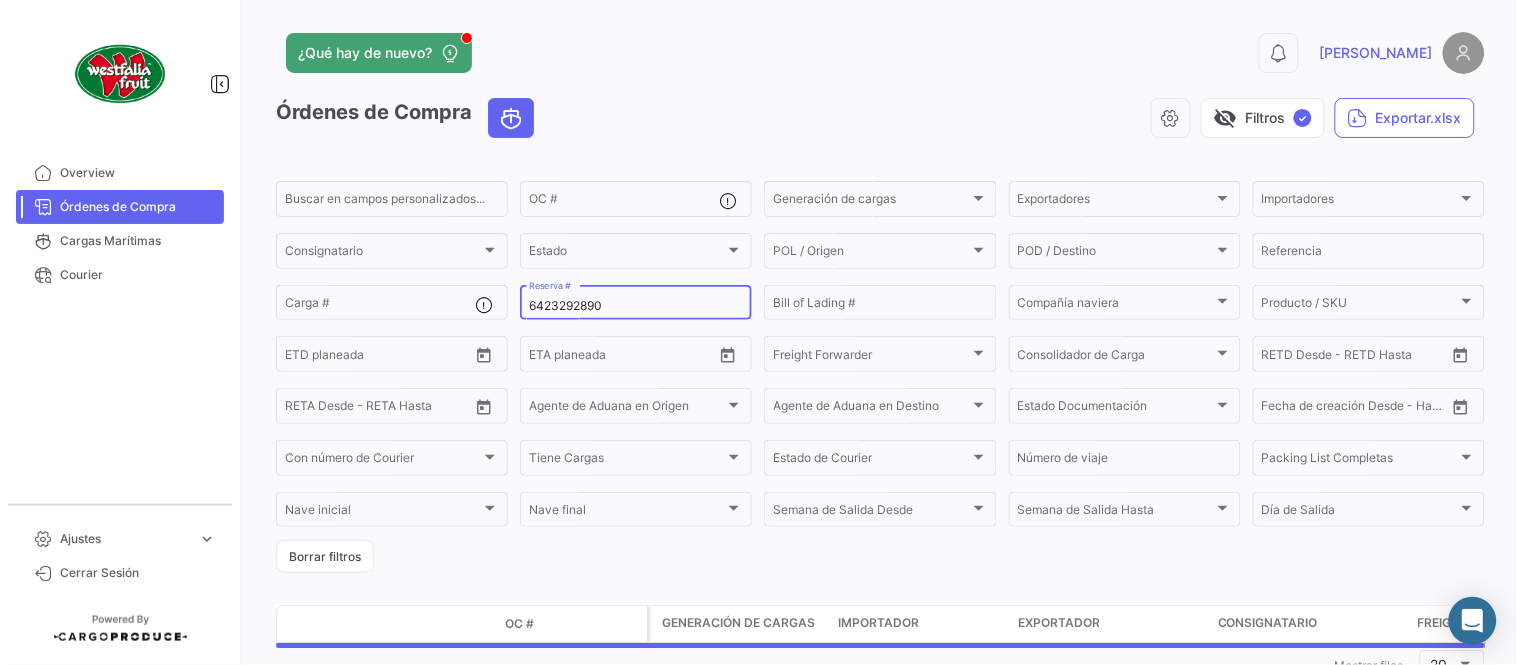 click on "6423292890" at bounding box center (636, 306) 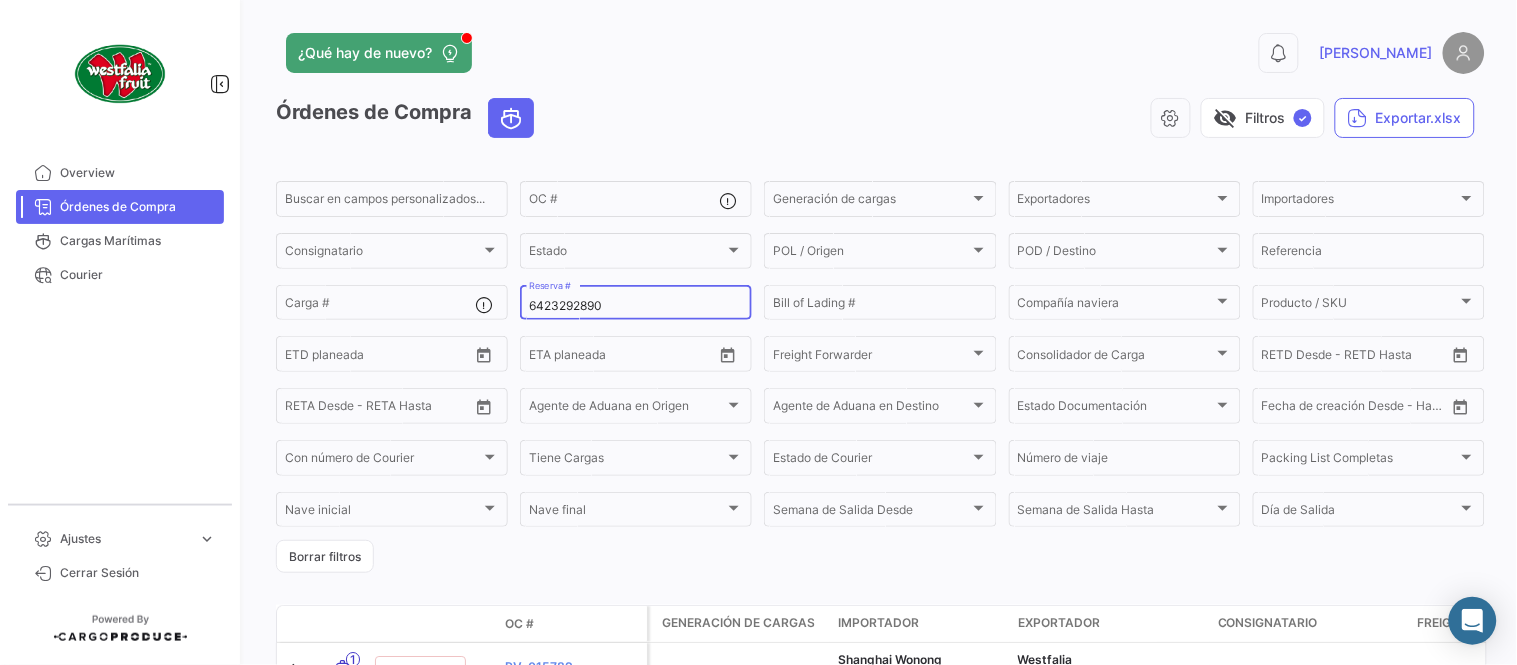 click on "6423292890" at bounding box center (636, 306) 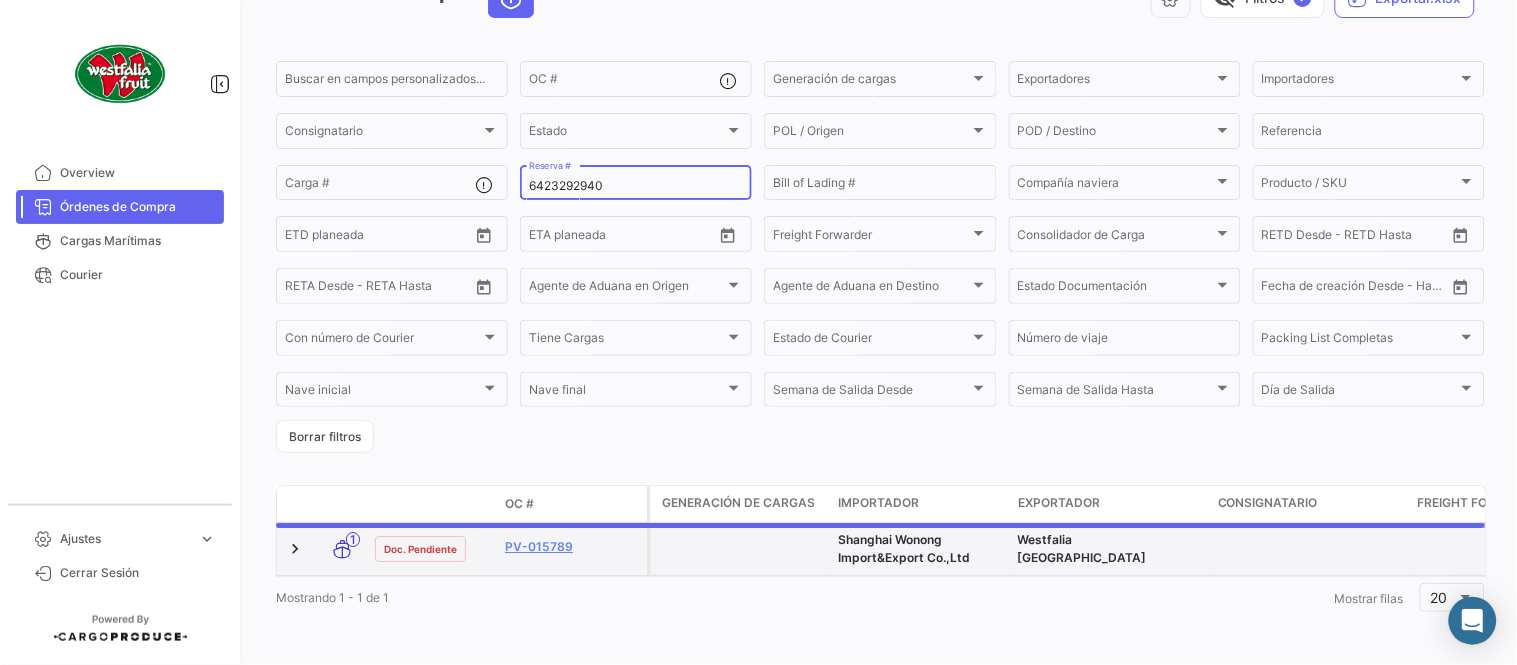 scroll, scrollTop: 136, scrollLeft: 0, axis: vertical 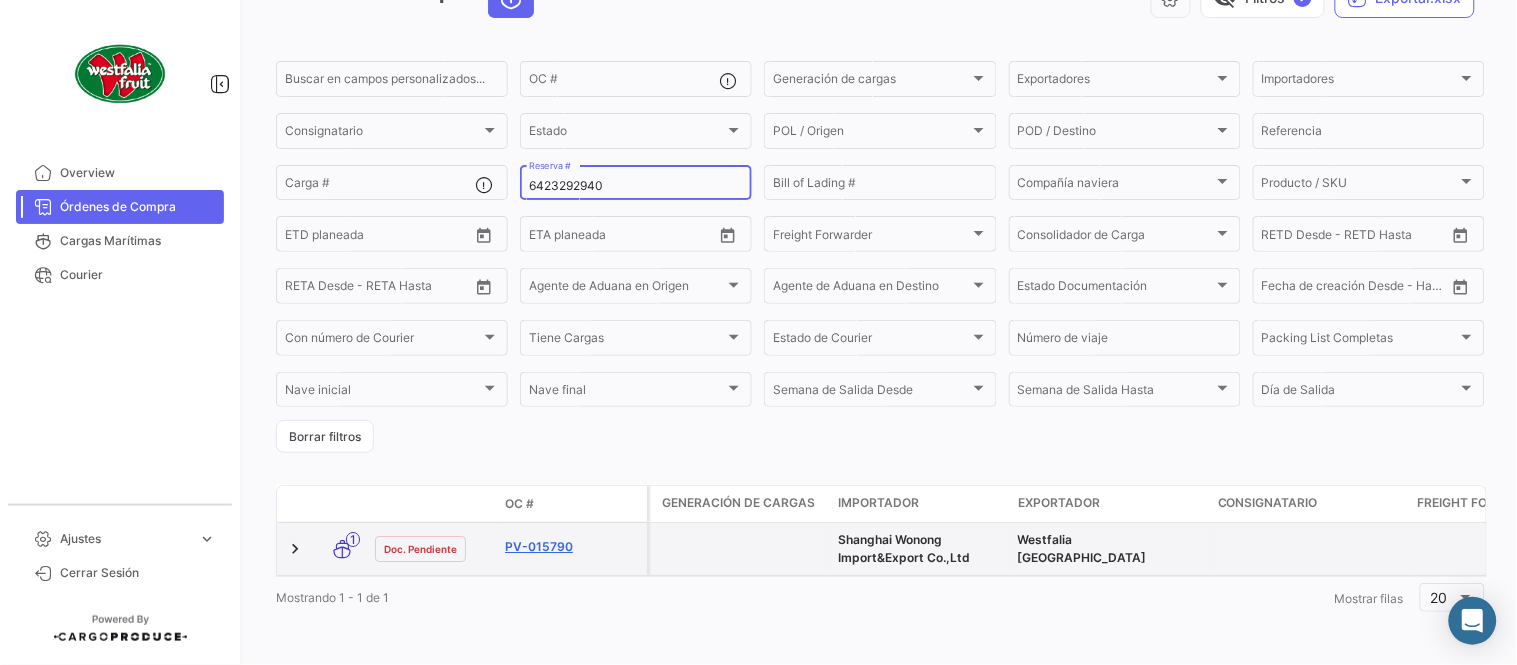 type on "6423292940" 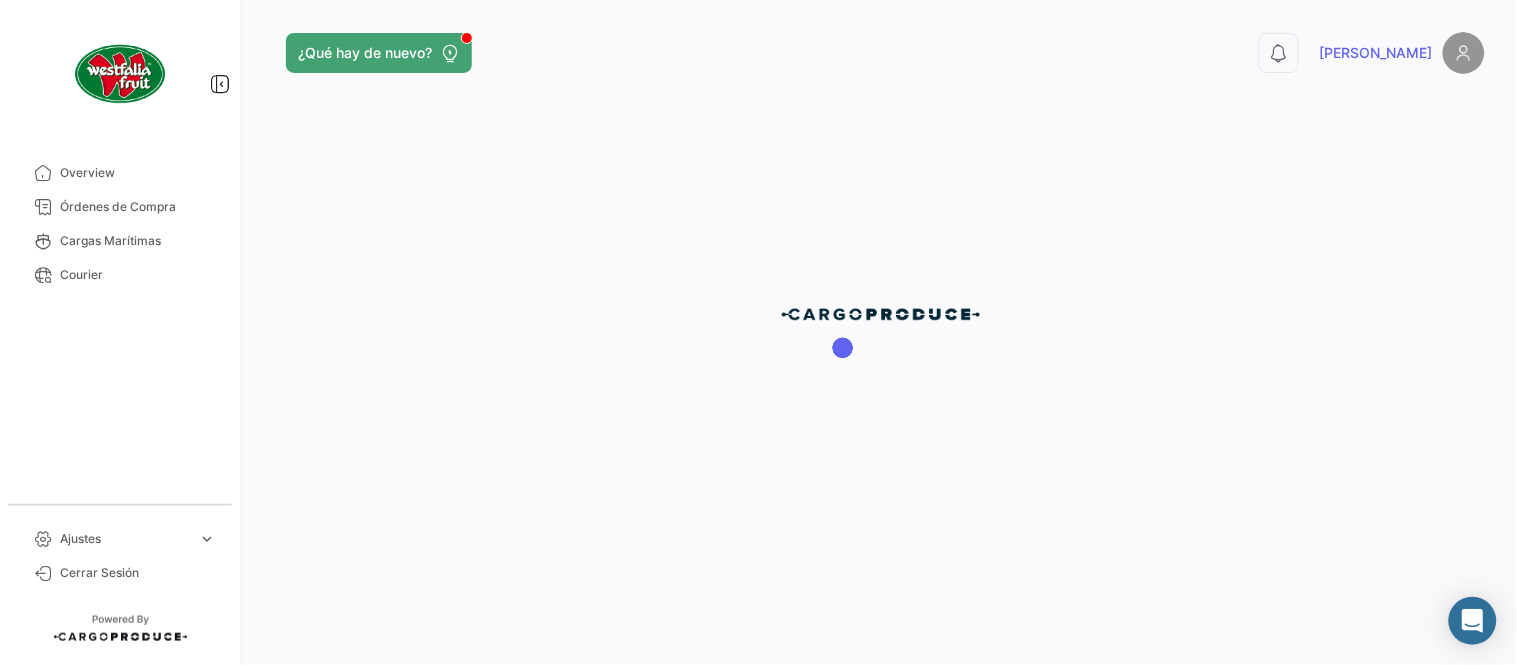 scroll, scrollTop: 0, scrollLeft: 0, axis: both 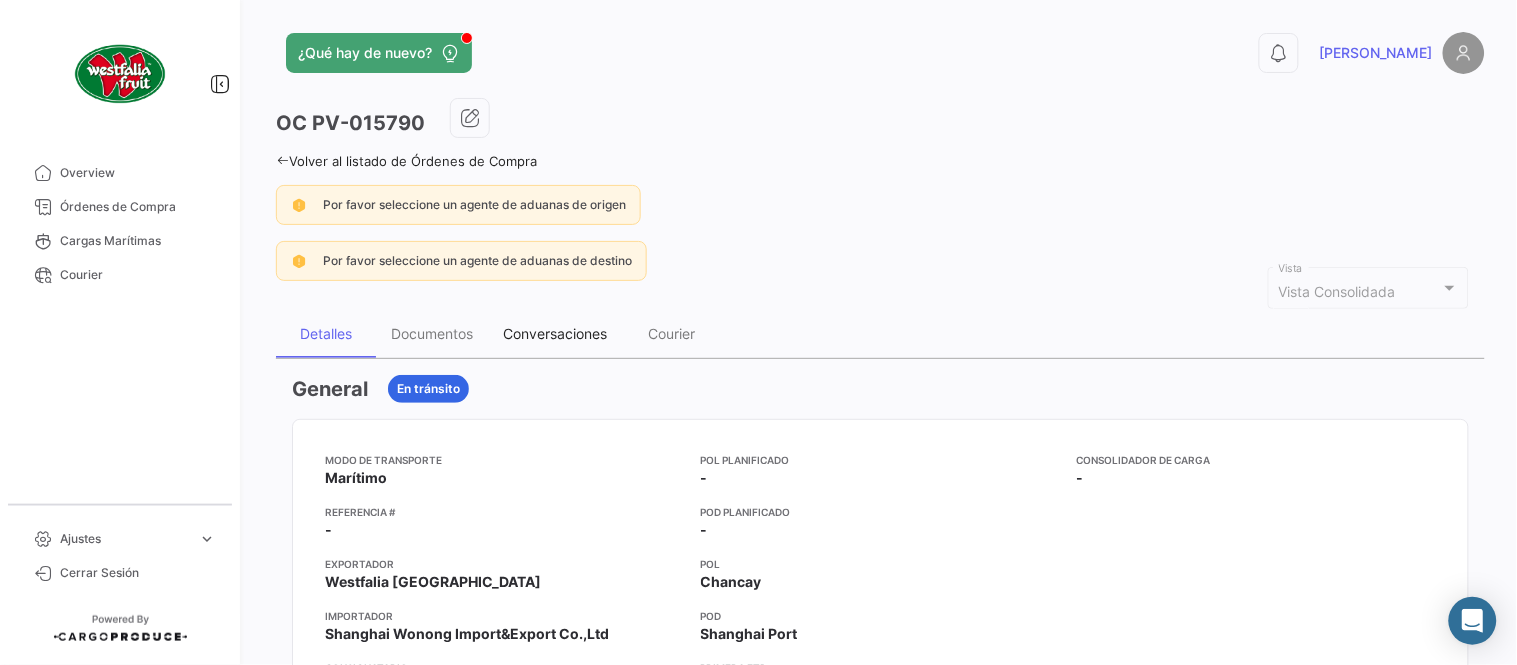 click on "Conversaciones" at bounding box center (555, 334) 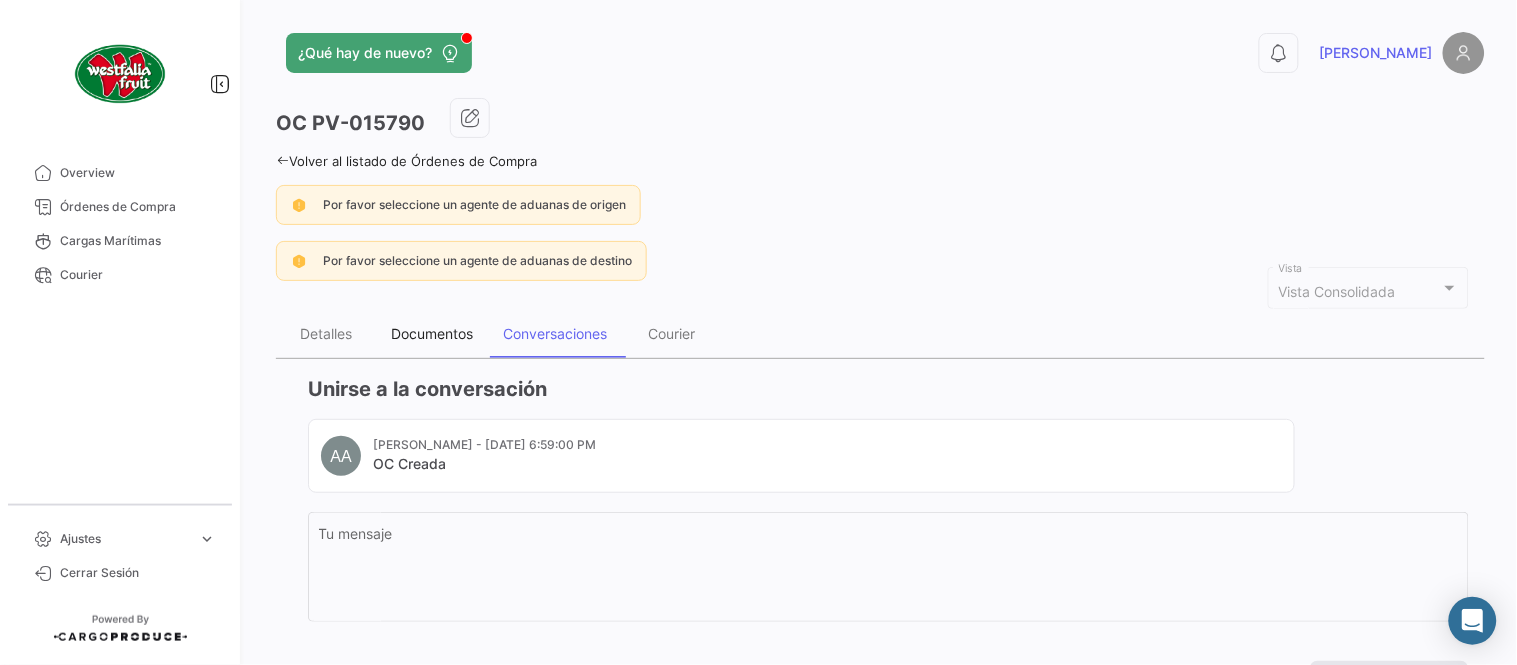 click on "Documentos" at bounding box center [432, 334] 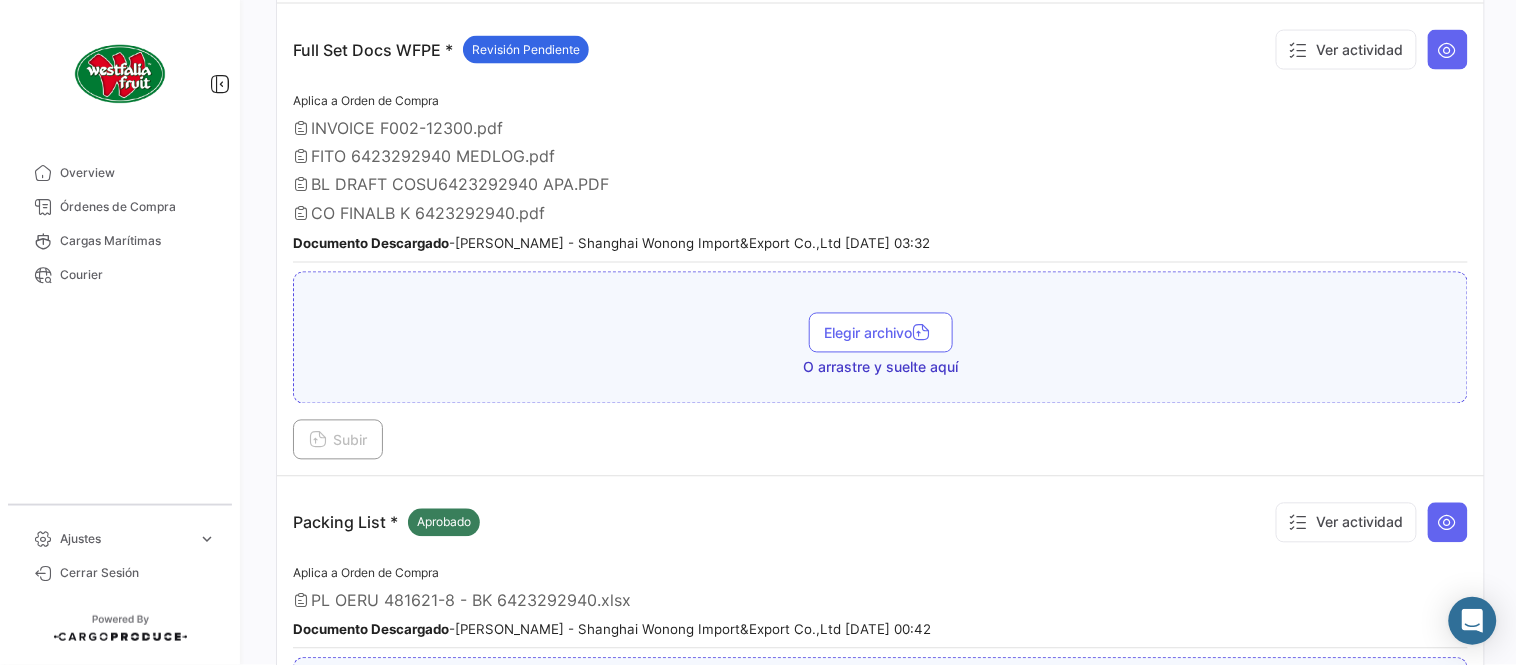 scroll, scrollTop: 666, scrollLeft: 0, axis: vertical 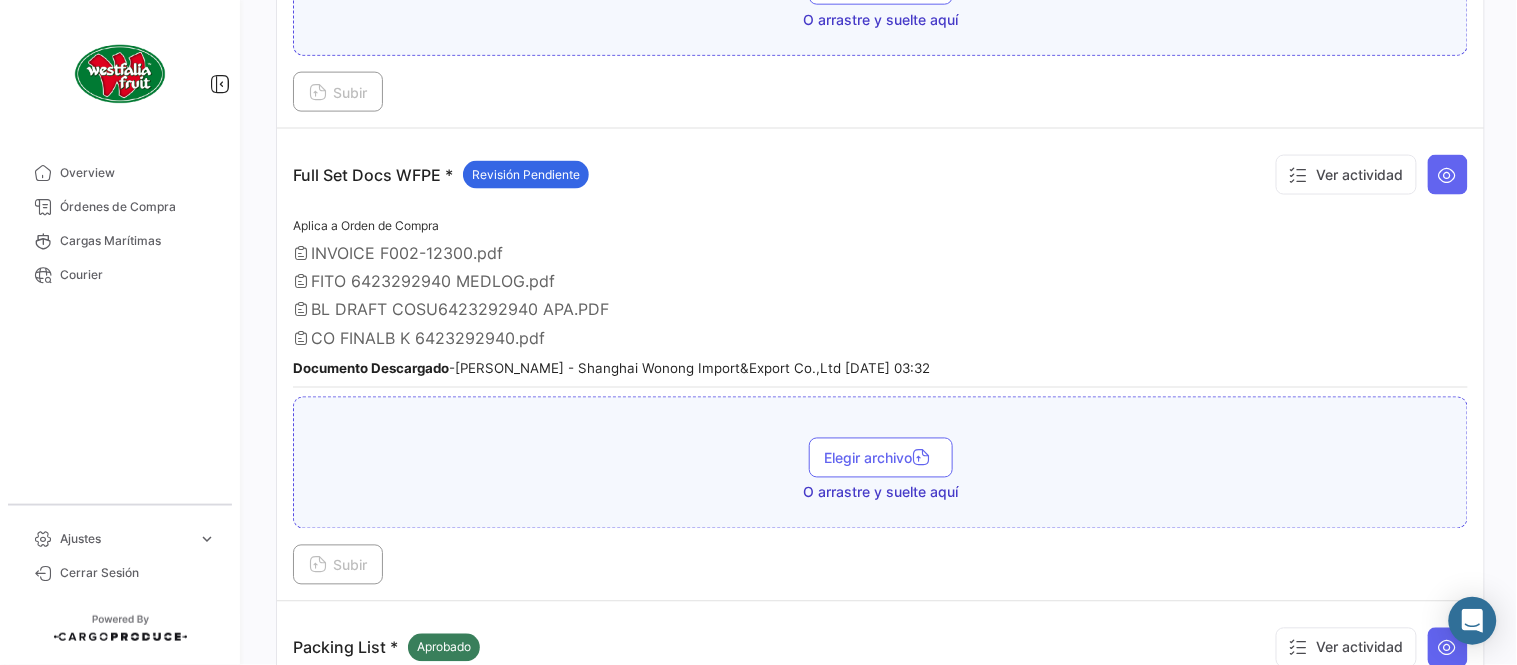 click on "Aplica a Orden de Compra   INVOICE F002-12300.pdf   FITO 6423292940 MEDLOG.pdf   BL DRAFT COSU6423292940 APA.PDF   CO FINALB K 6423292940.pdf  Documento Descargado  -   [PERSON_NAME]  - Shanghai Wonong Import&Export Co.,Ltd [DATE] 03:32" at bounding box center (880, 301) 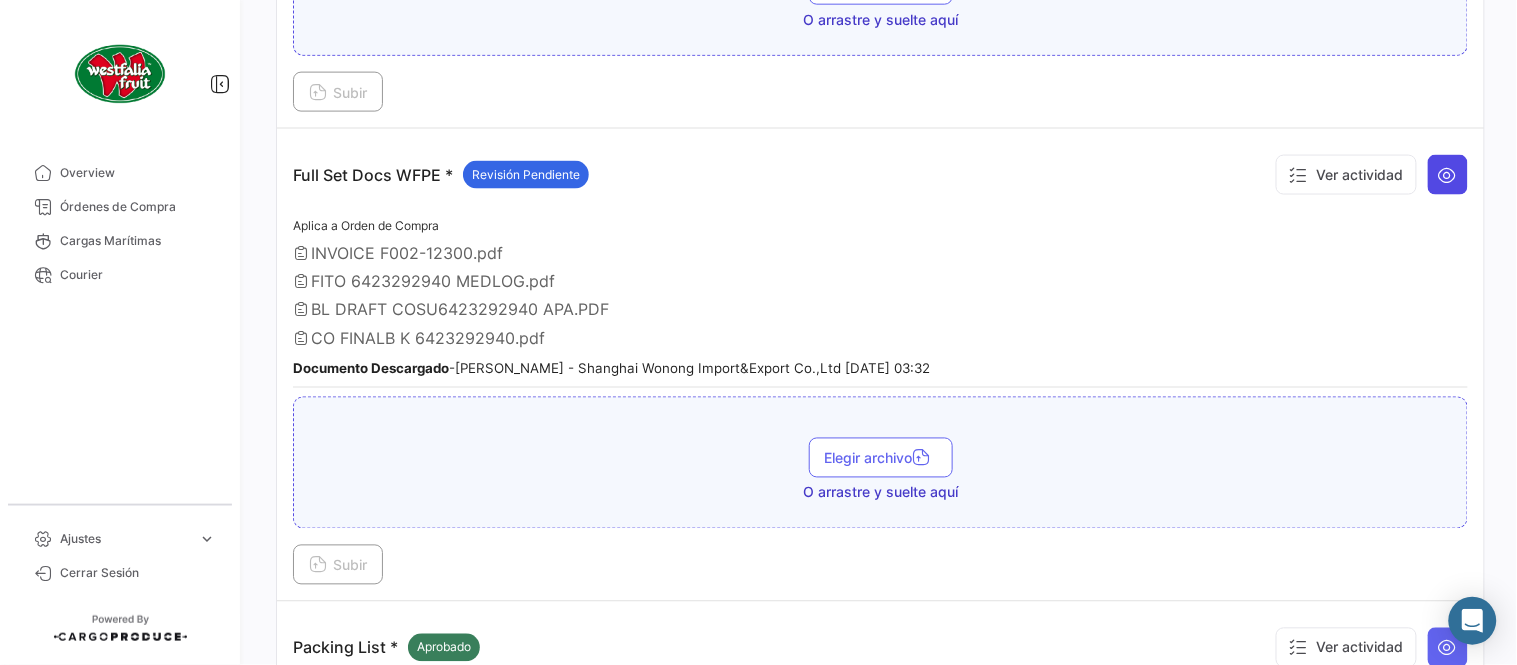 click at bounding box center [1448, 175] 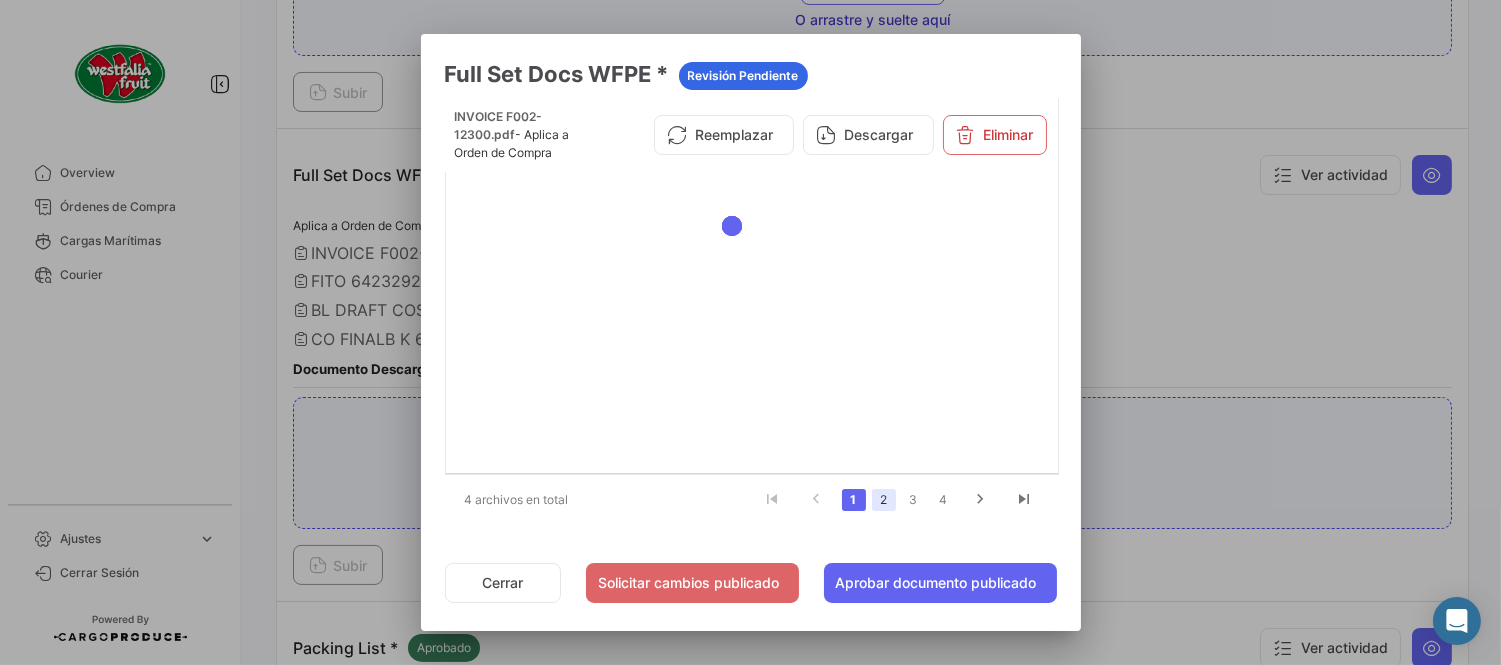click on "2" 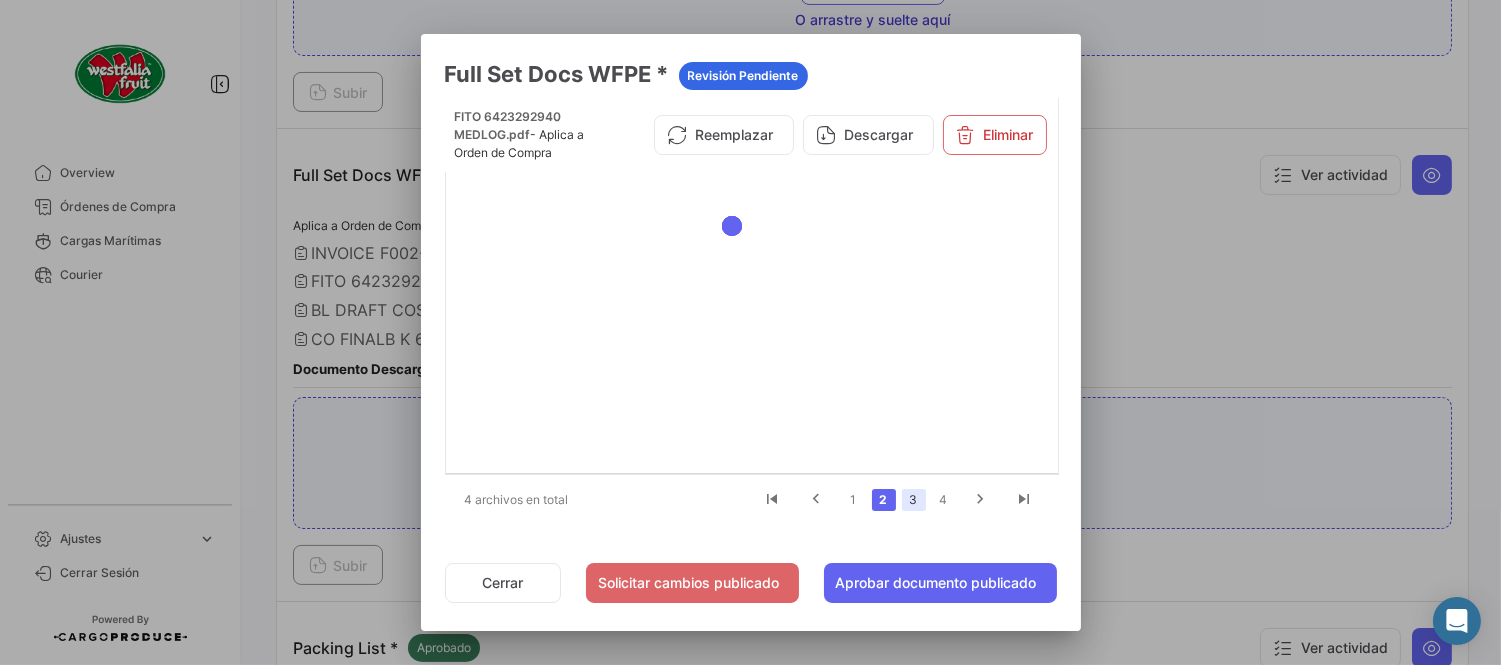 click on "3" 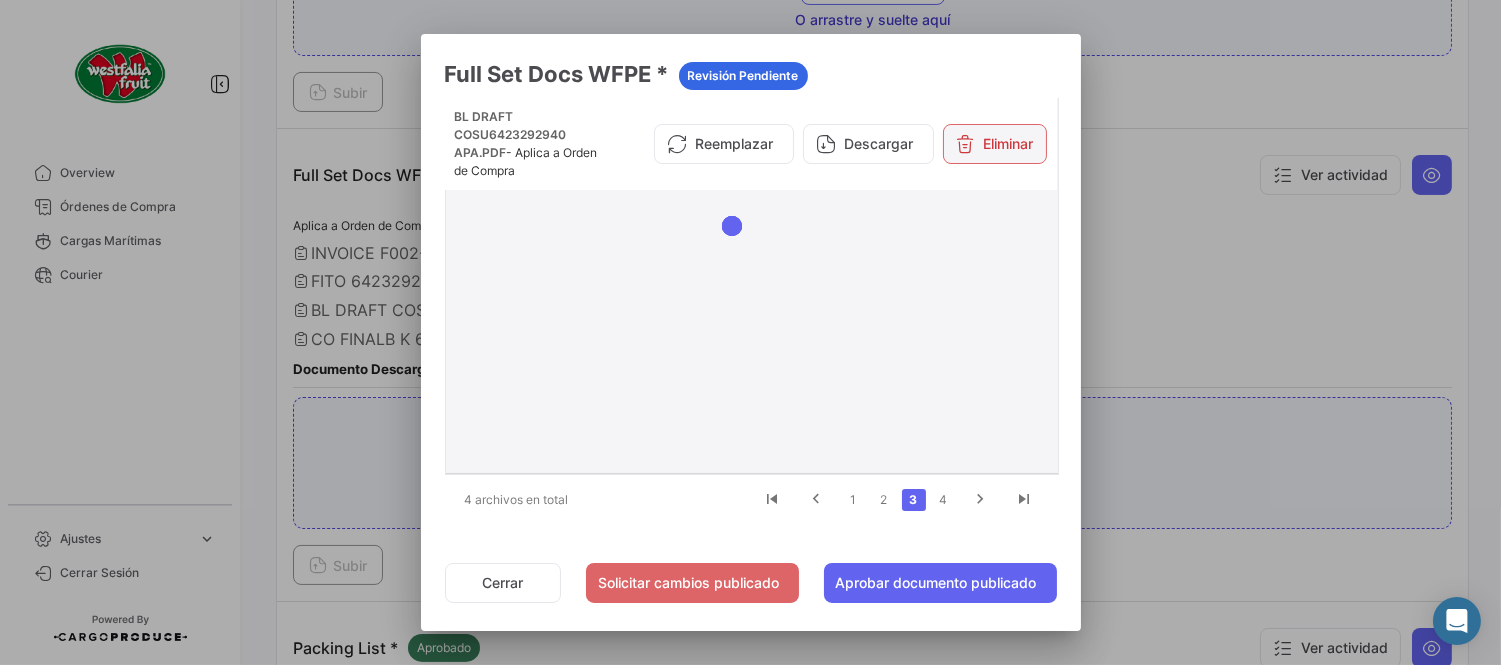 click at bounding box center [966, 144] 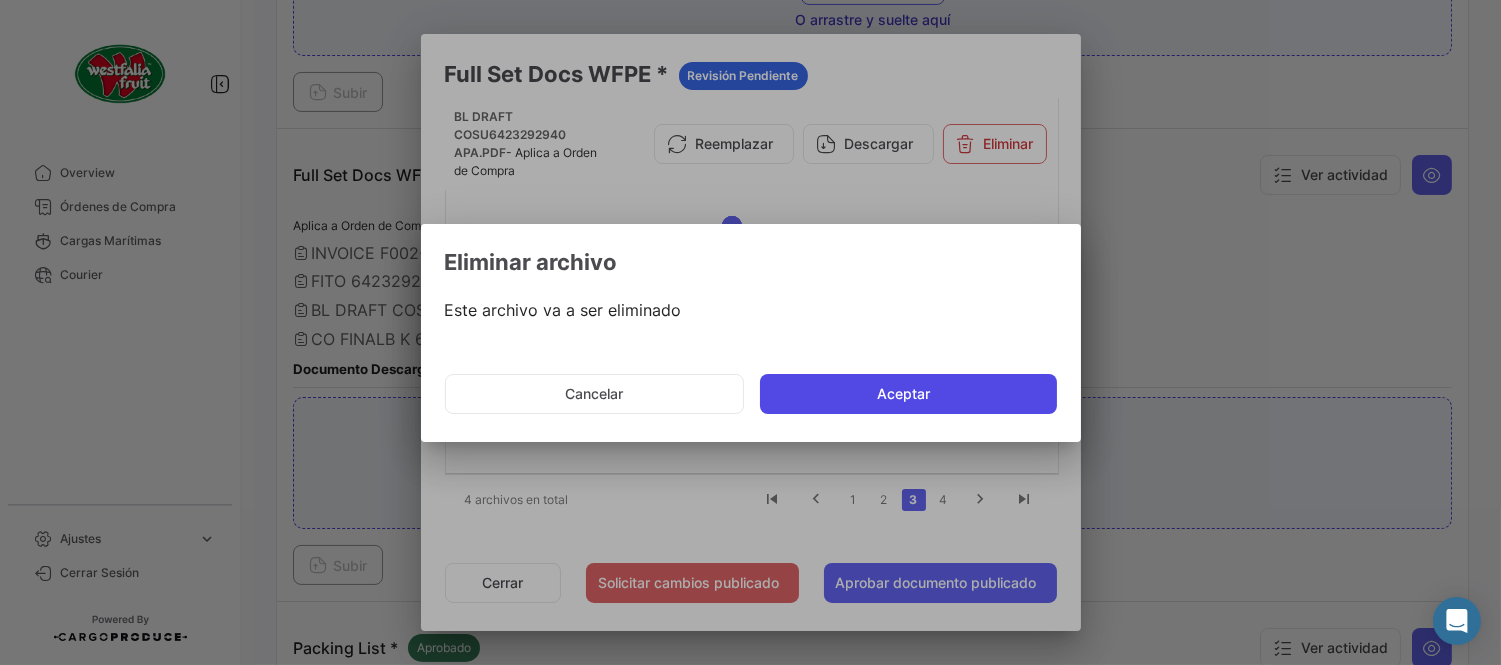 click on "Aceptar" 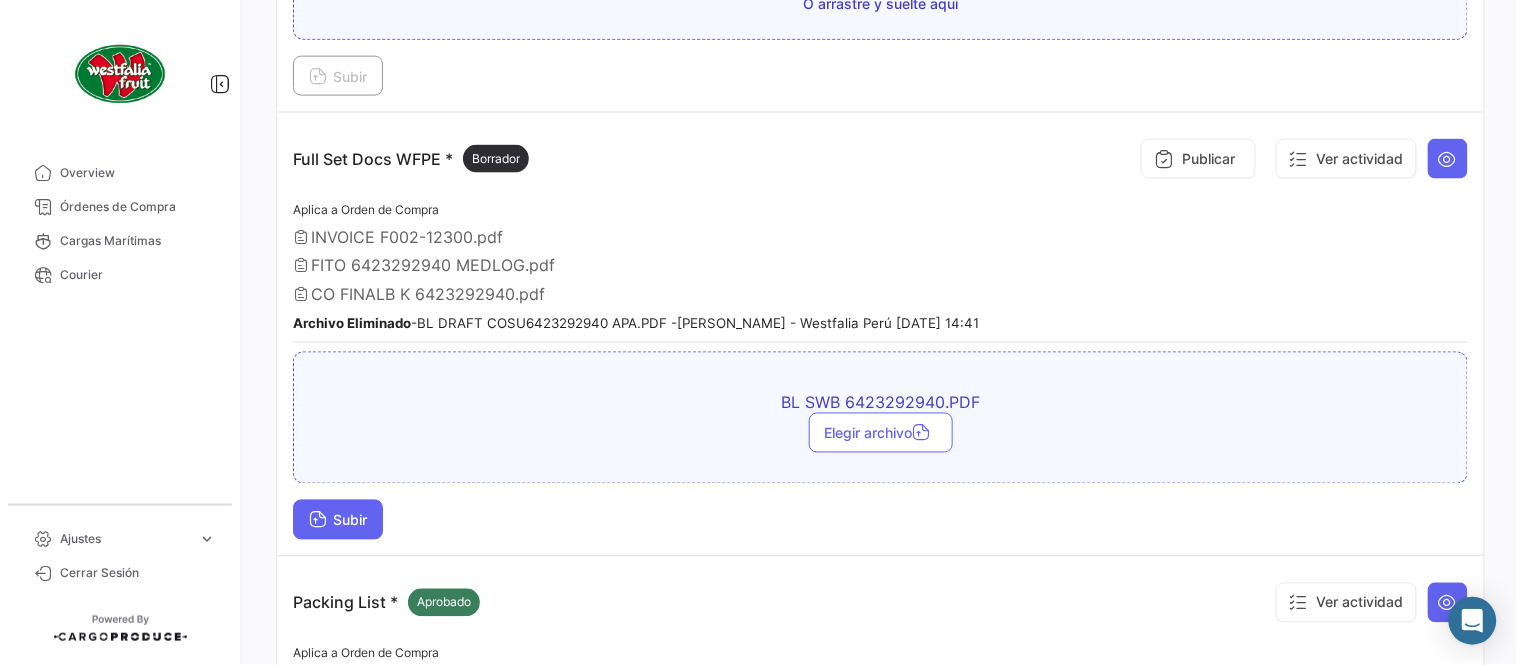 click on "Subir" at bounding box center (338, 520) 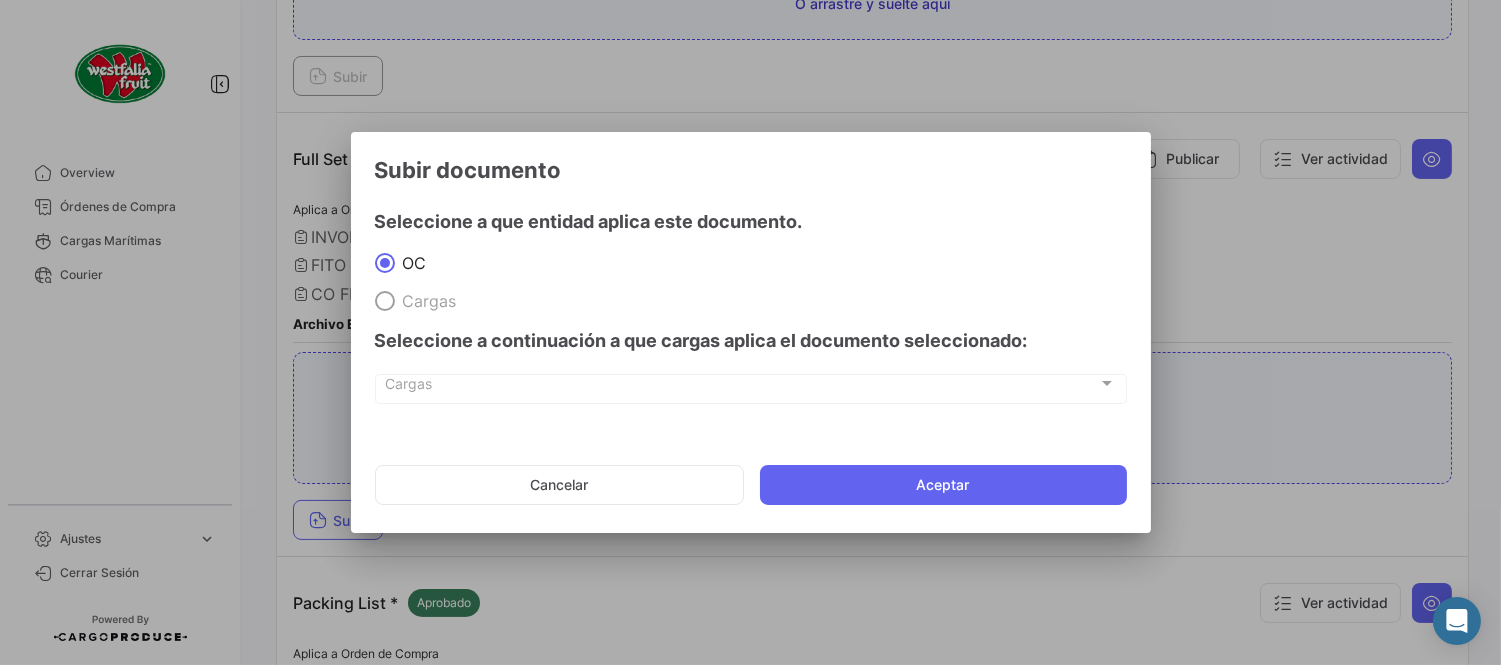 click on "Cancelar   Aceptar" 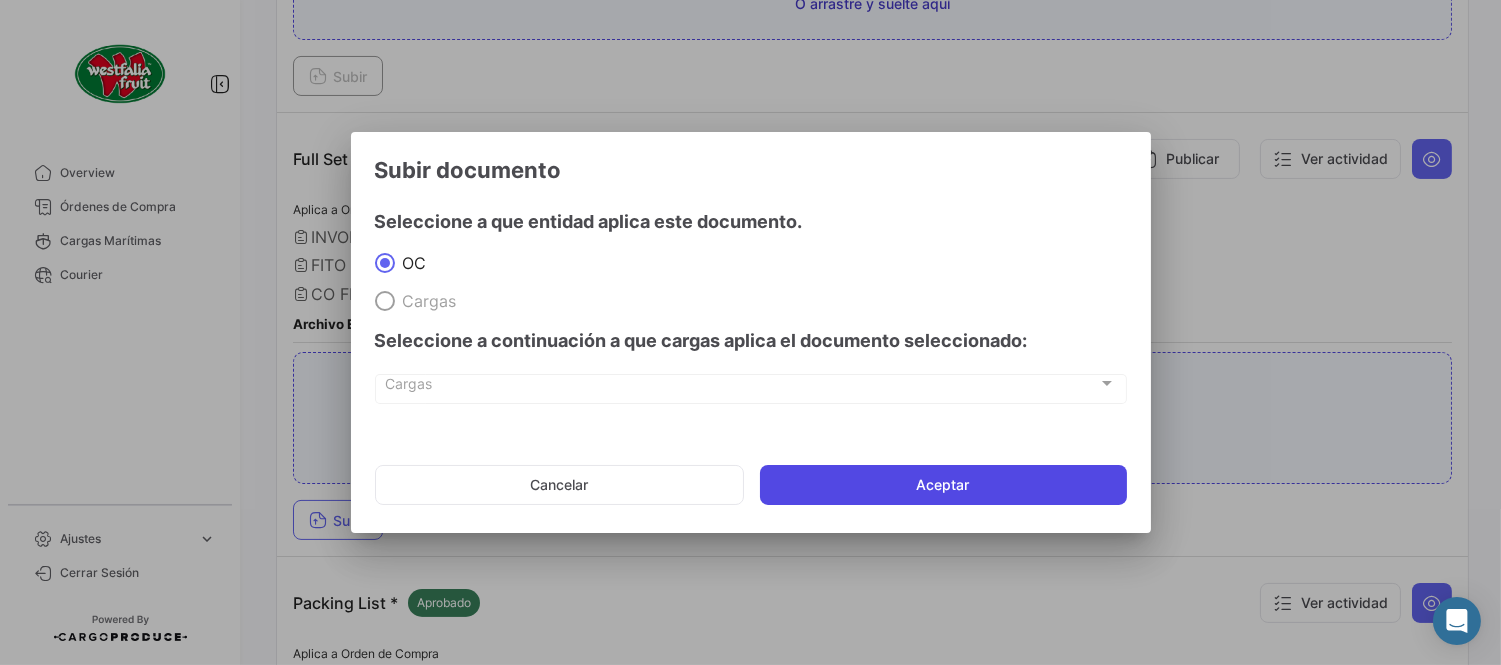 click on "Aceptar" 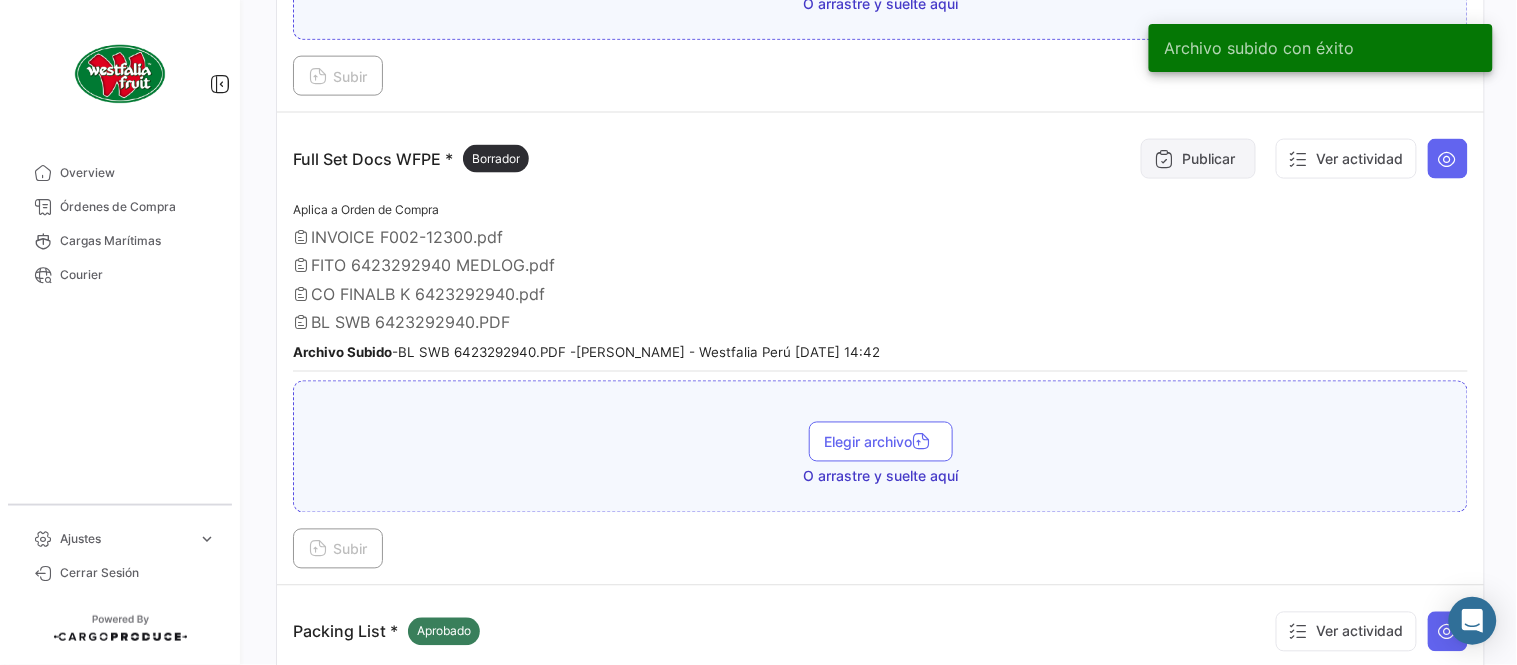 click on "Publicar" at bounding box center (1198, 159) 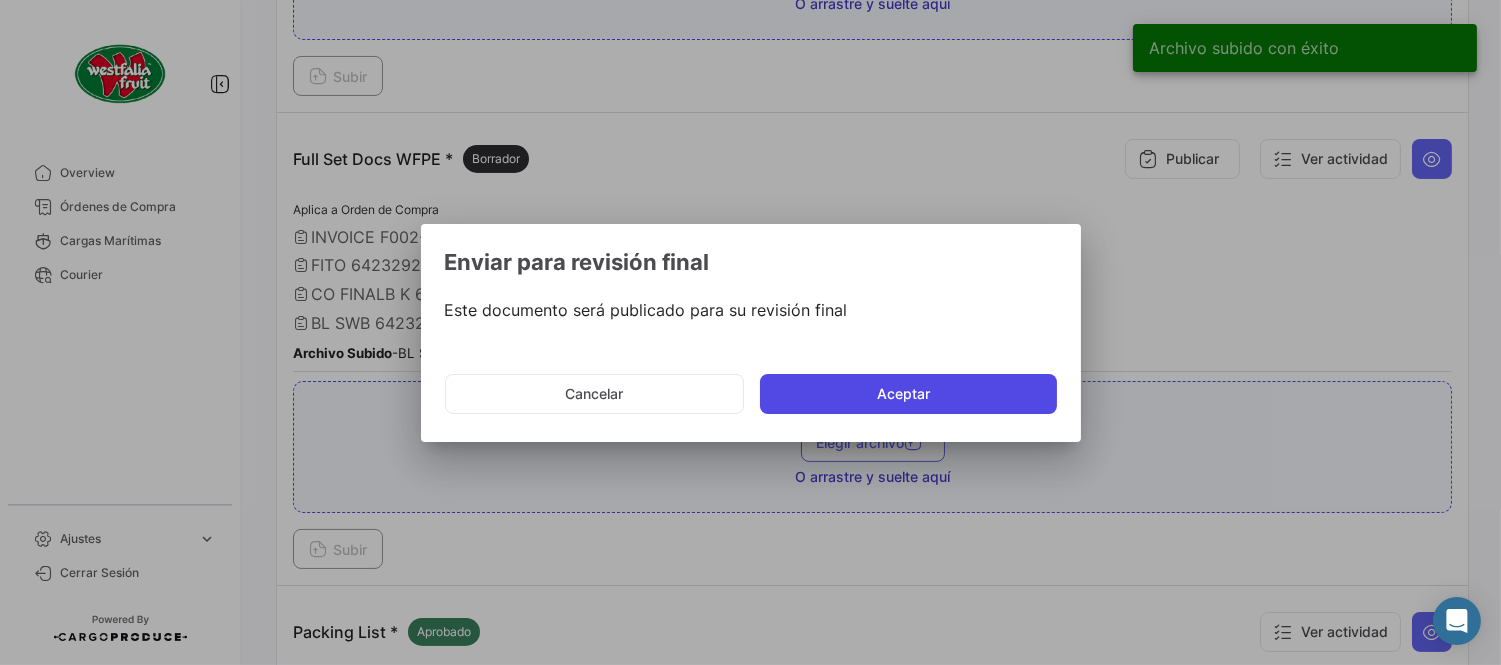 click on "Aceptar" 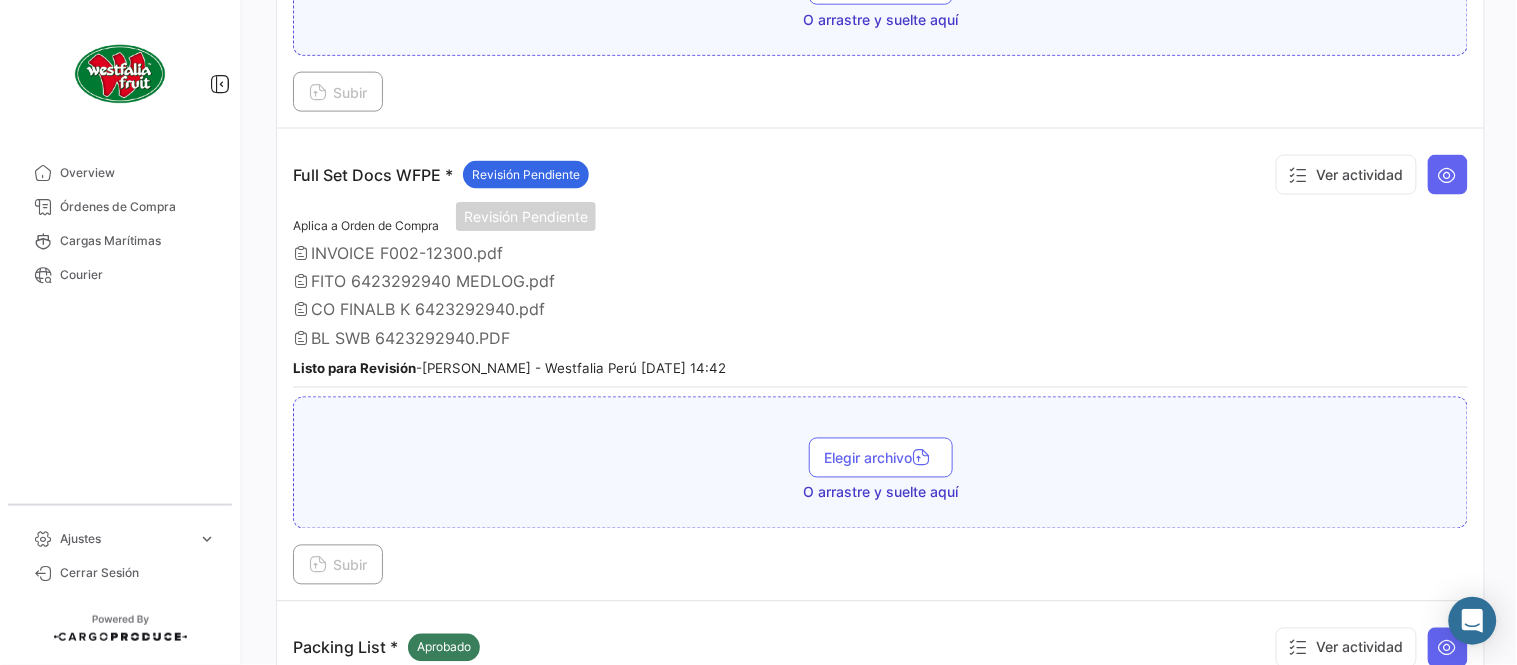 click on "Full Set Docs WFPE *   Revisión Pendiente   Ver actividad   Aplica a Orden de Compra   INVOICE F002-12300.pdf   FITO 6423292940 MEDLOG.pdf   CO FINALB K 6423292940.pdf   BL SWB 6423292940.PDF  Listo para Revisión  -   [PERSON_NAME]  - Westfalia Perú [DATE] 14:42      Elegir archivo  O arrastre y suelte aquí  Subir" at bounding box center [880, 365] 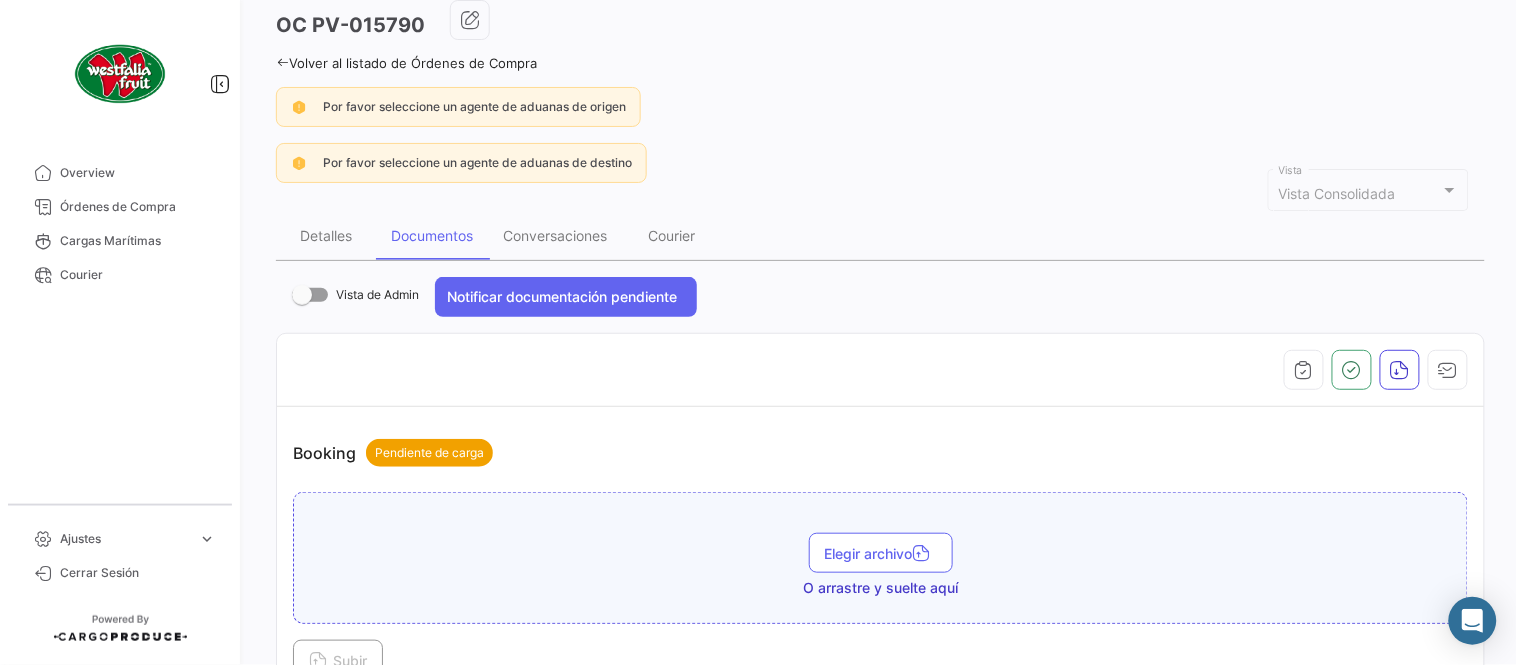 scroll, scrollTop: 0, scrollLeft: 0, axis: both 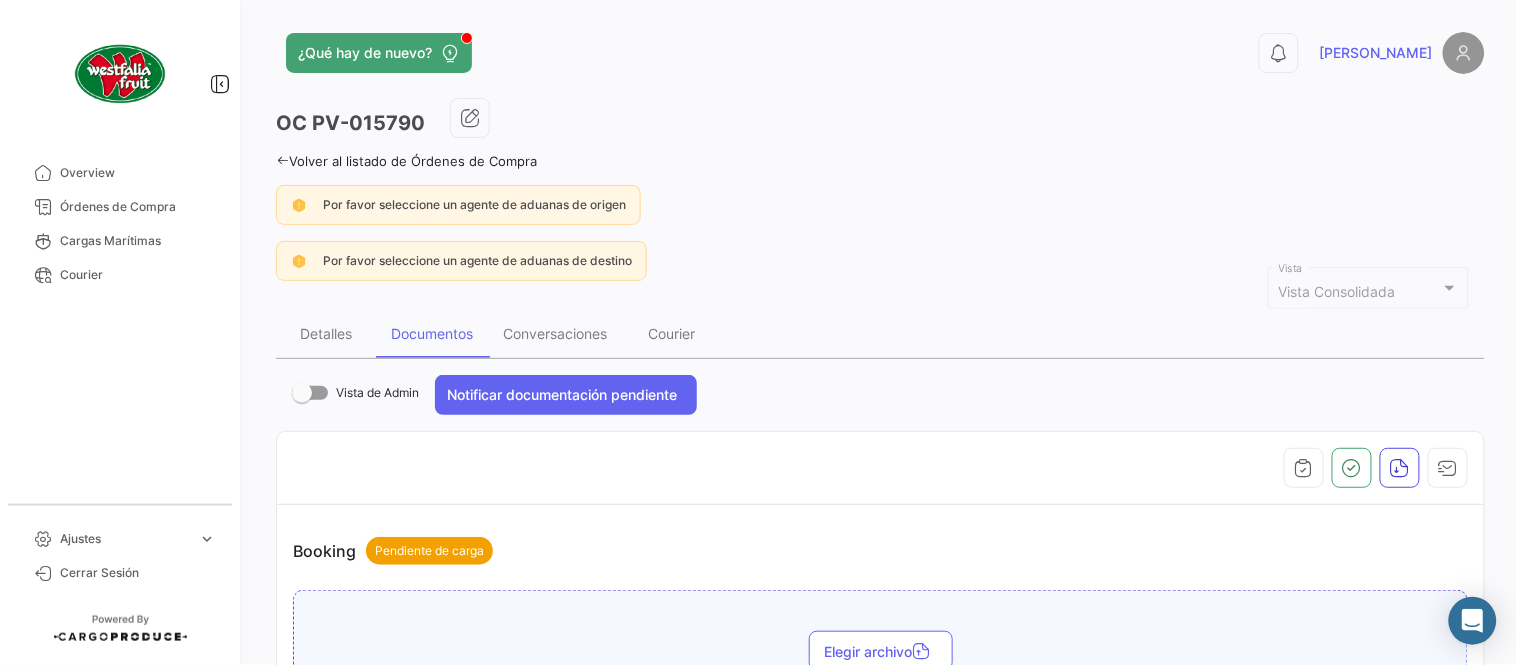 click on "Volver al listado de Órdenes de Compra" 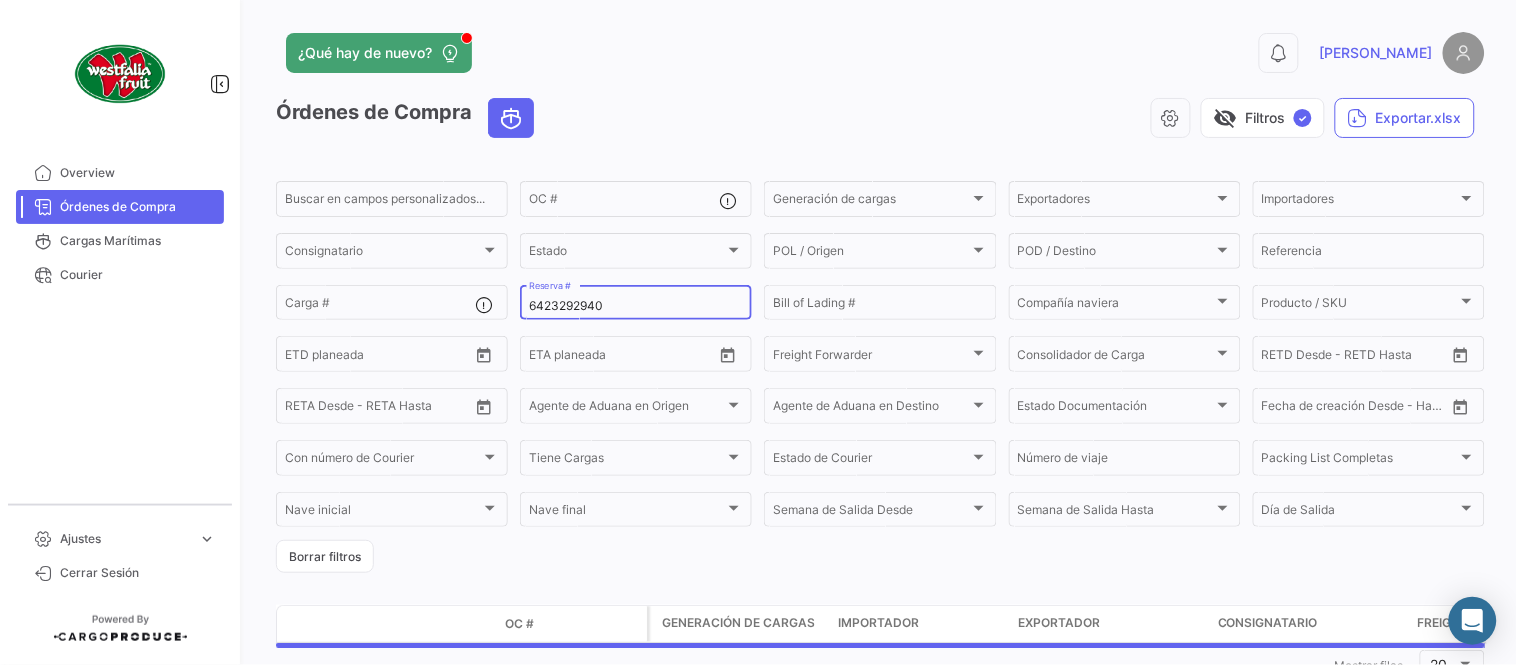 click on "6423292940 Reserva #" 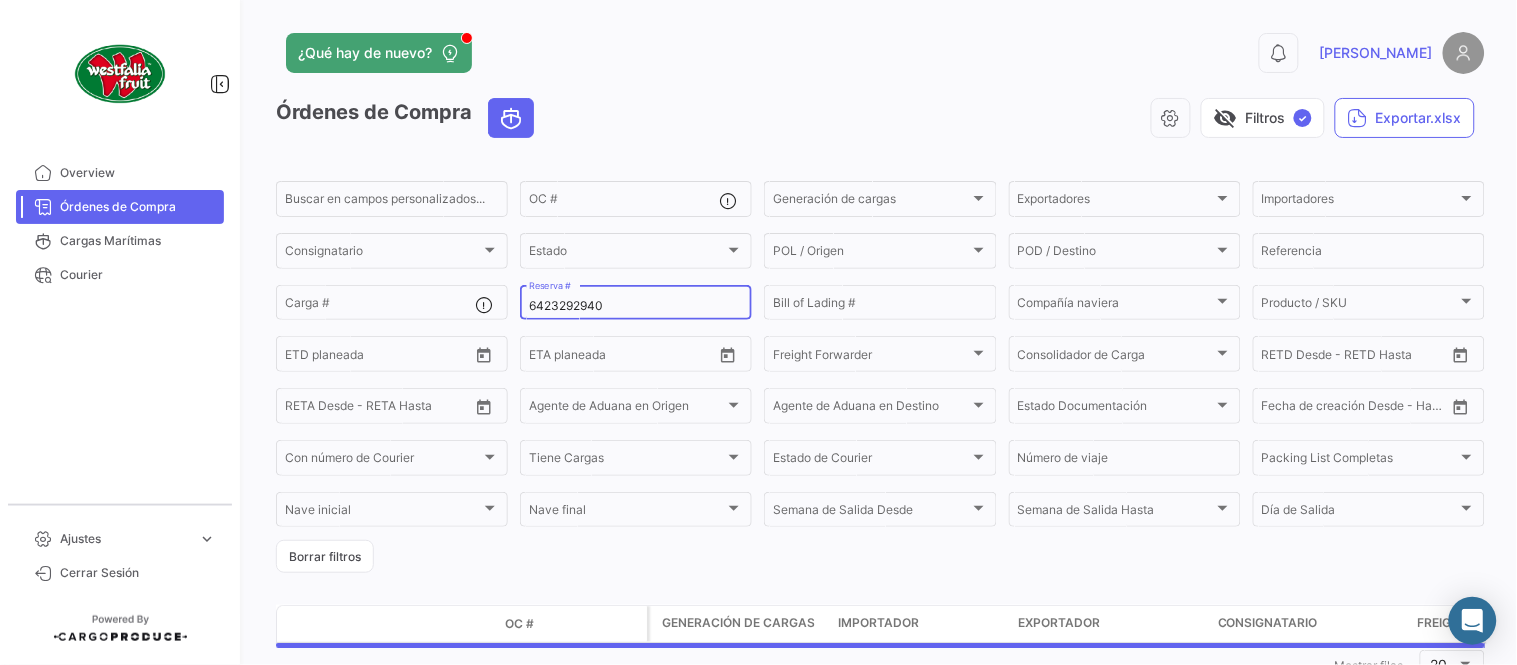 click on "6423292940 Reserva #" 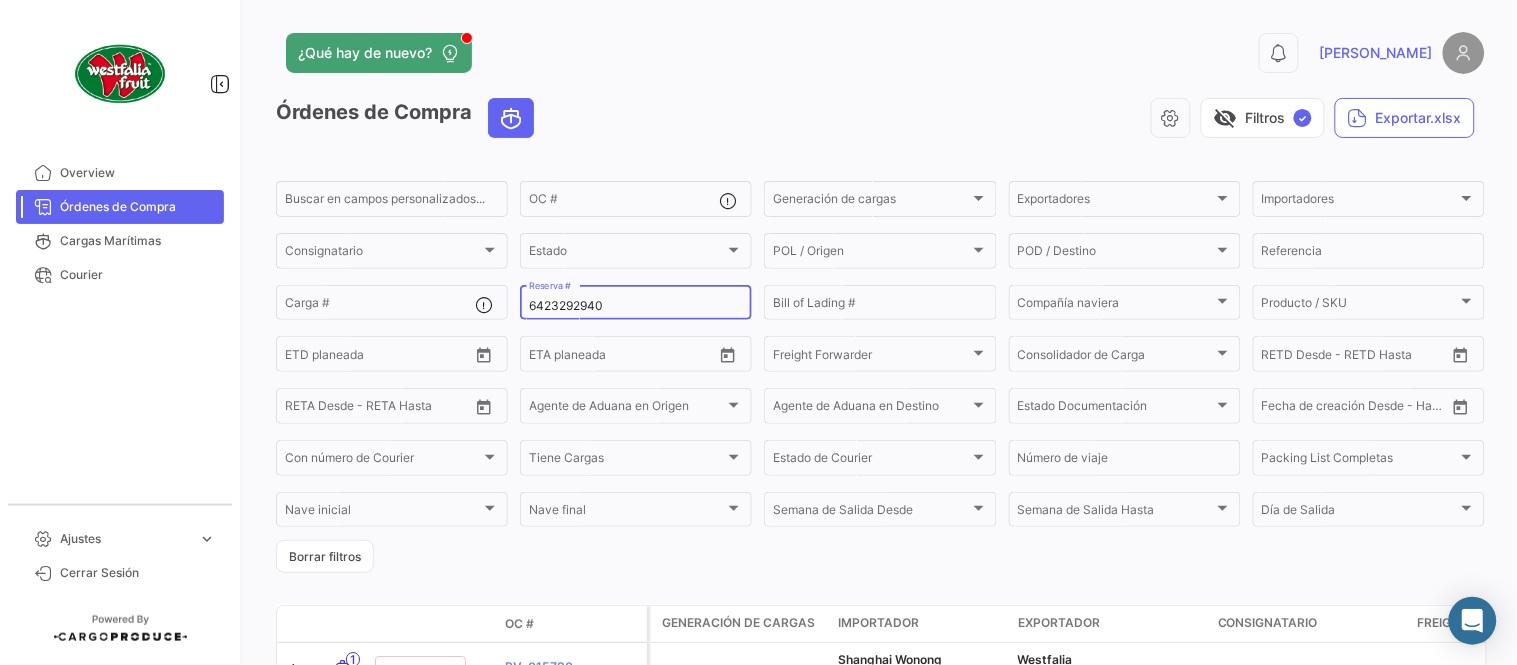 click on "6423292940" at bounding box center [636, 306] 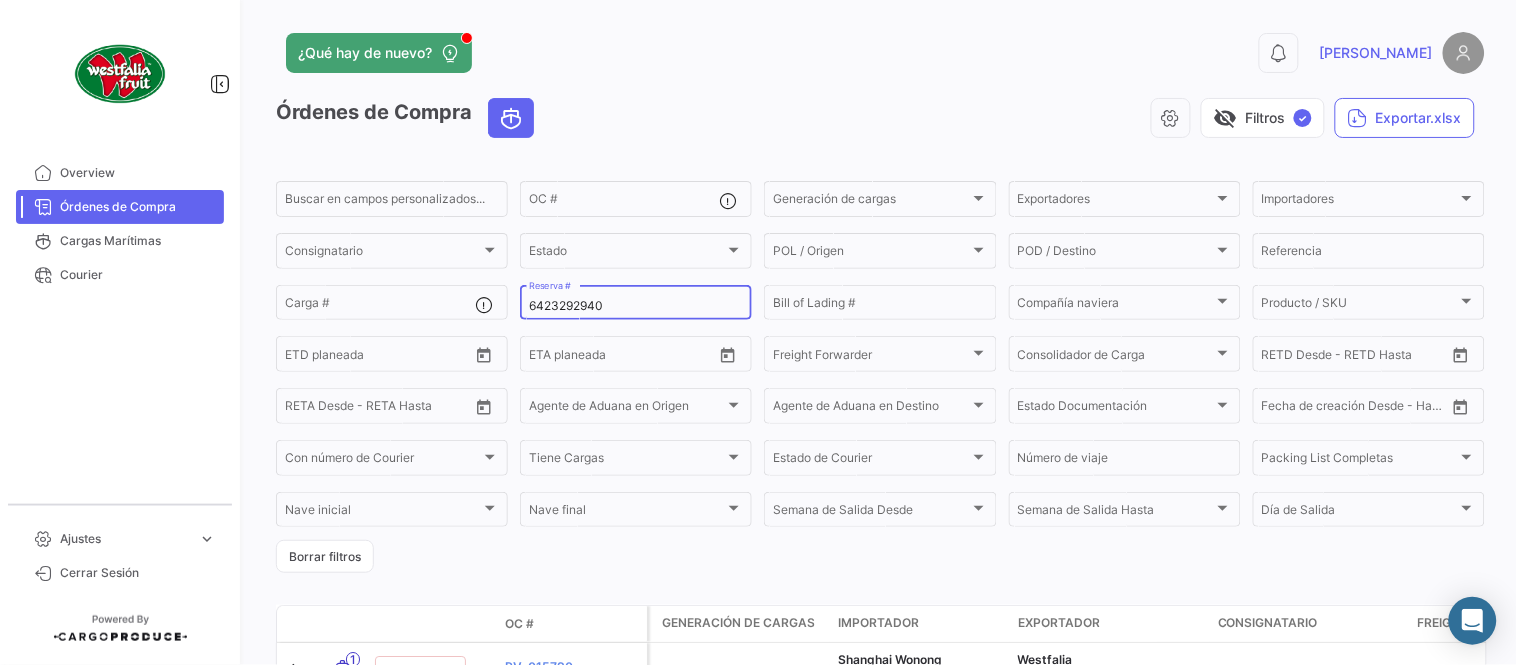 click on "6423292940" at bounding box center [636, 306] 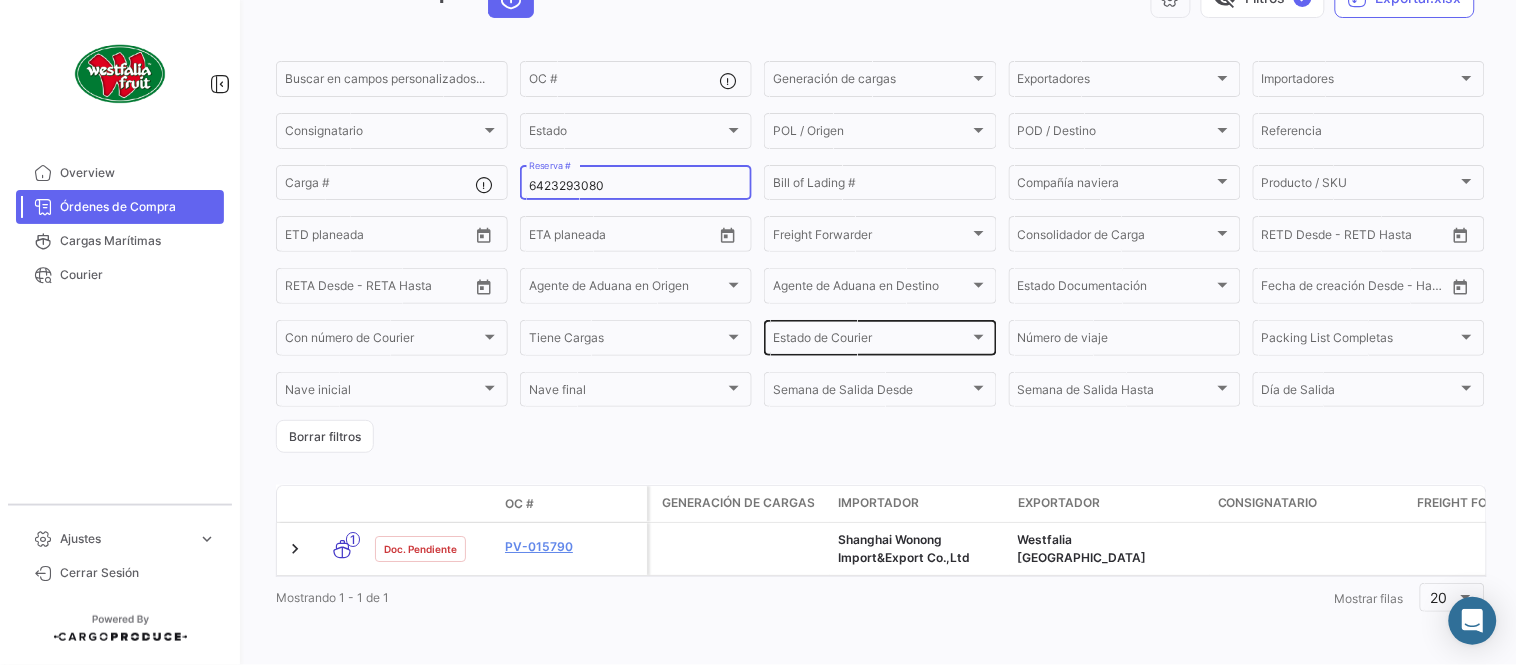scroll, scrollTop: 136, scrollLeft: 0, axis: vertical 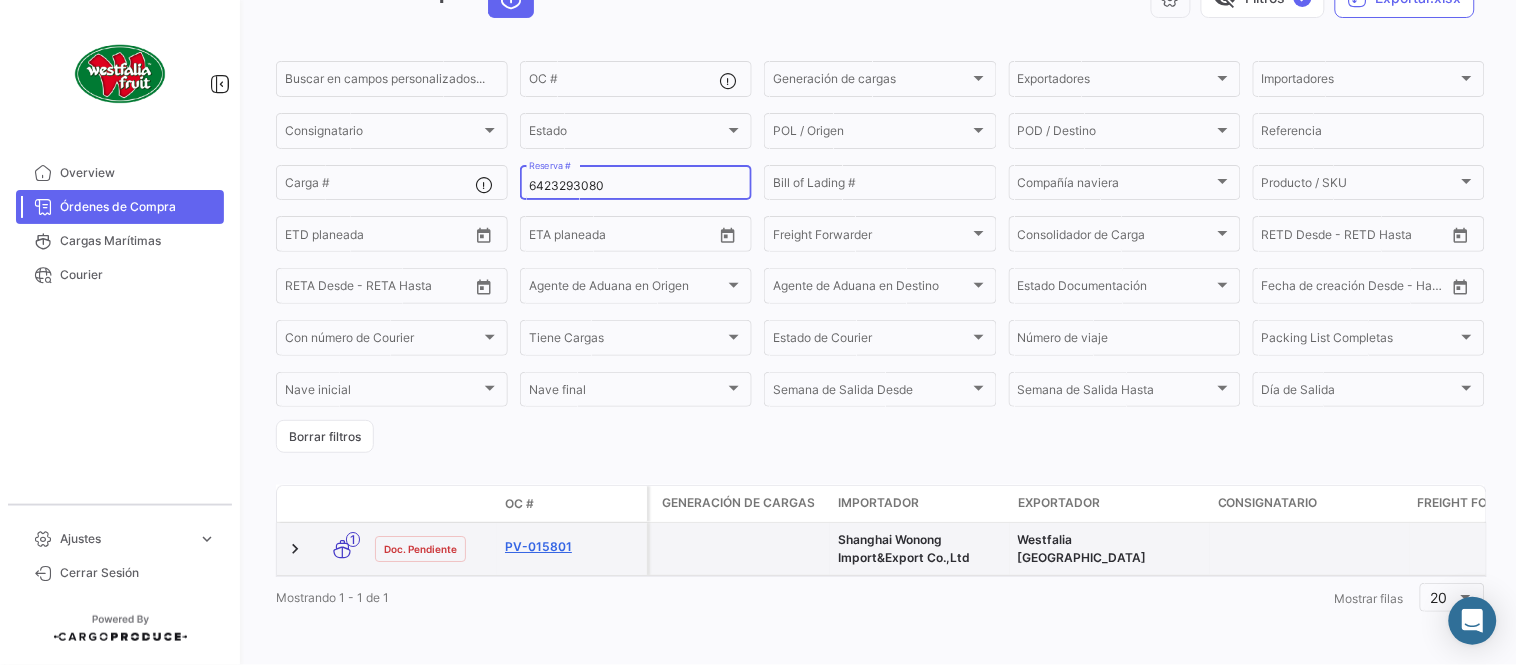 type on "6423293080" 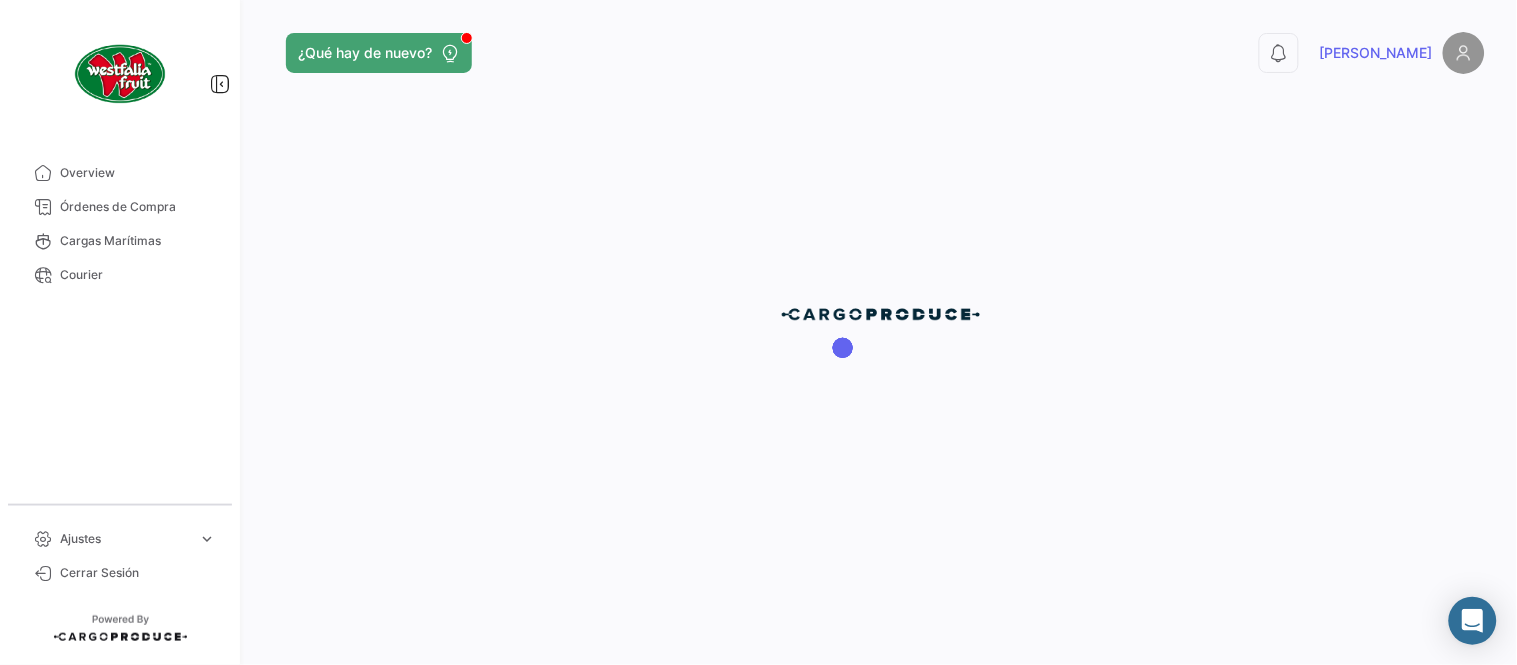 scroll, scrollTop: 0, scrollLeft: 0, axis: both 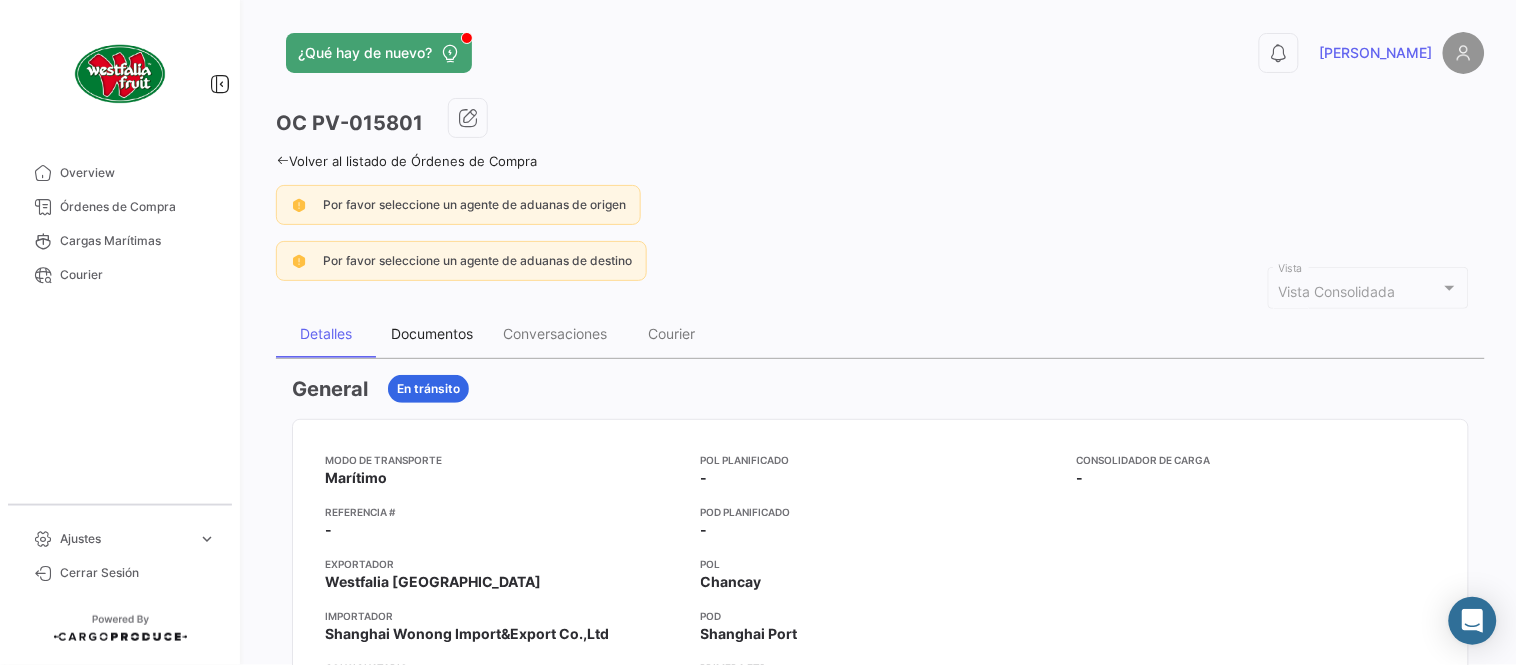 click on "Documentos" at bounding box center [432, 334] 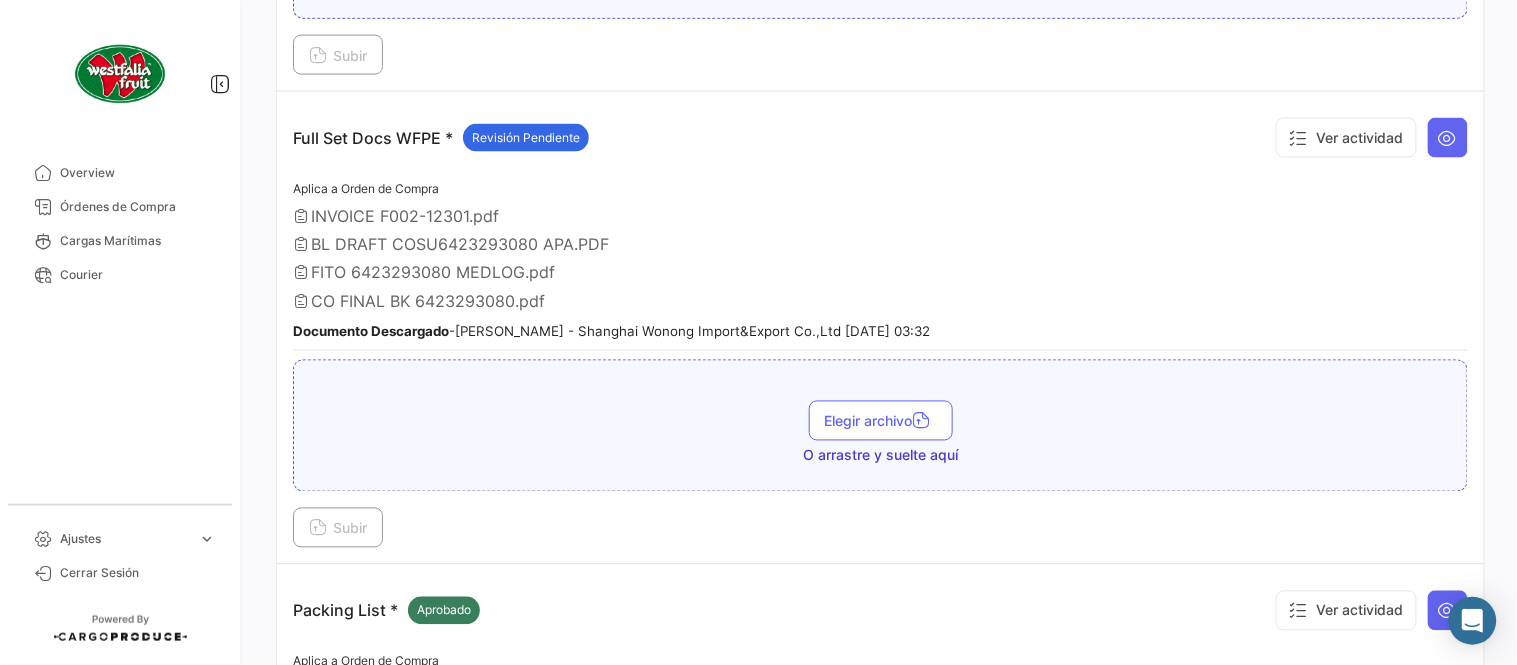 scroll, scrollTop: 665, scrollLeft: 0, axis: vertical 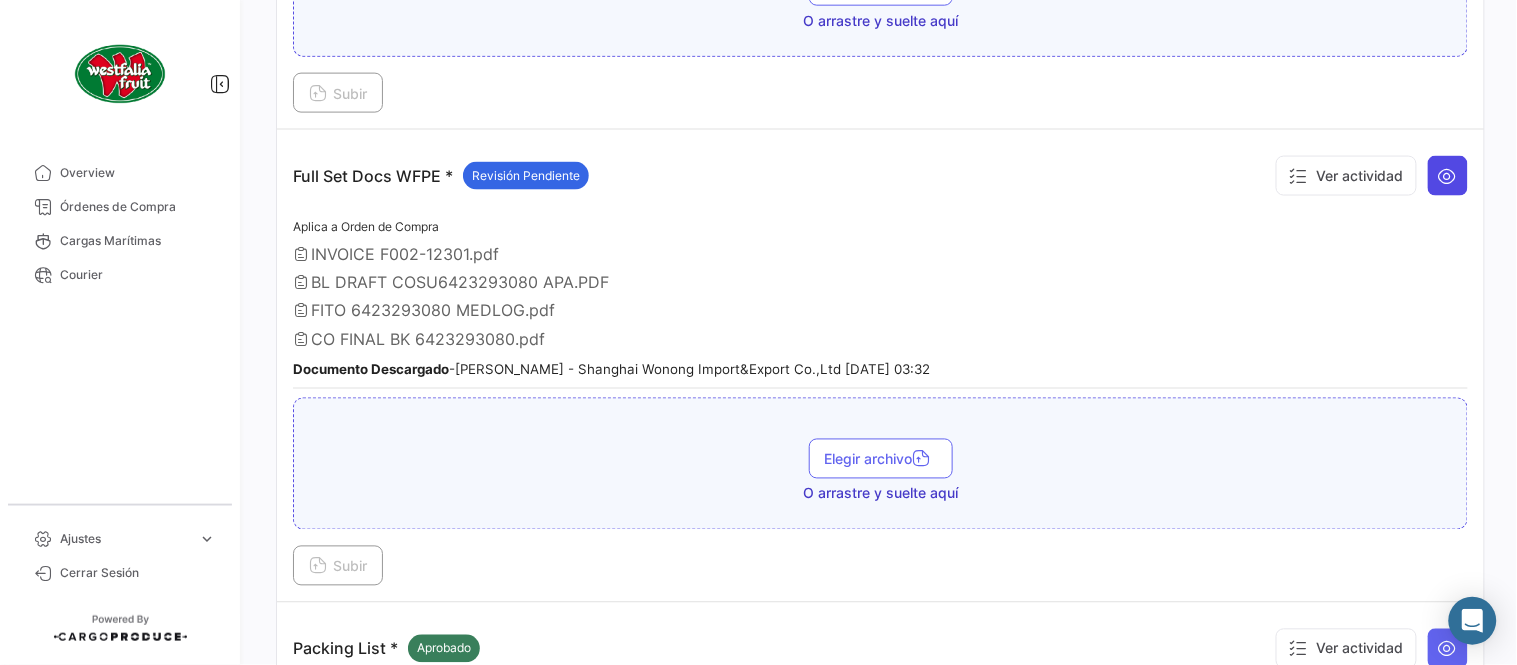 click at bounding box center (1448, 176) 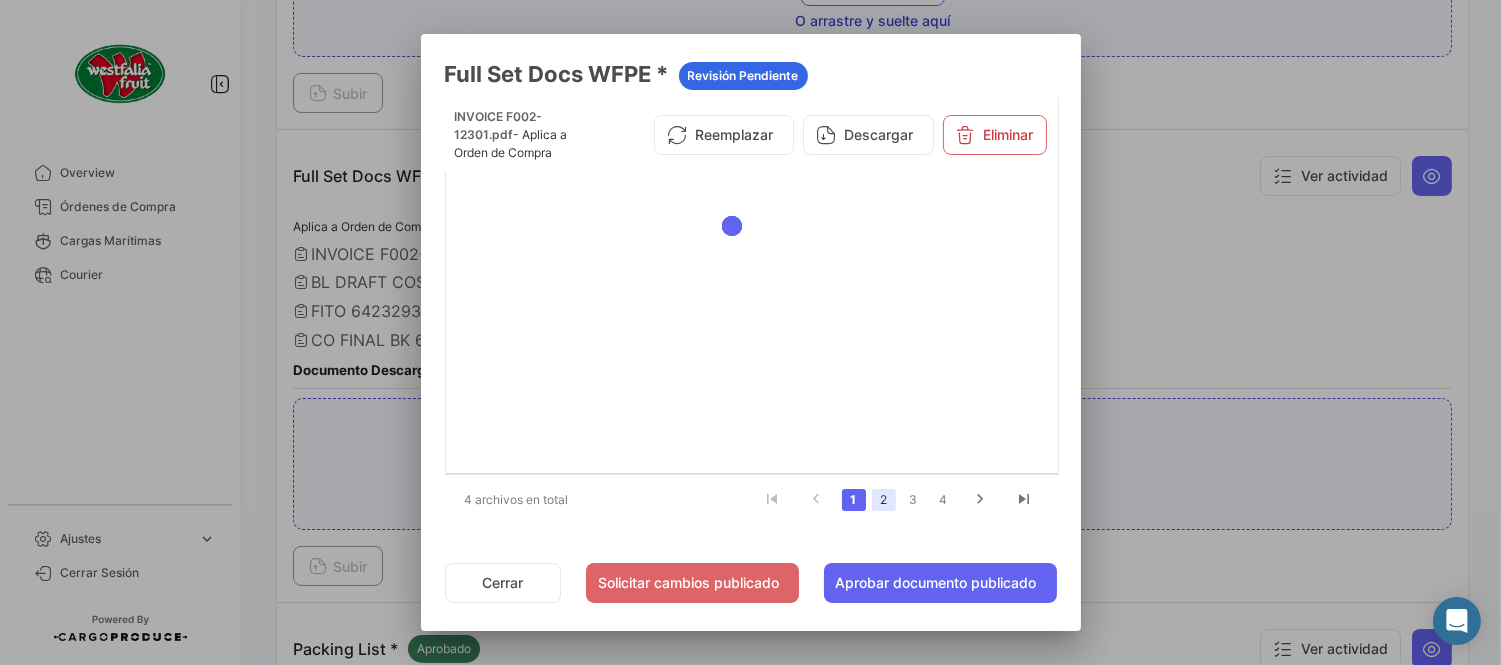 click on "2" 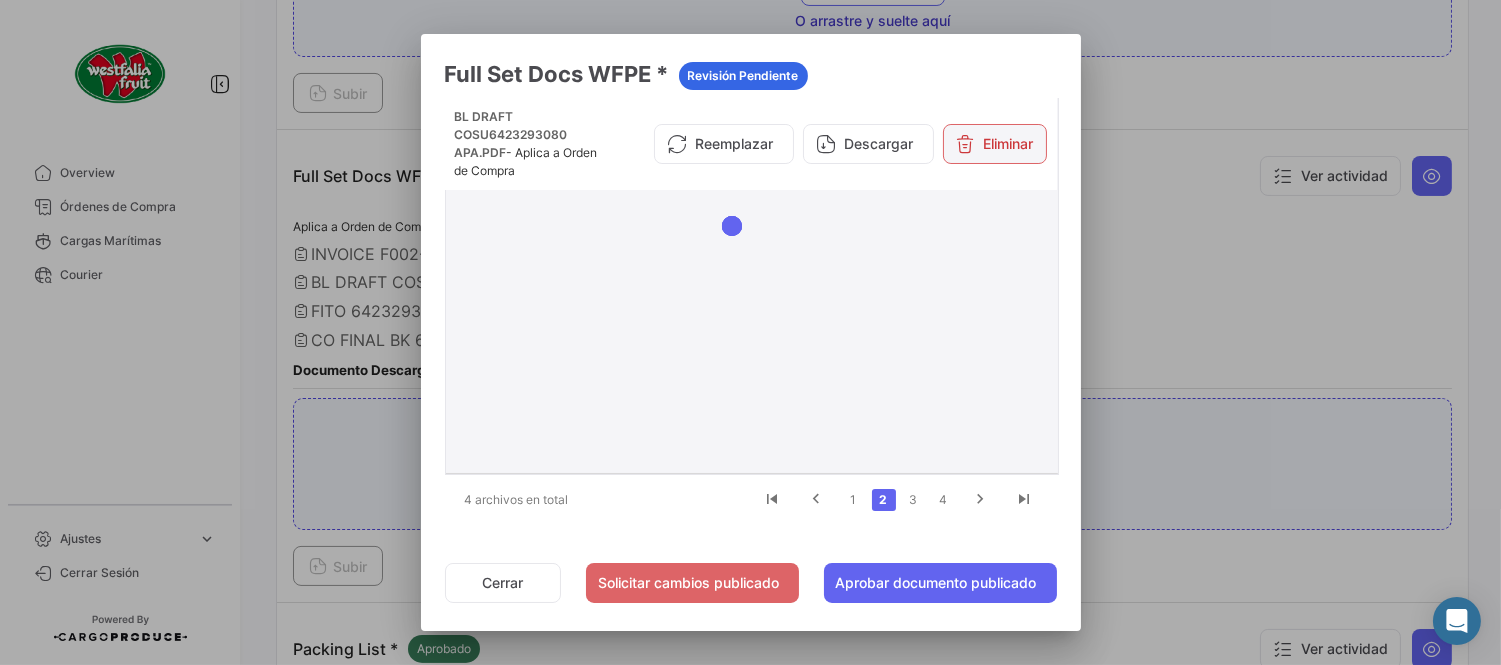 click on "Eliminar" at bounding box center [995, 144] 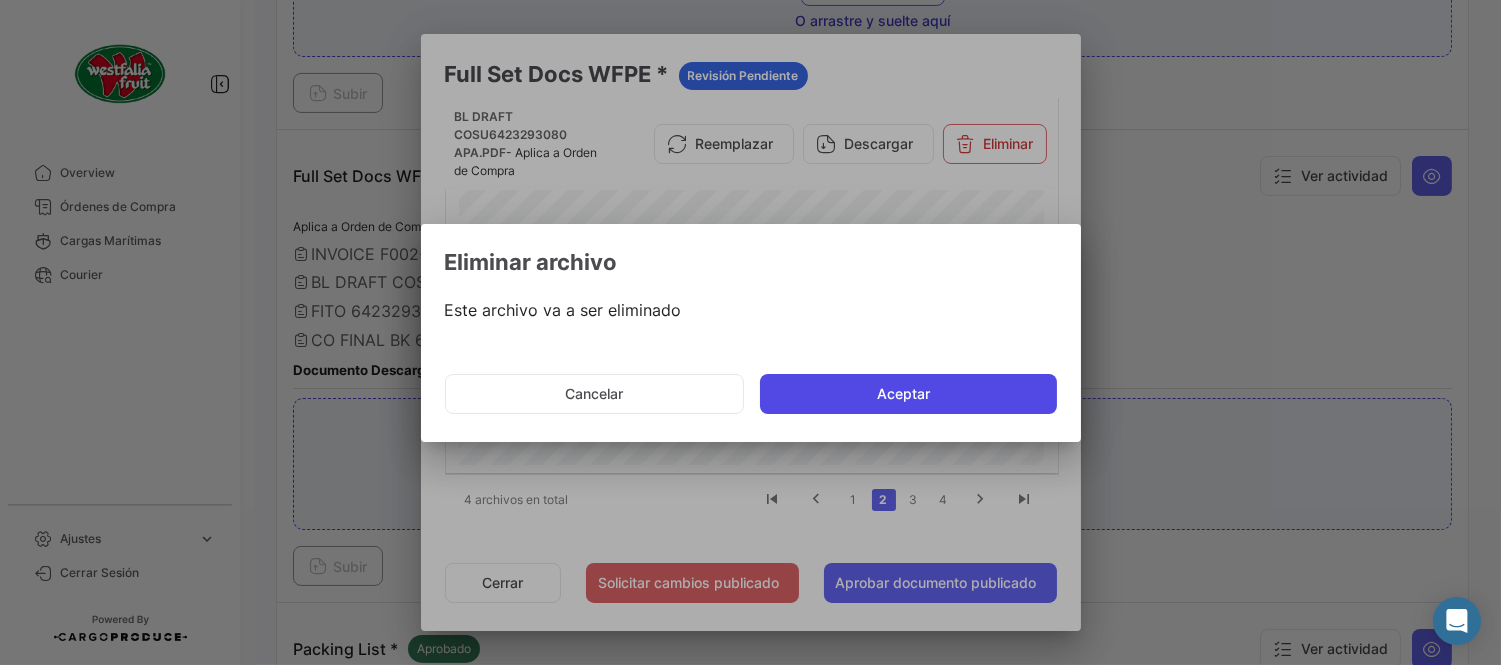 click on "Aceptar" 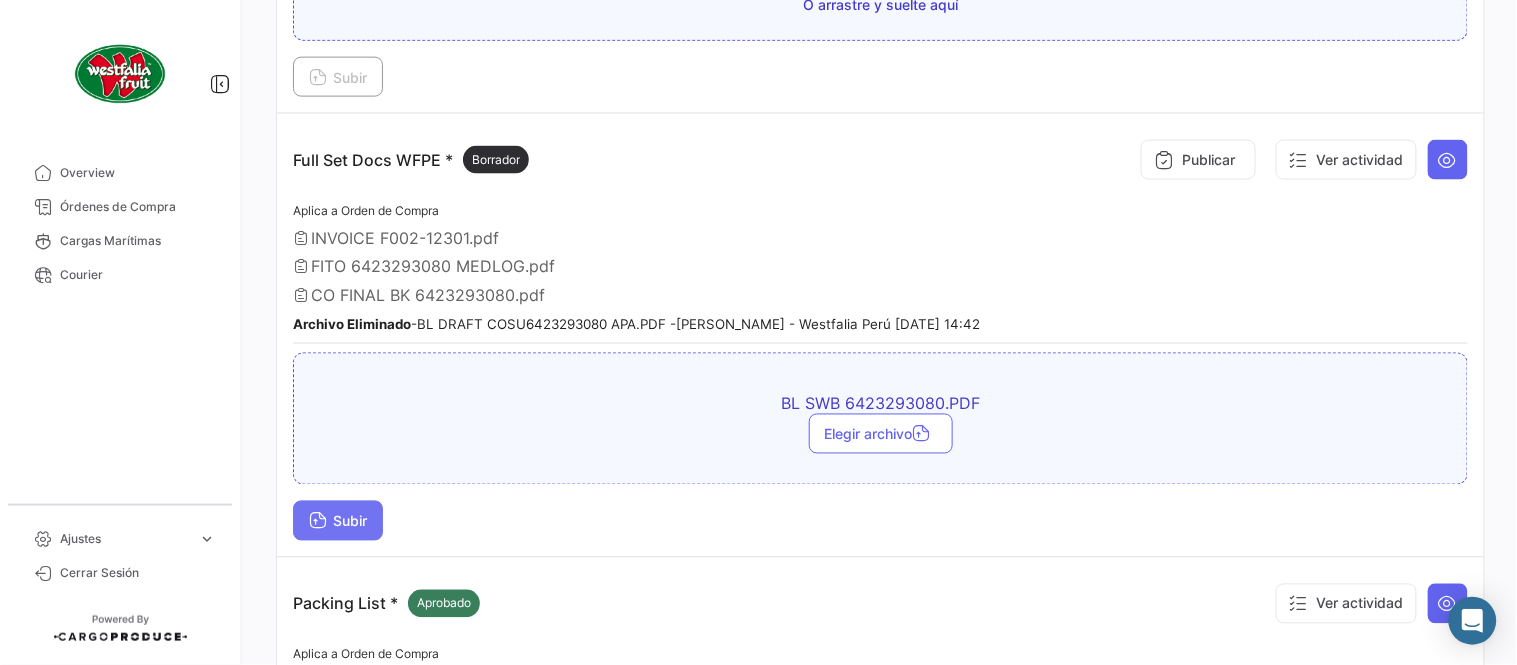 click on "Subir" at bounding box center (338, 521) 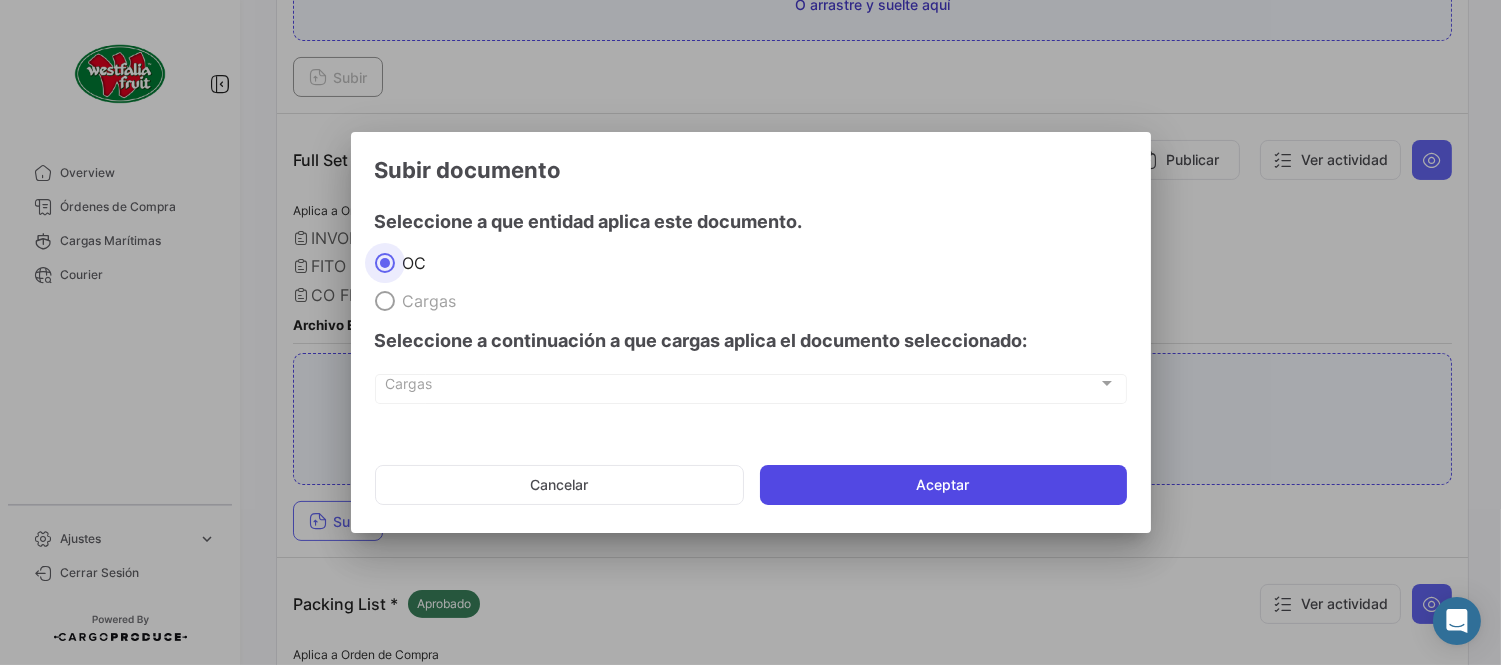 click on "Aceptar" 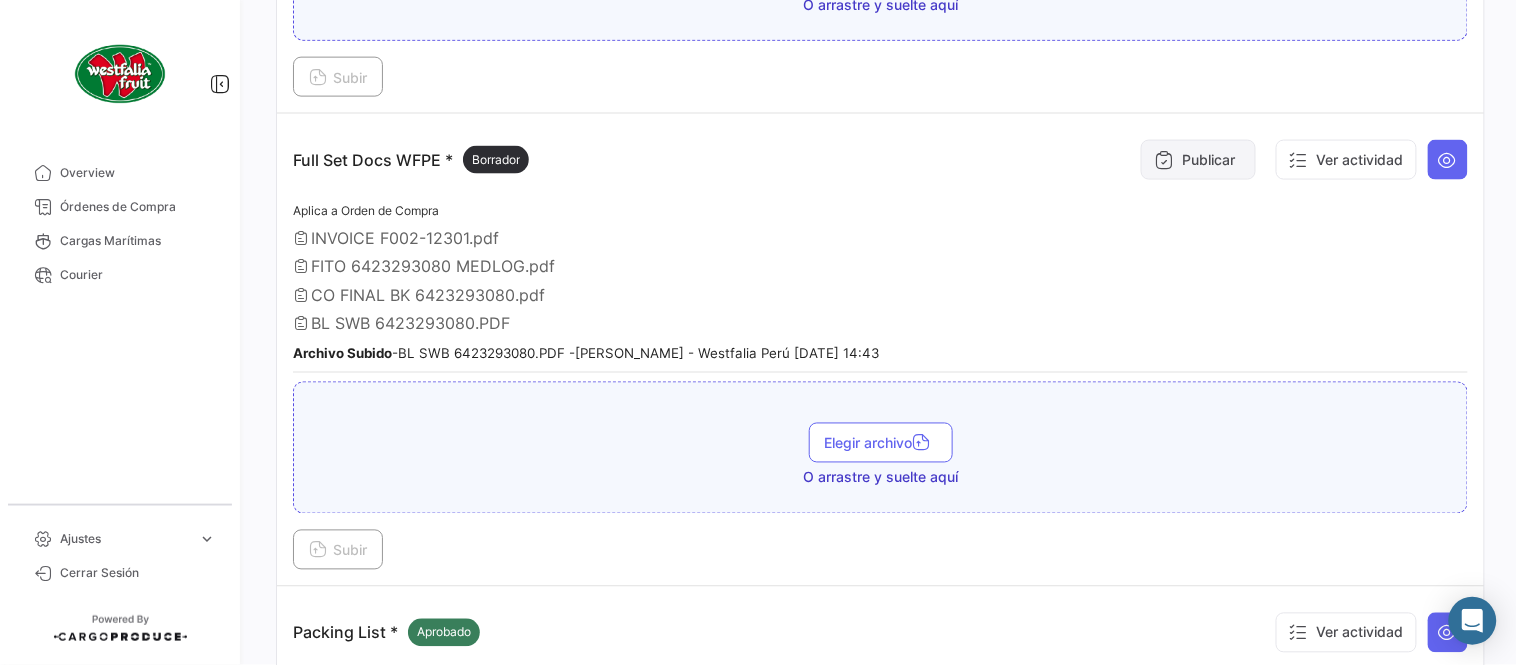 click on "Publicar" at bounding box center (1198, 160) 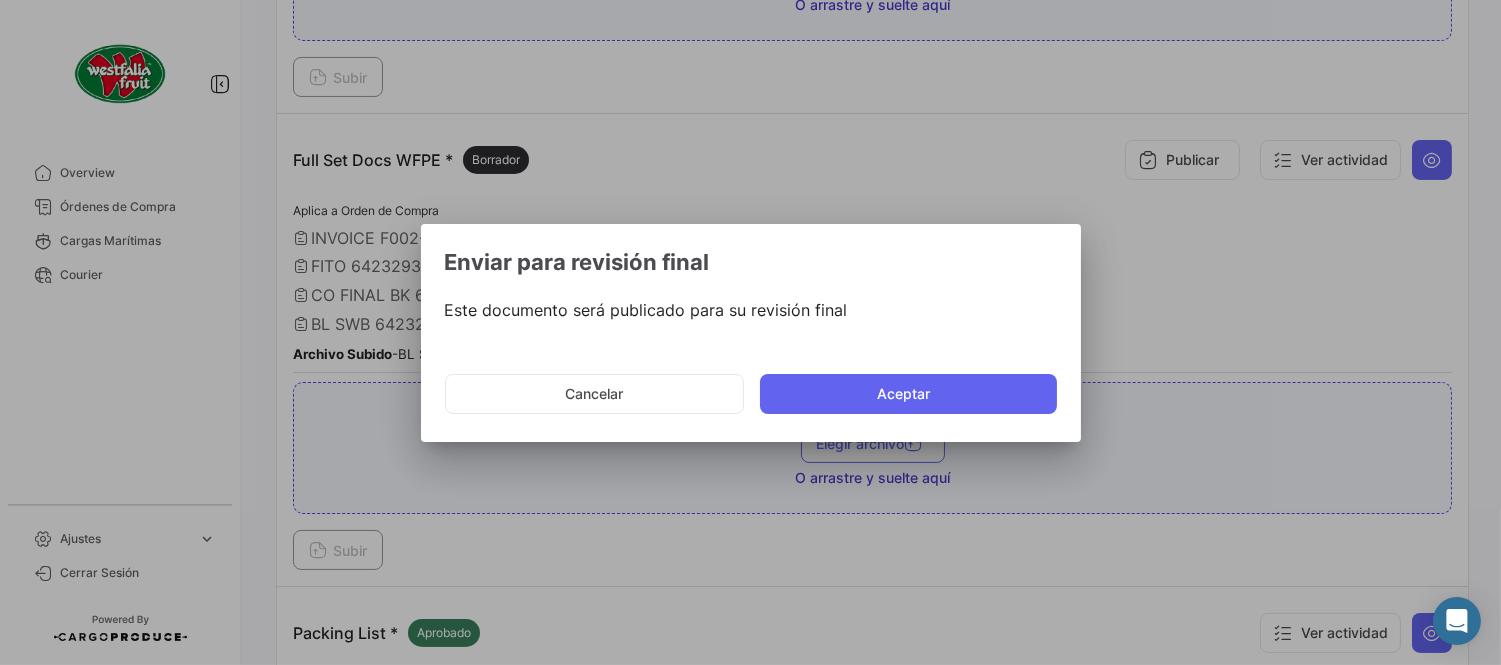 click on "Cancelar   Aceptar" 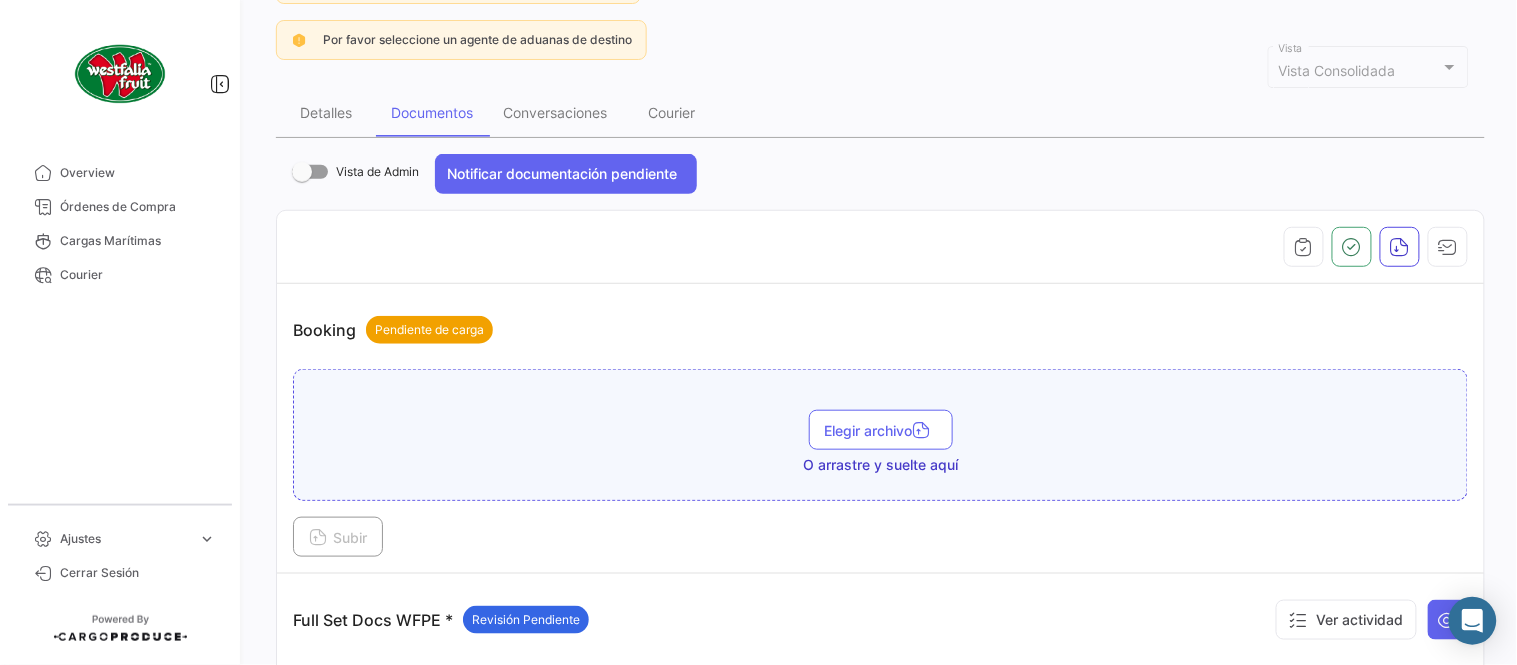 scroll, scrollTop: 0, scrollLeft: 0, axis: both 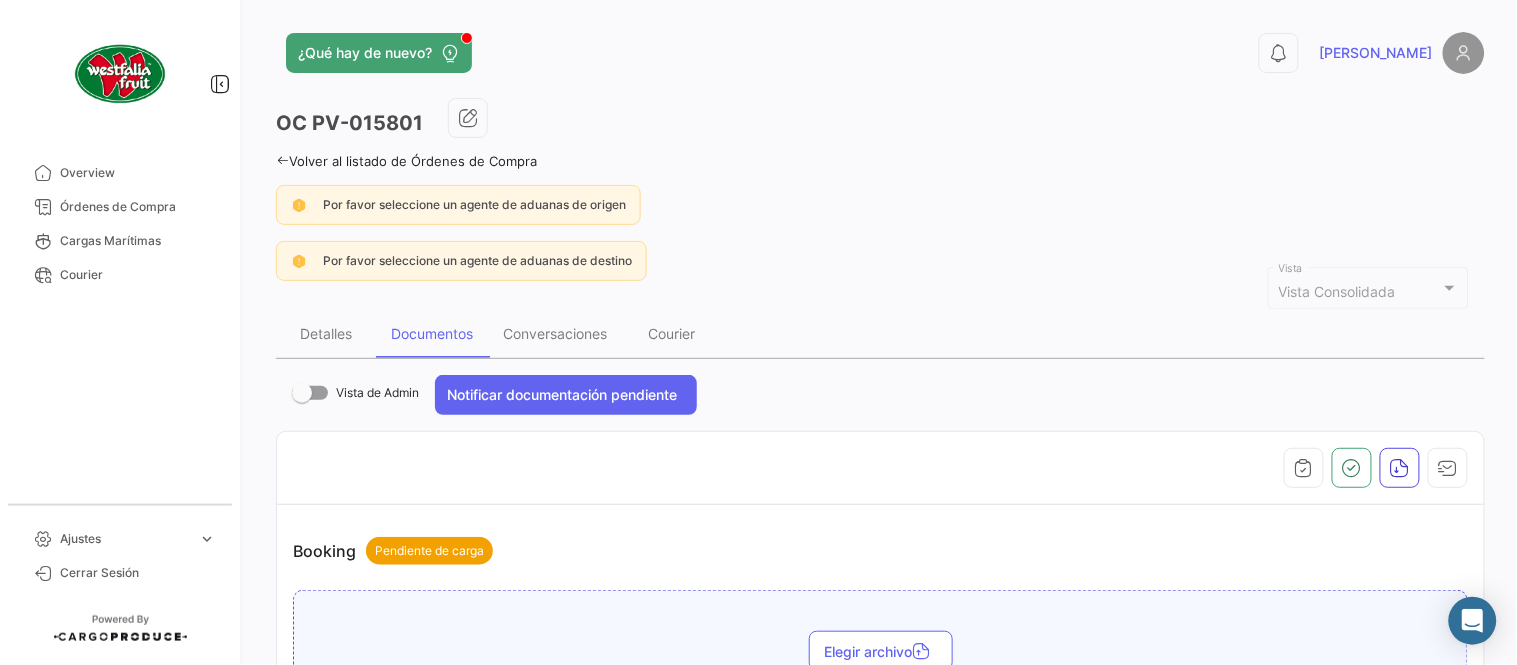 click on "Volver al listado de Órdenes de Compra" 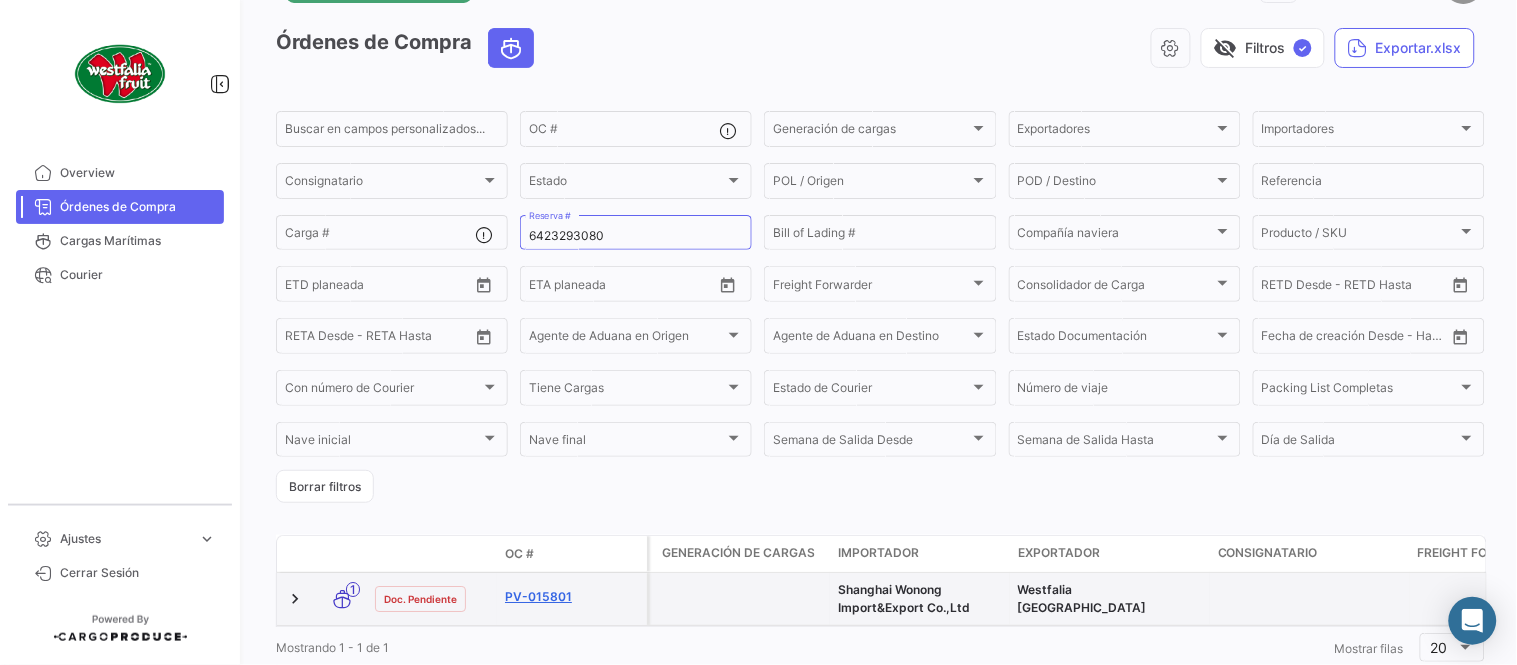 scroll, scrollTop: 136, scrollLeft: 0, axis: vertical 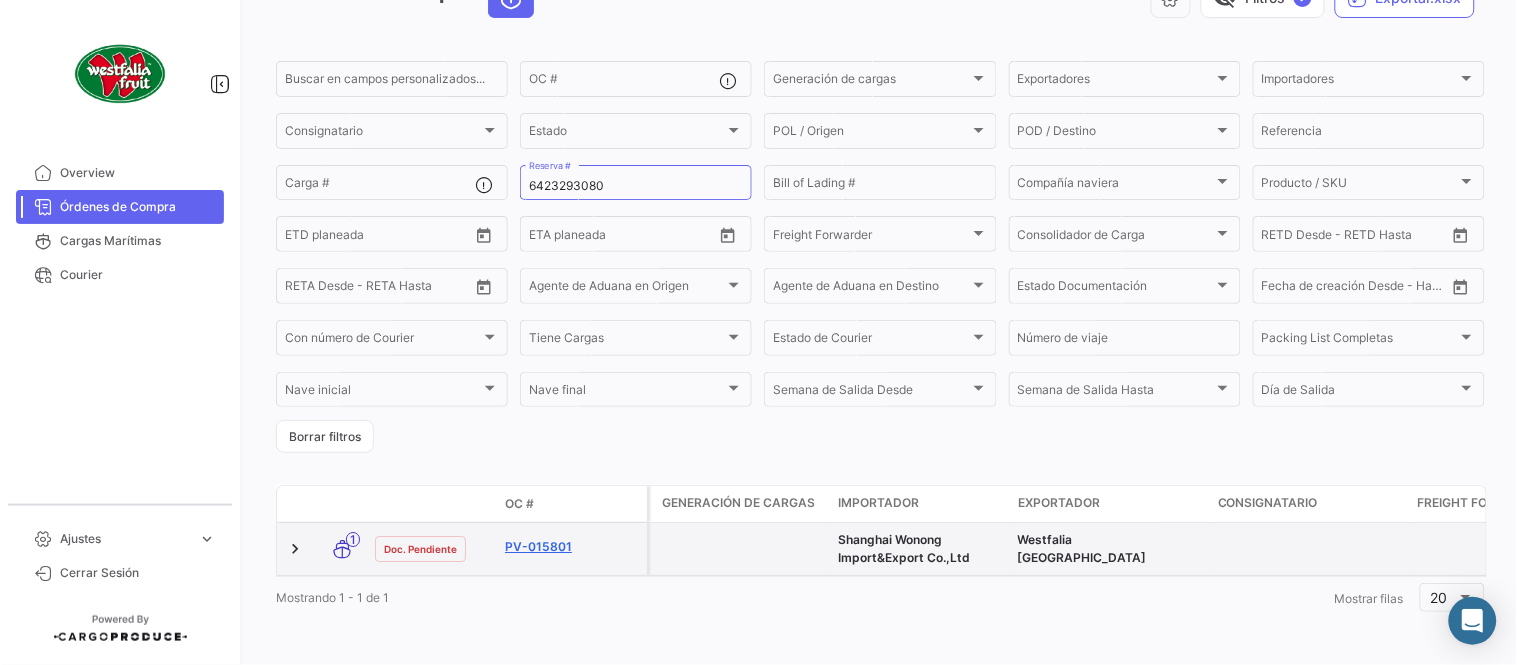 click on "PV-015801" 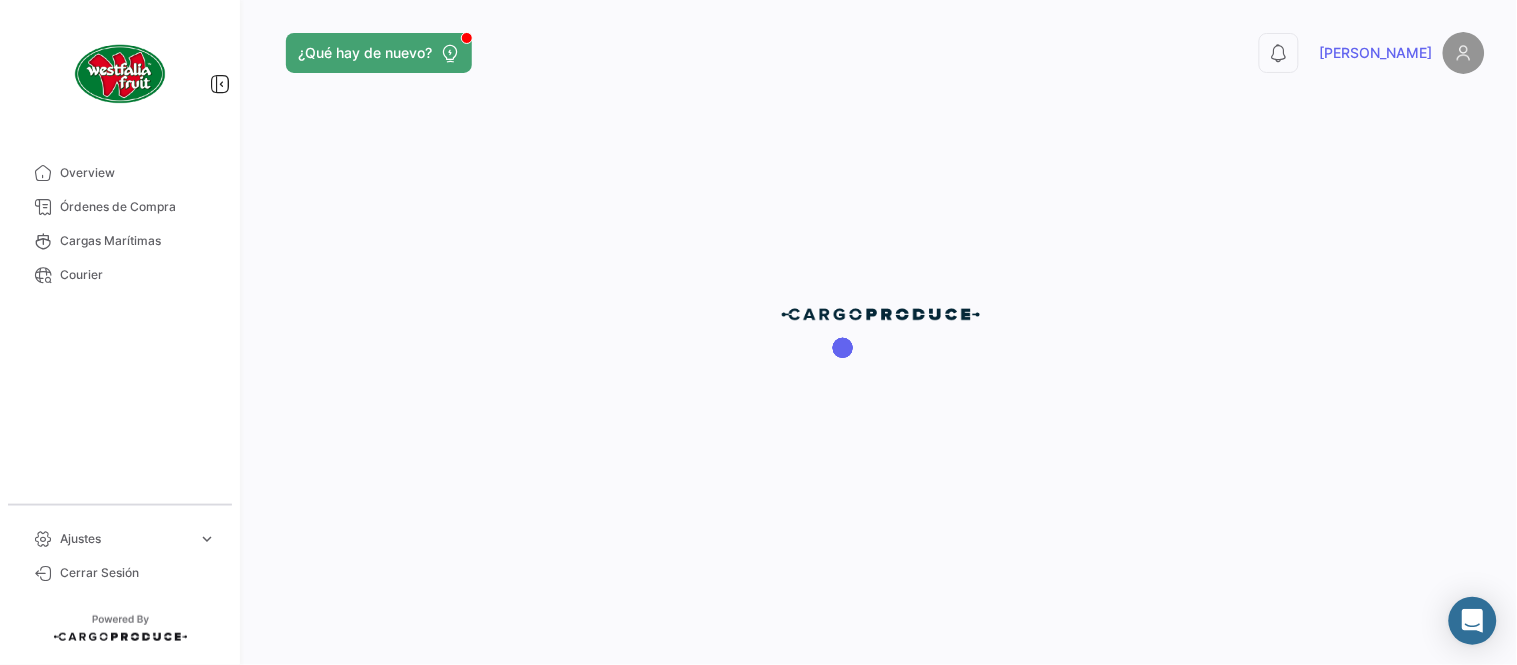 scroll, scrollTop: 0, scrollLeft: 0, axis: both 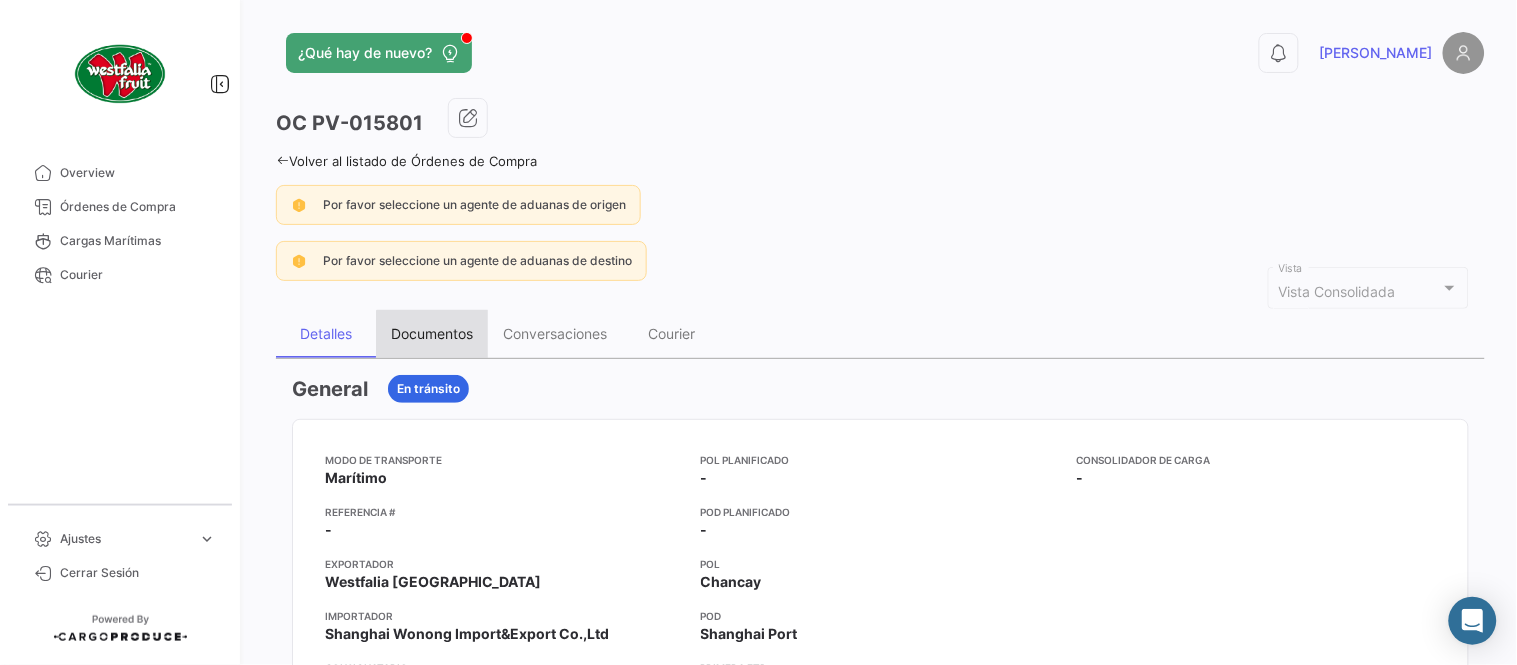 click on "Documentos" at bounding box center (432, 333) 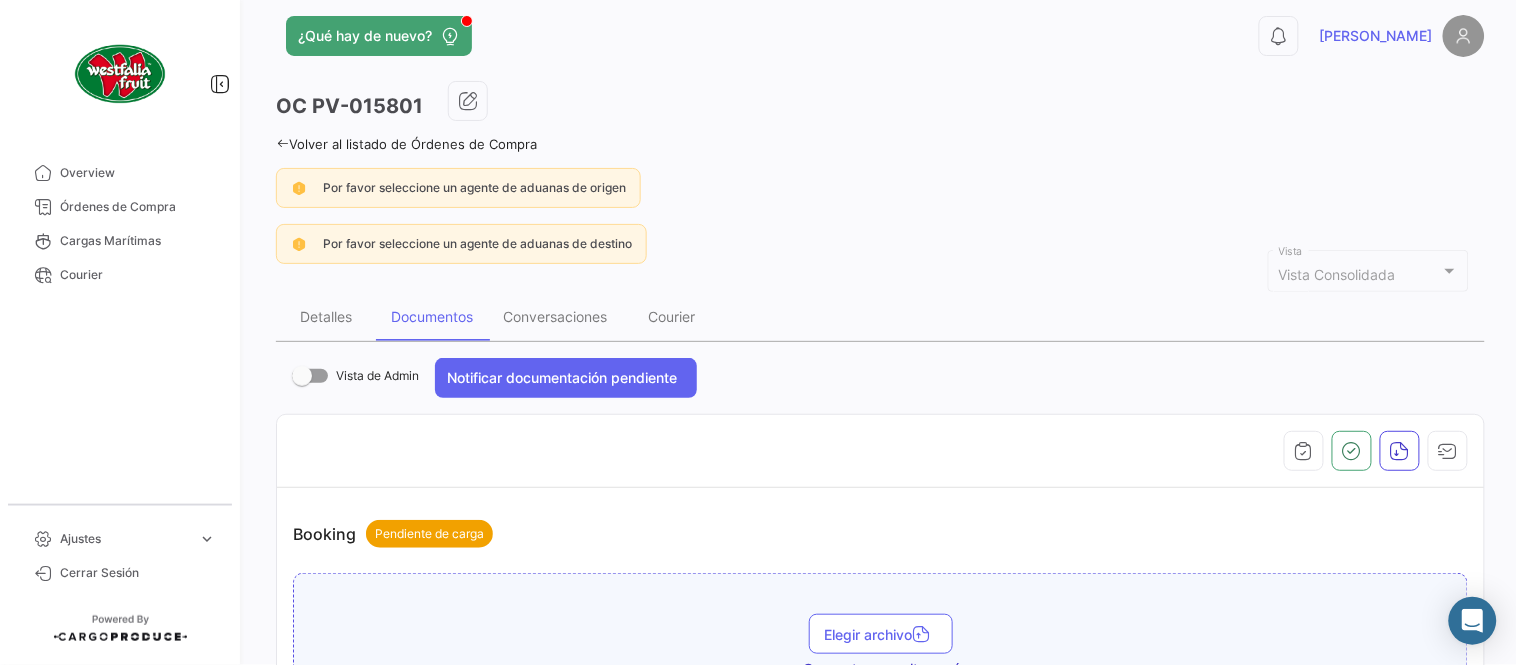 scroll, scrollTop: 0, scrollLeft: 0, axis: both 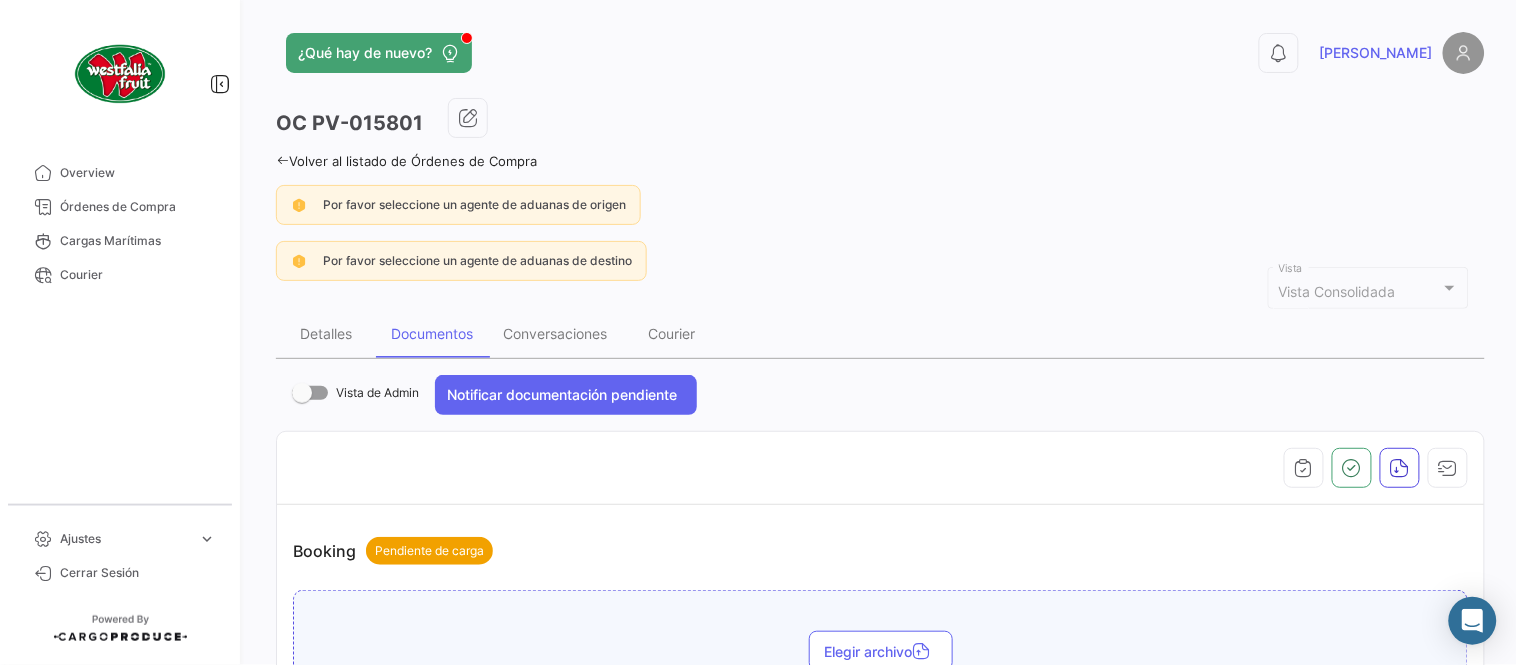click on "Volver al listado de Órdenes de Compra" 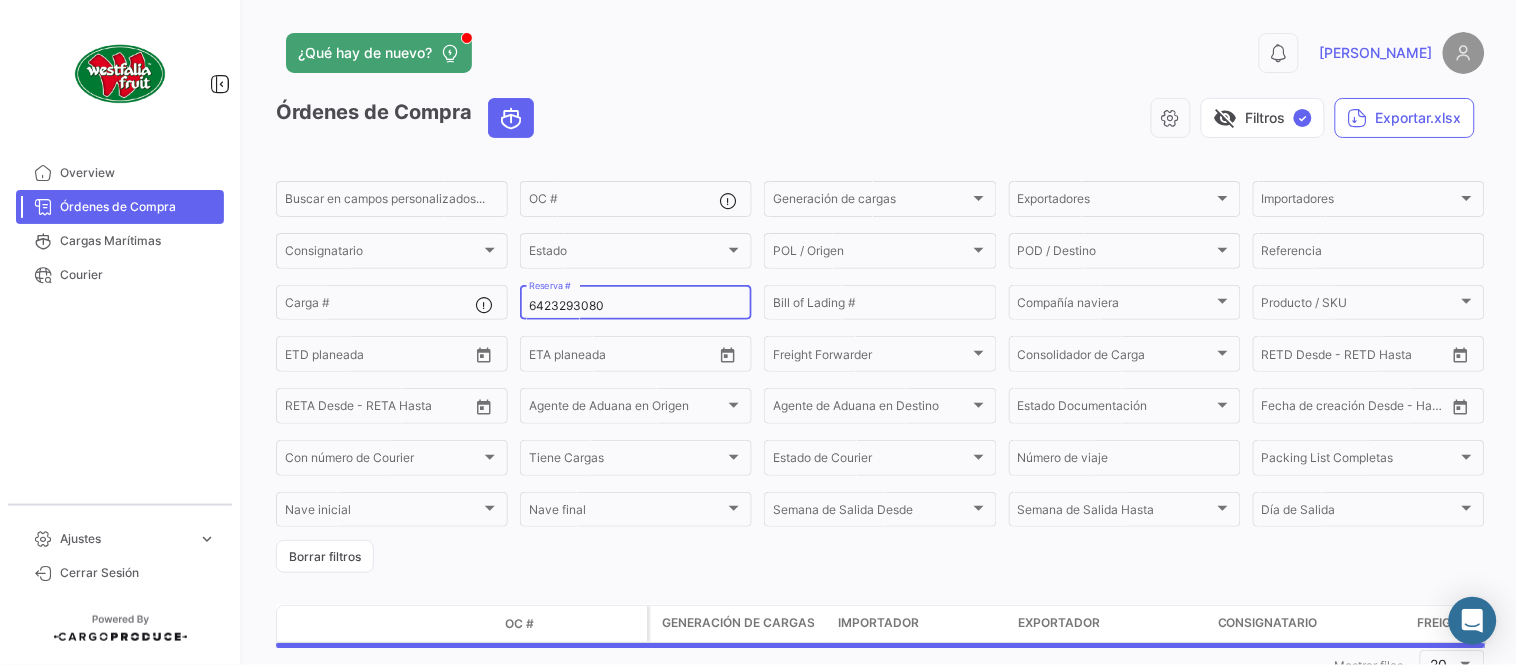 click on "6423293080" at bounding box center [636, 306] 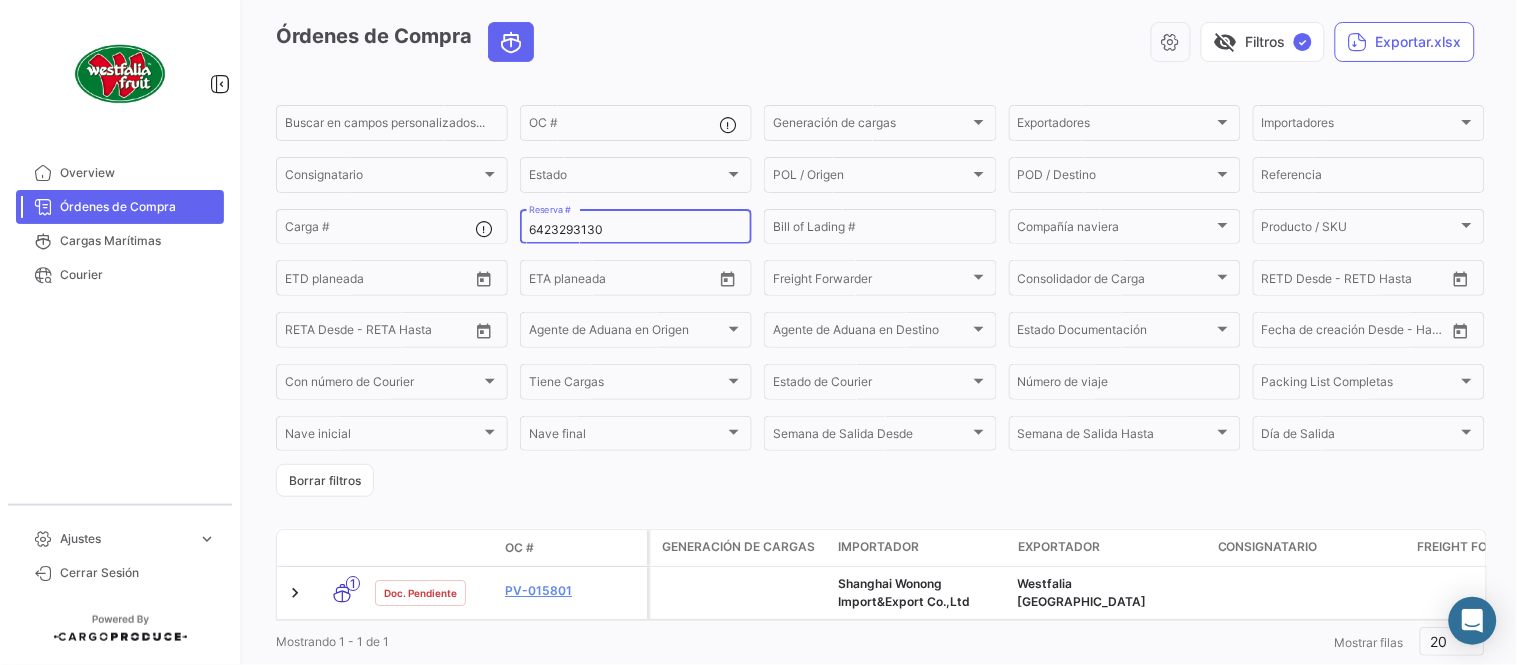 scroll, scrollTop: 136, scrollLeft: 0, axis: vertical 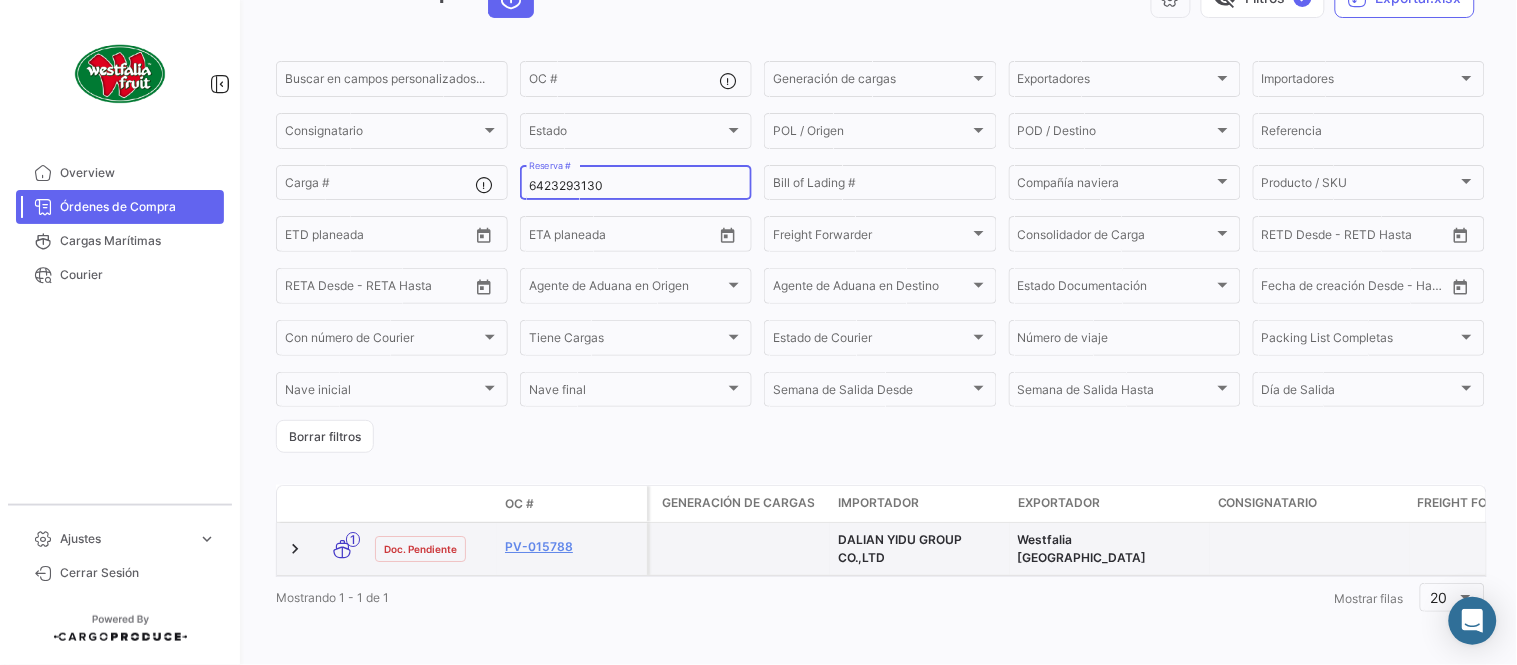 type on "6423293130" 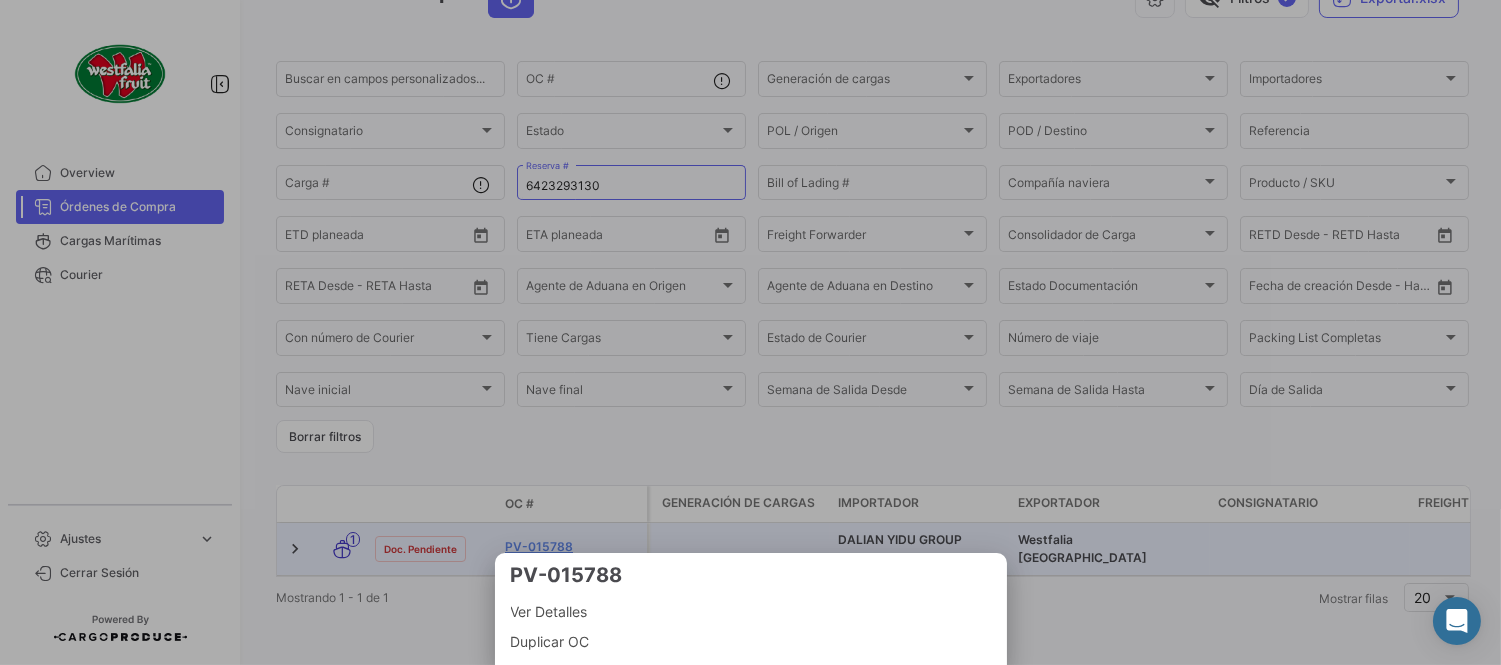 click at bounding box center [750, 332] 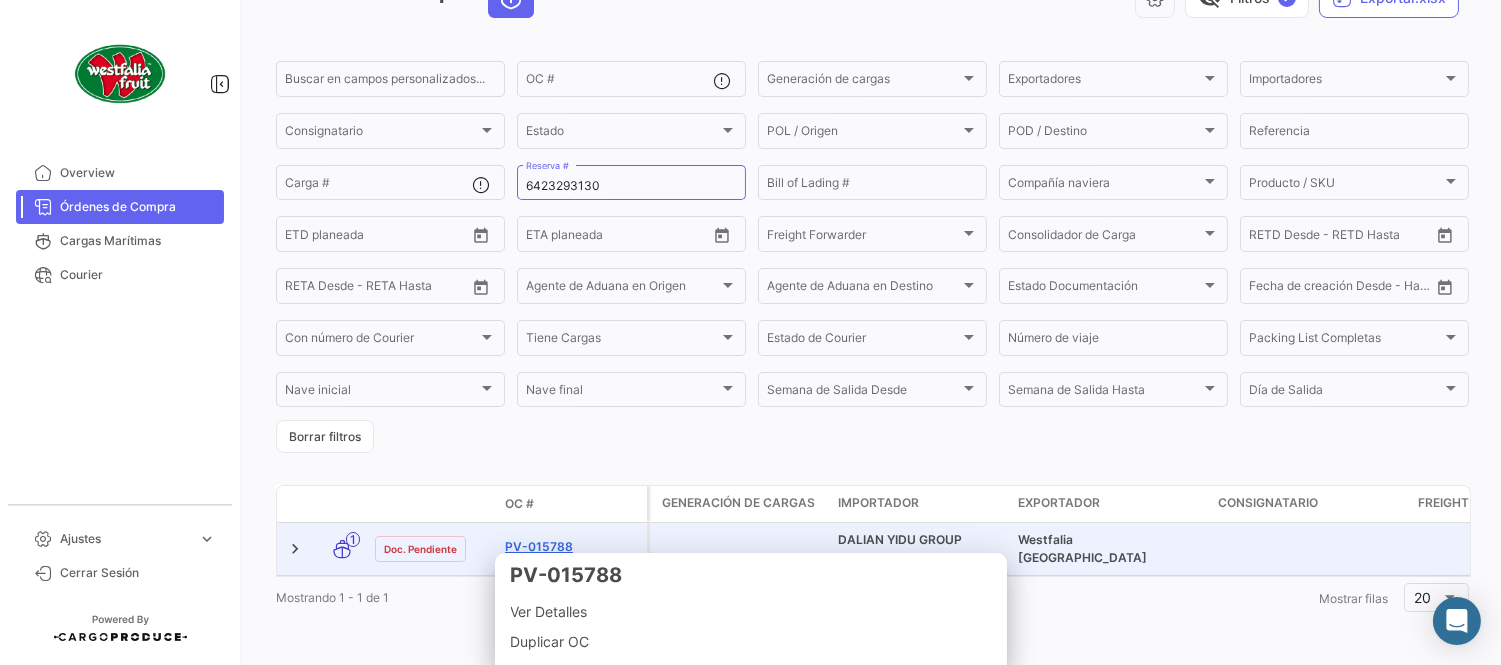 click on "PV-015788" 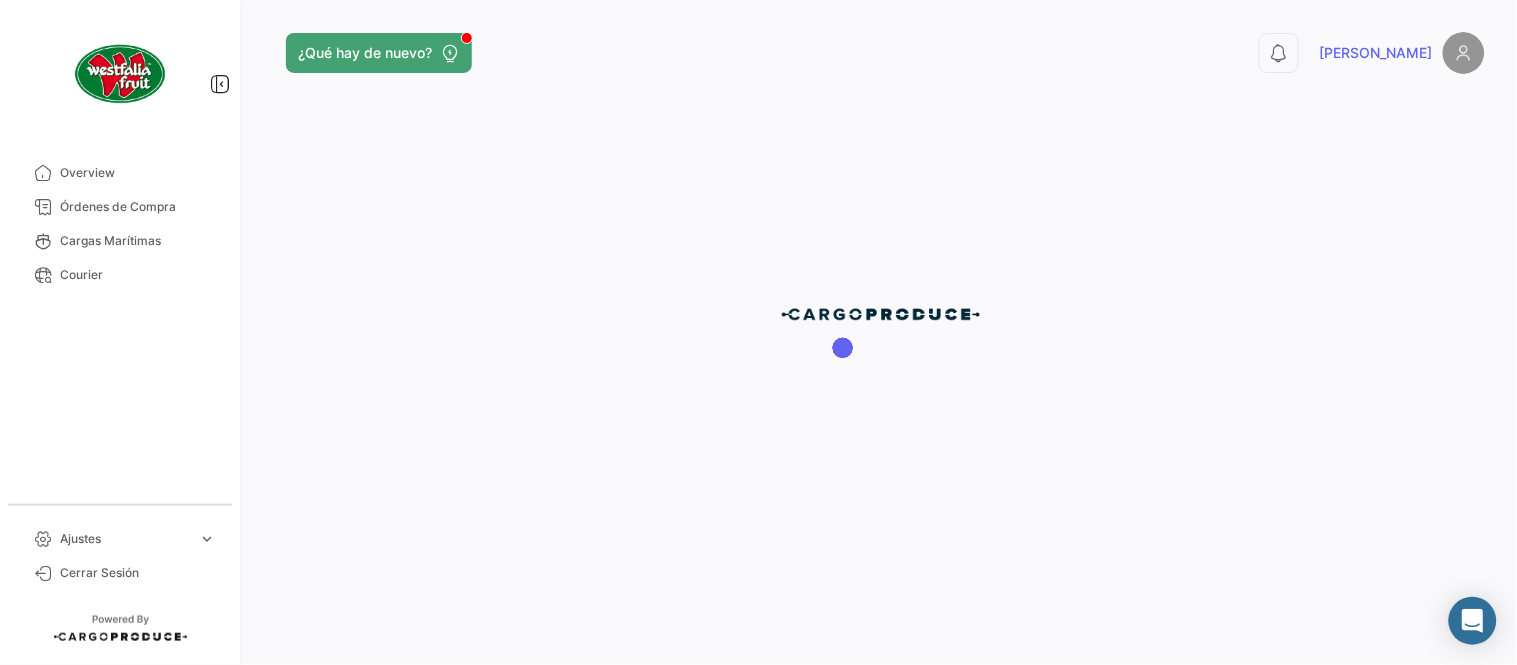 scroll, scrollTop: 0, scrollLeft: 0, axis: both 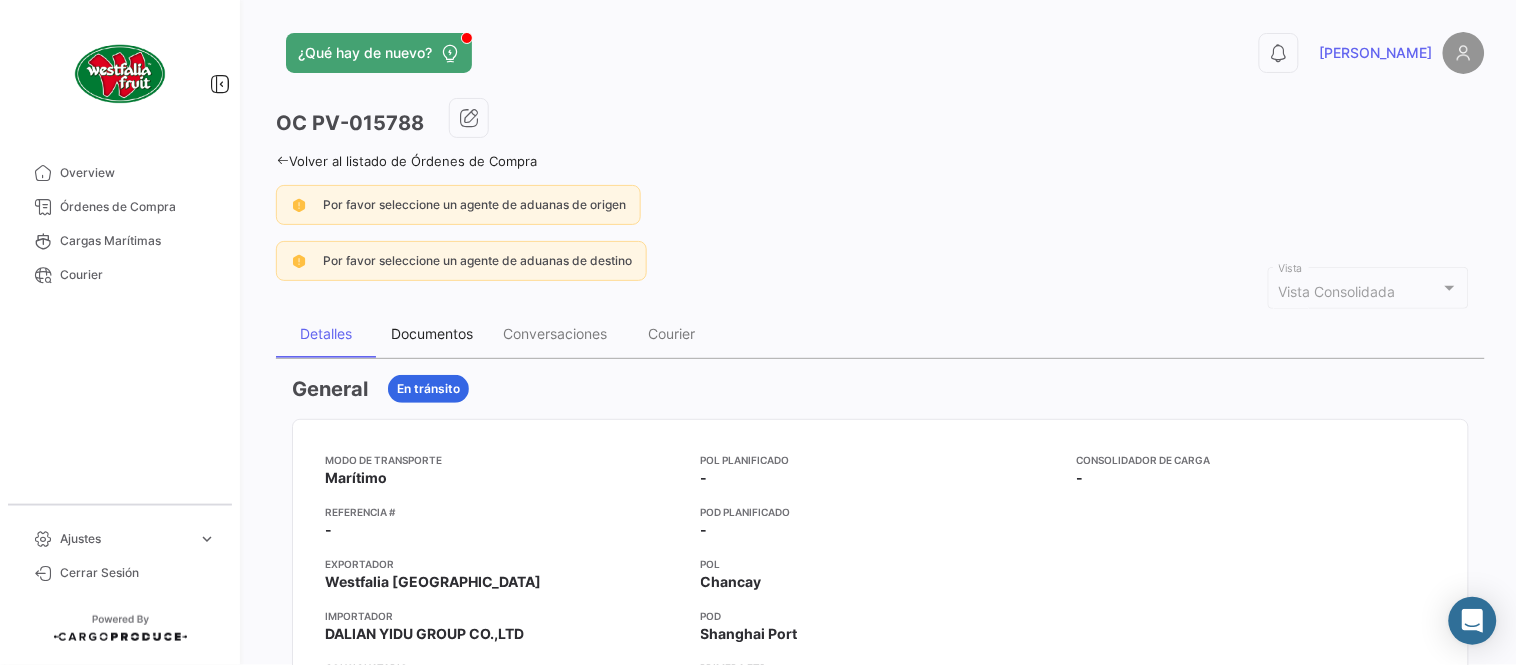 click on "Documentos" at bounding box center [432, 333] 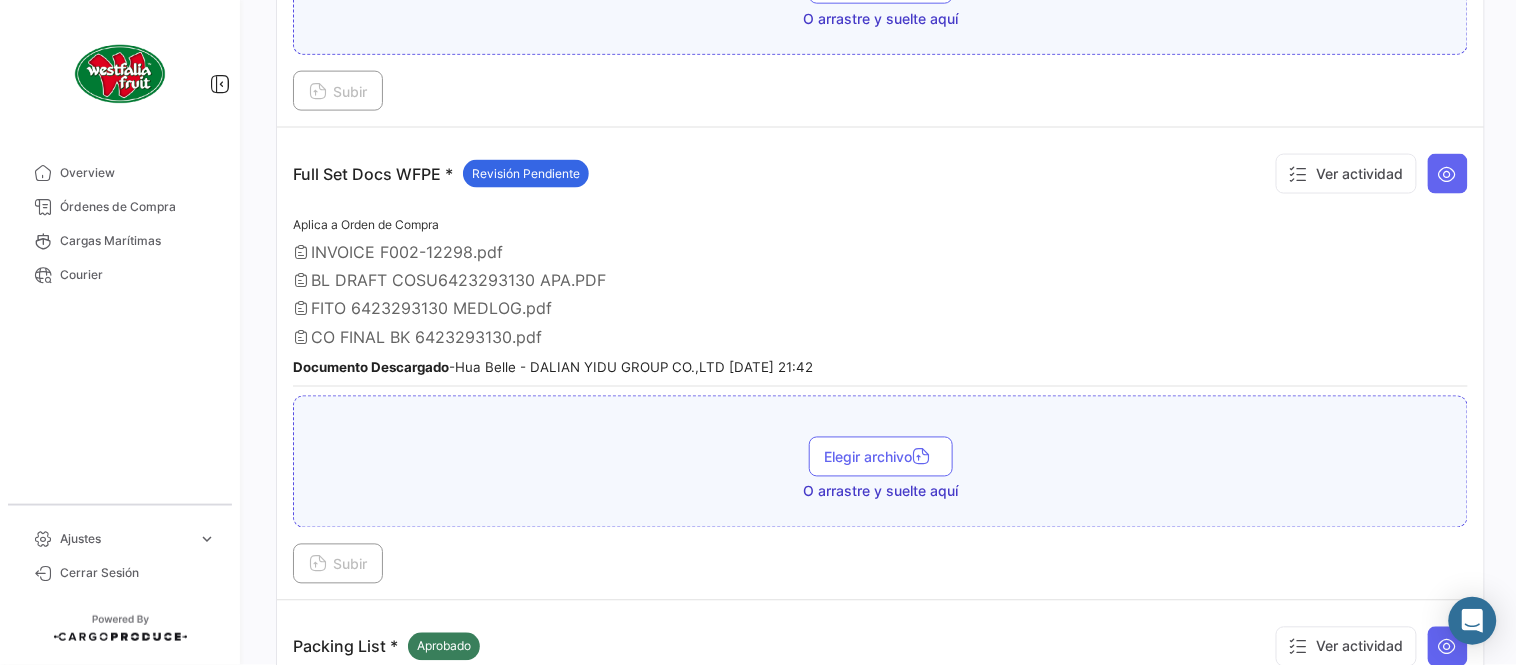 scroll, scrollTop: 666, scrollLeft: 0, axis: vertical 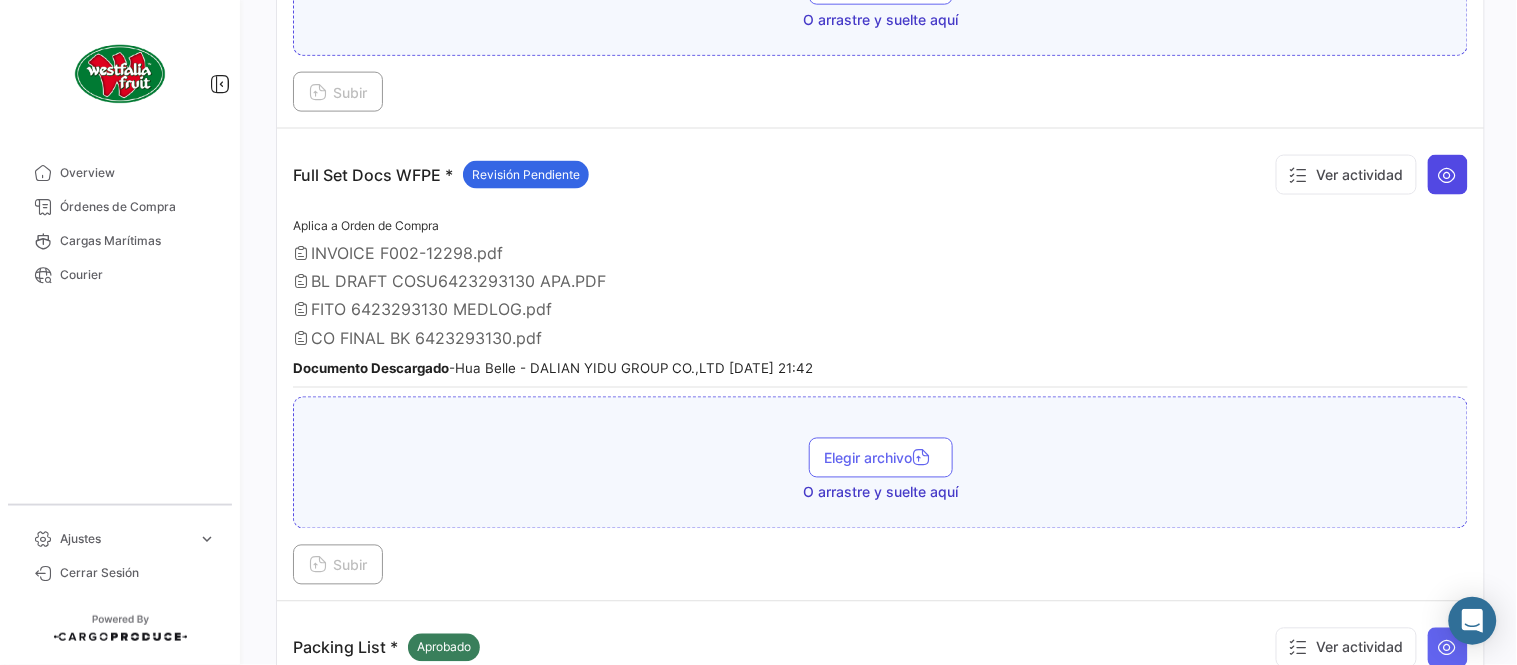 click at bounding box center [1448, 175] 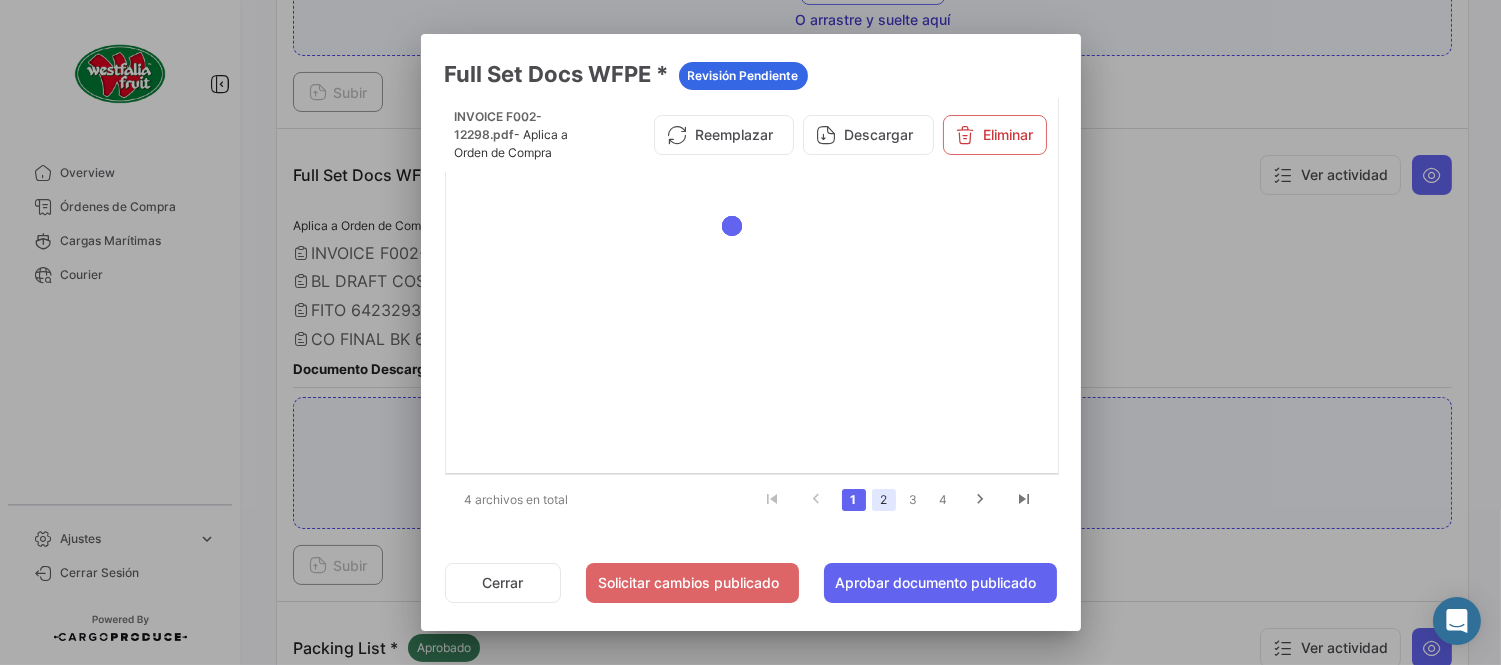 click on "2" 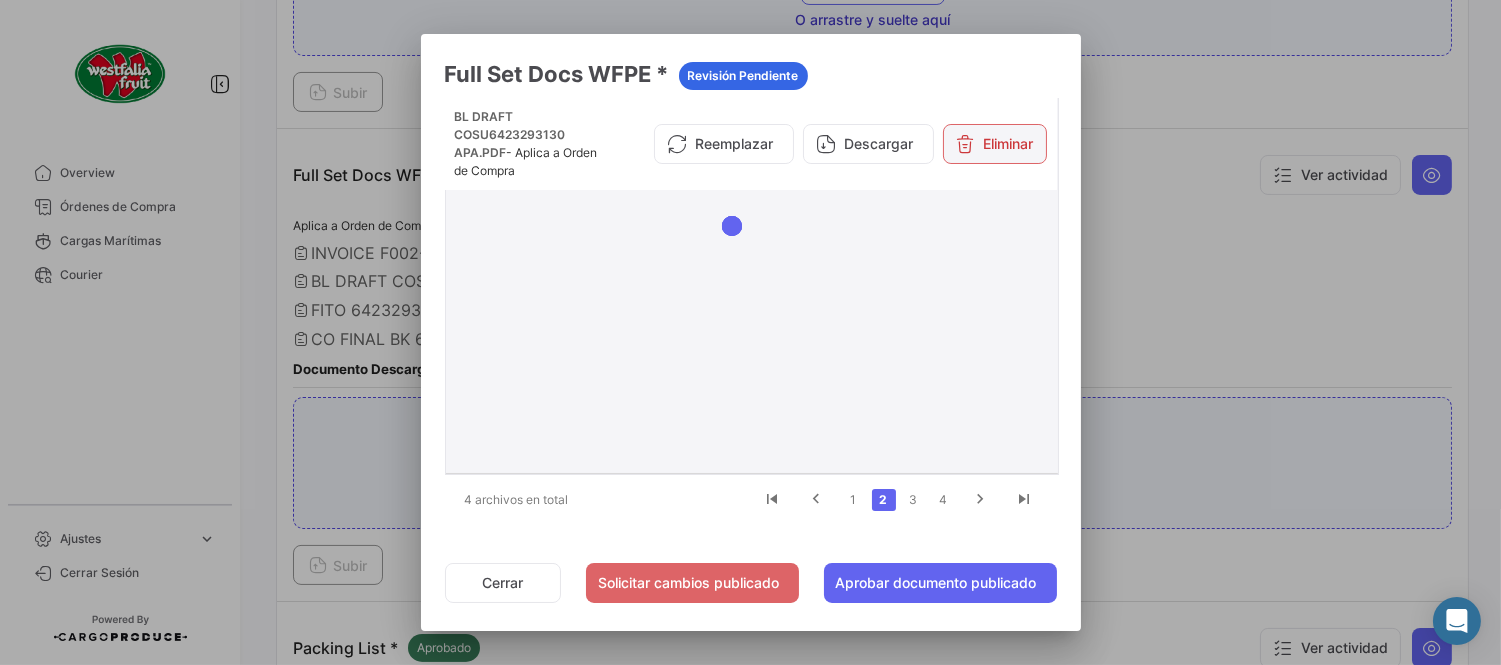 click on "Eliminar" at bounding box center [995, 144] 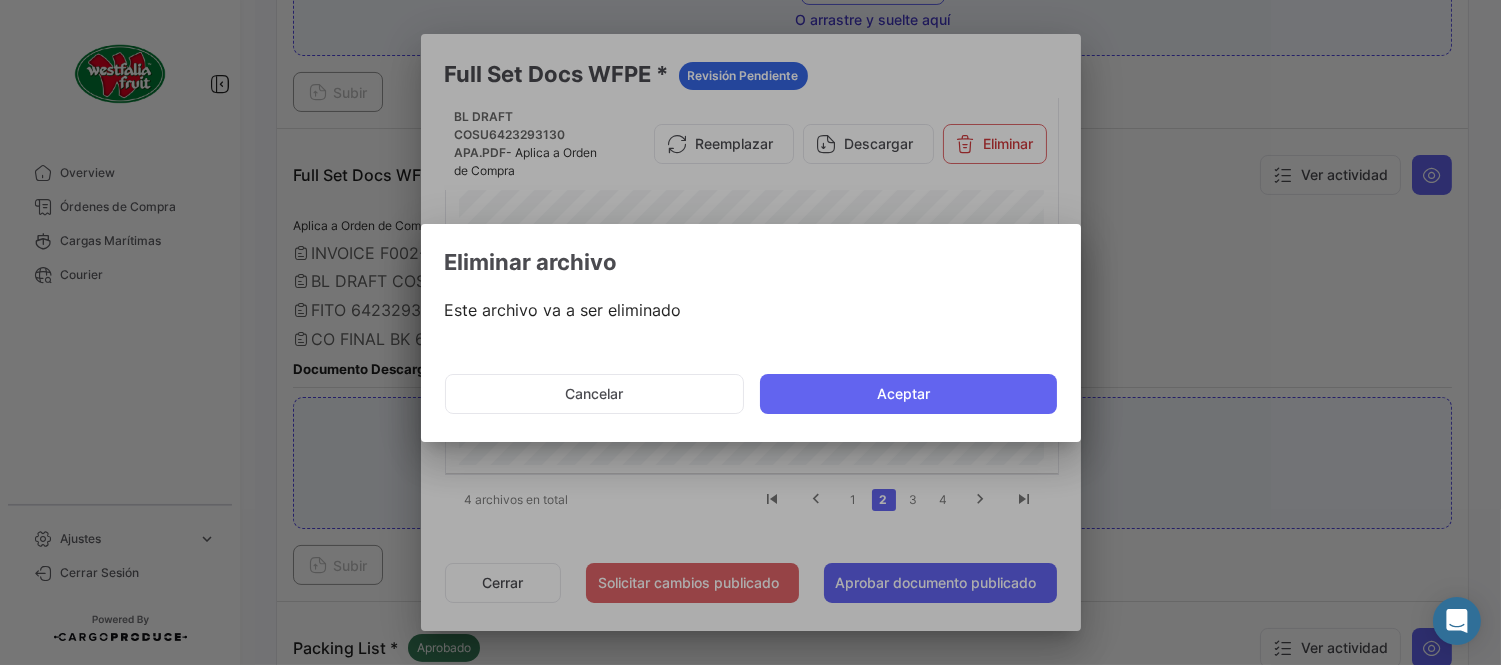 click on "Cancelar   Aceptar" 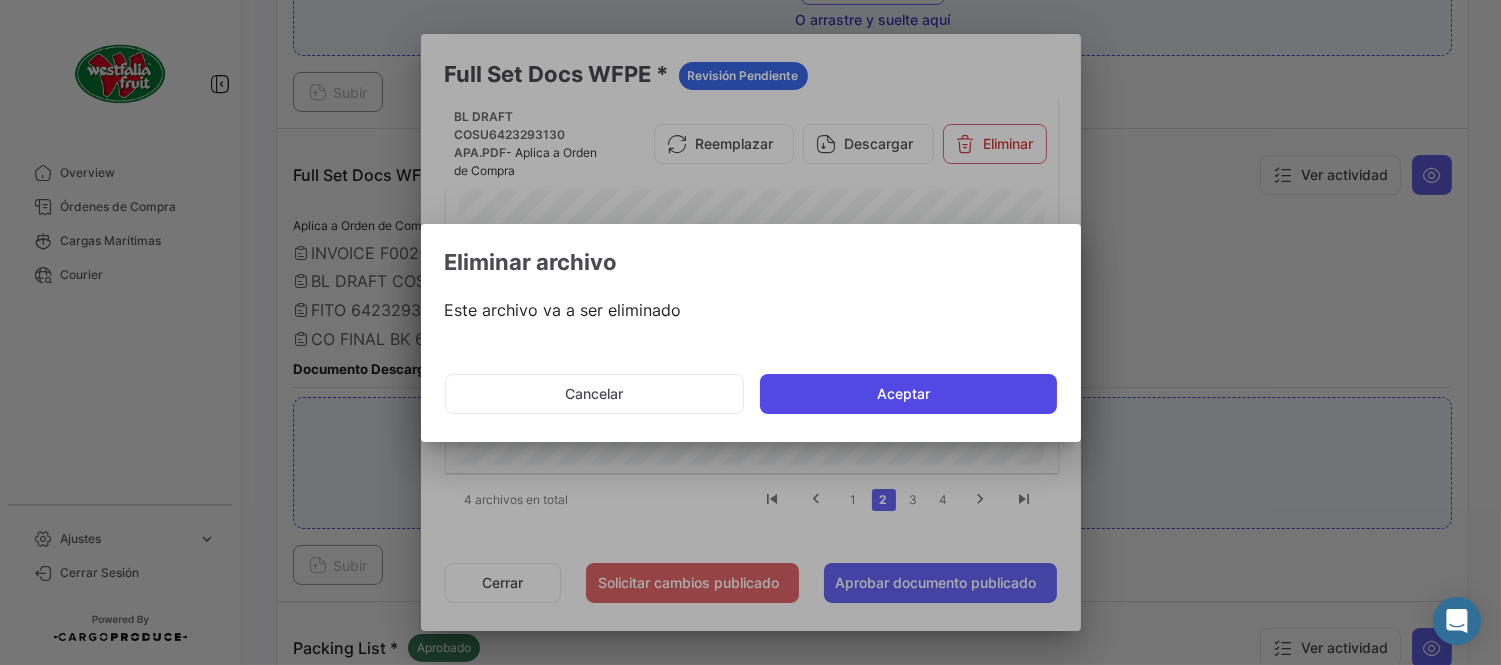 click on "Aceptar" 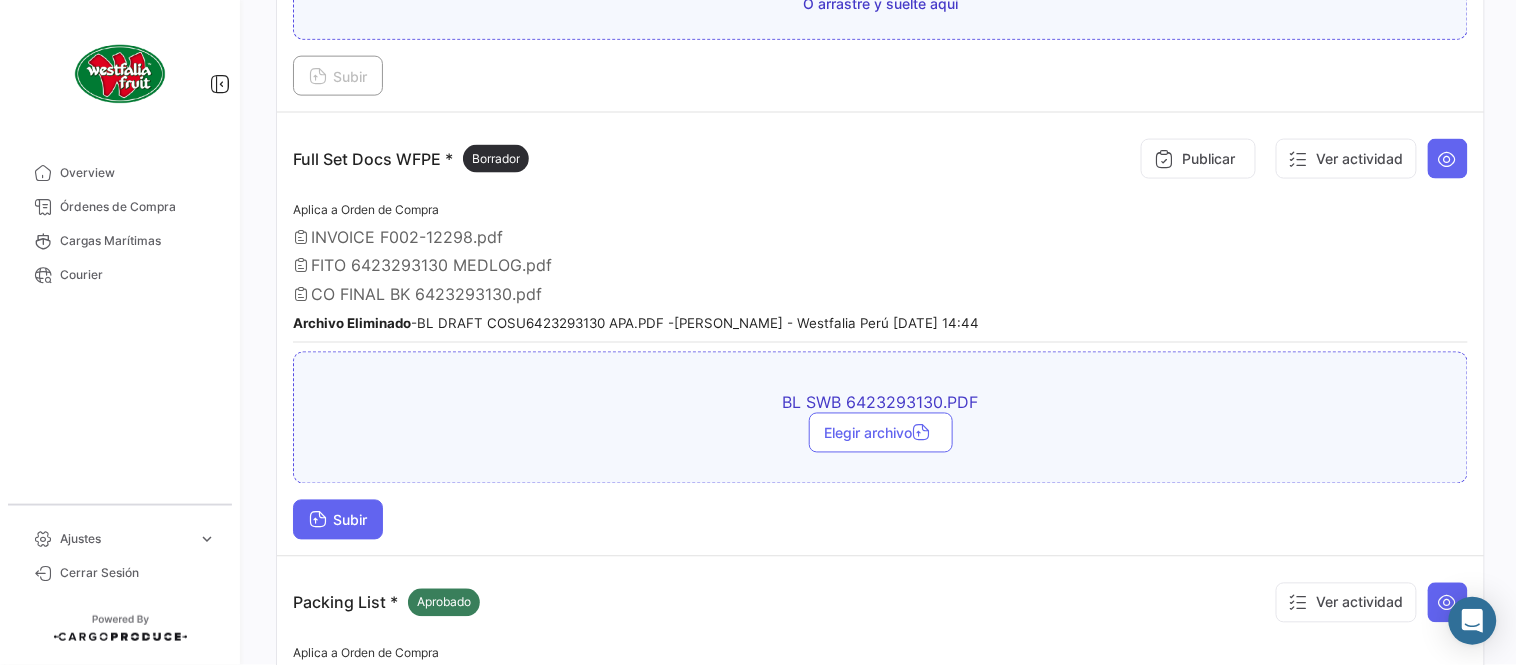 click on "Subir" at bounding box center [338, 520] 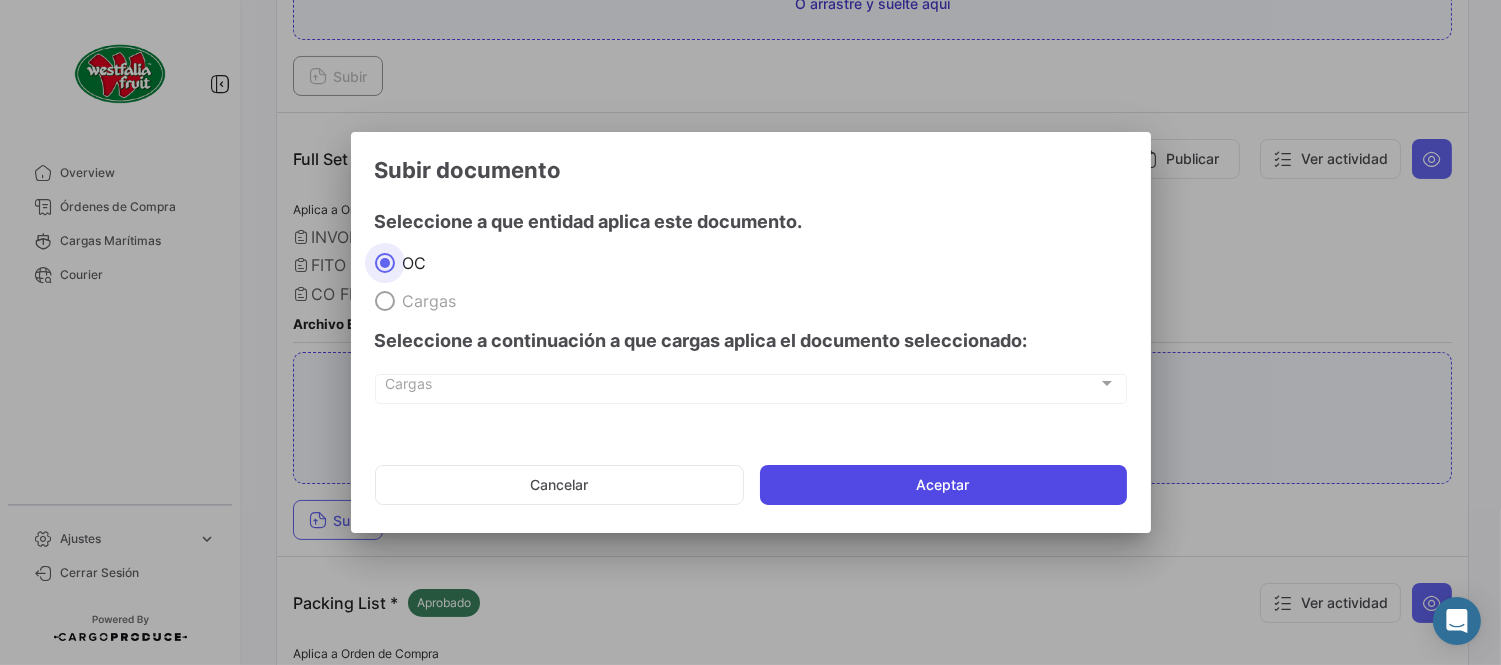 click on "Aceptar" 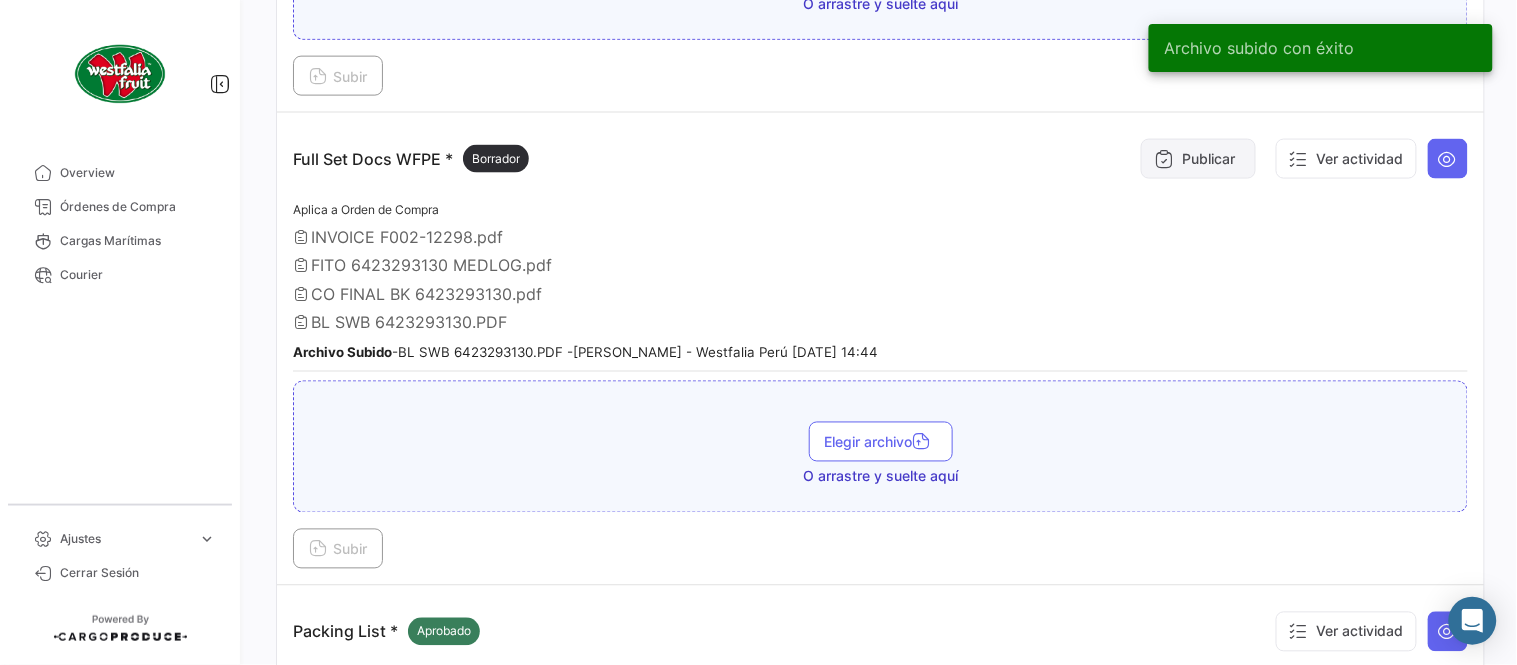 click on "Publicar" at bounding box center [1198, 159] 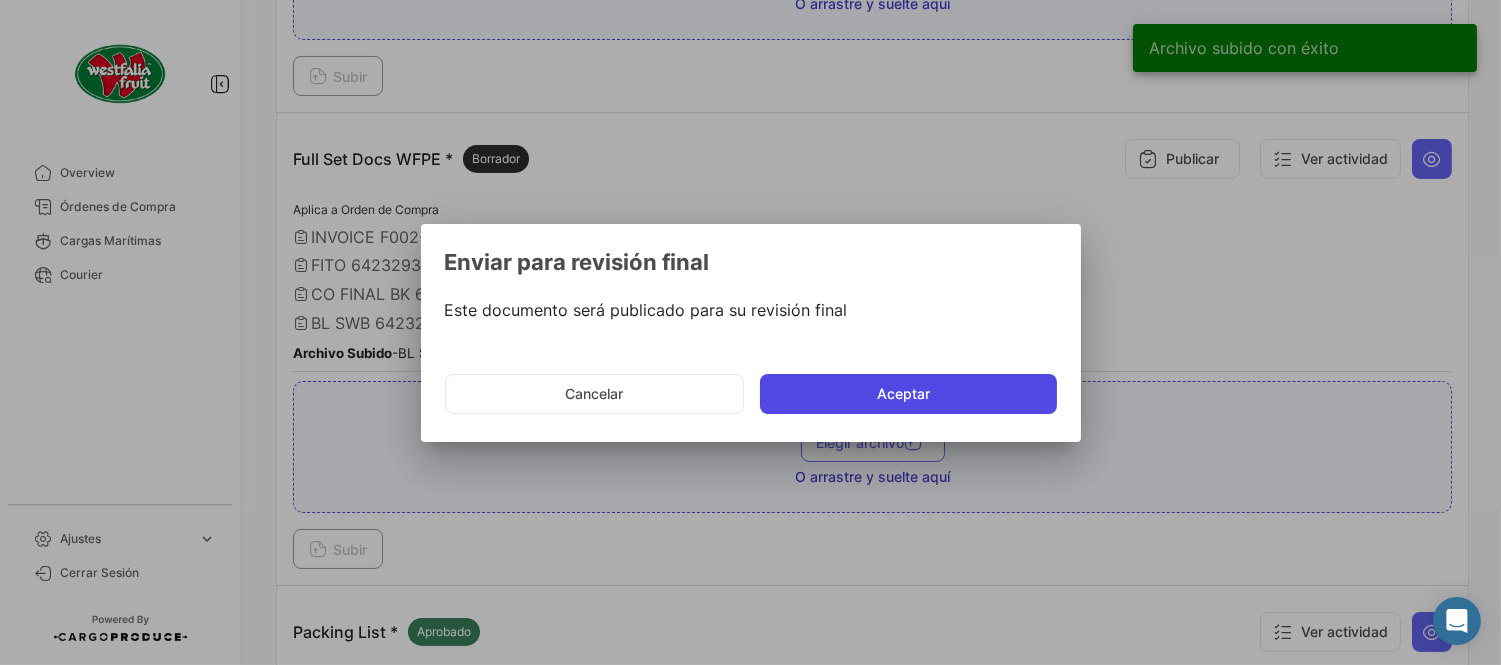 click on "Aceptar" 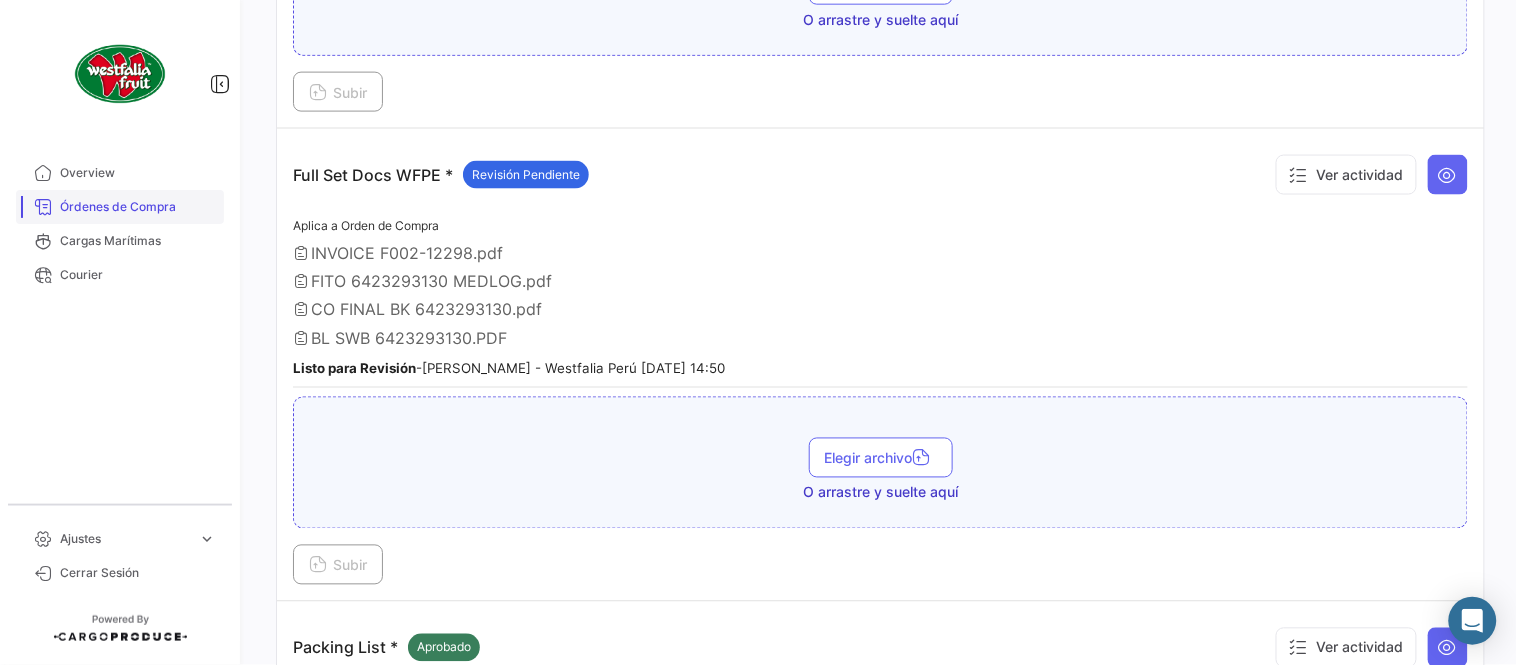 click on "Órdenes de Compra" at bounding box center (138, 207) 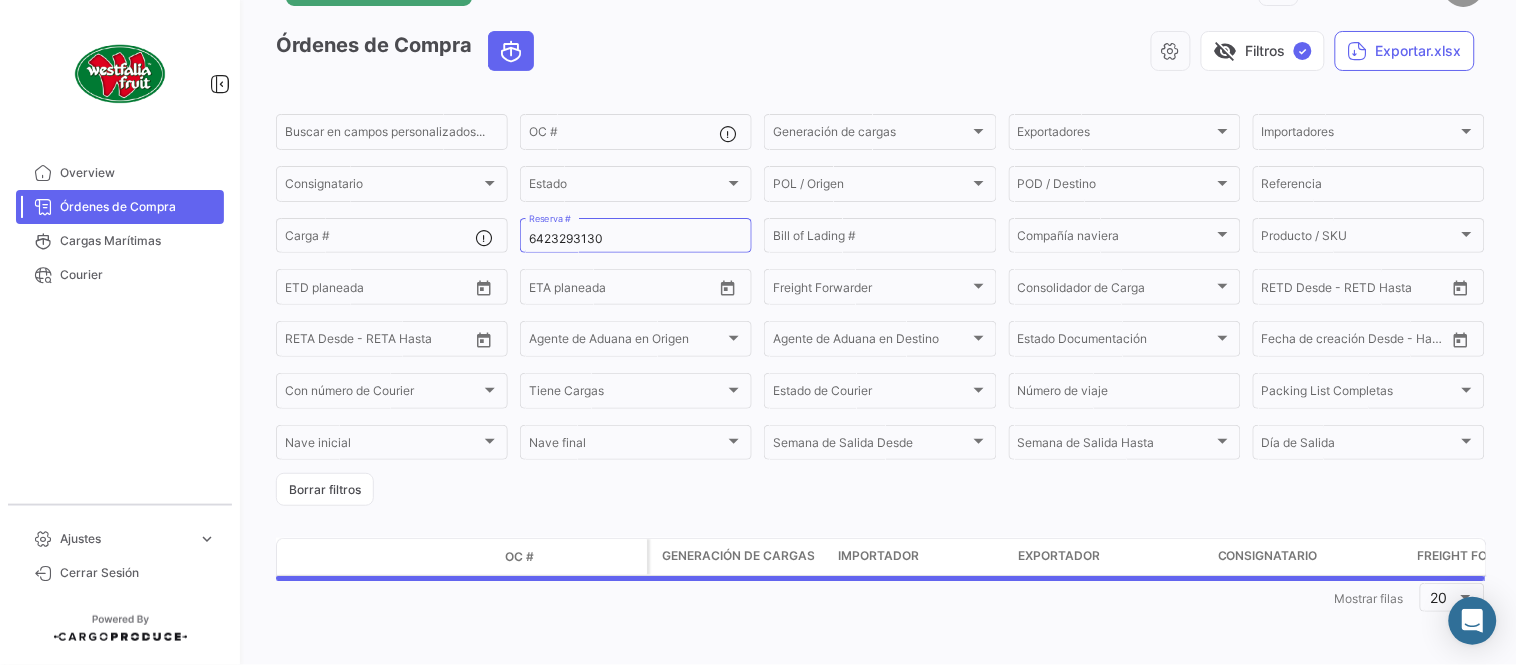 scroll, scrollTop: 0, scrollLeft: 0, axis: both 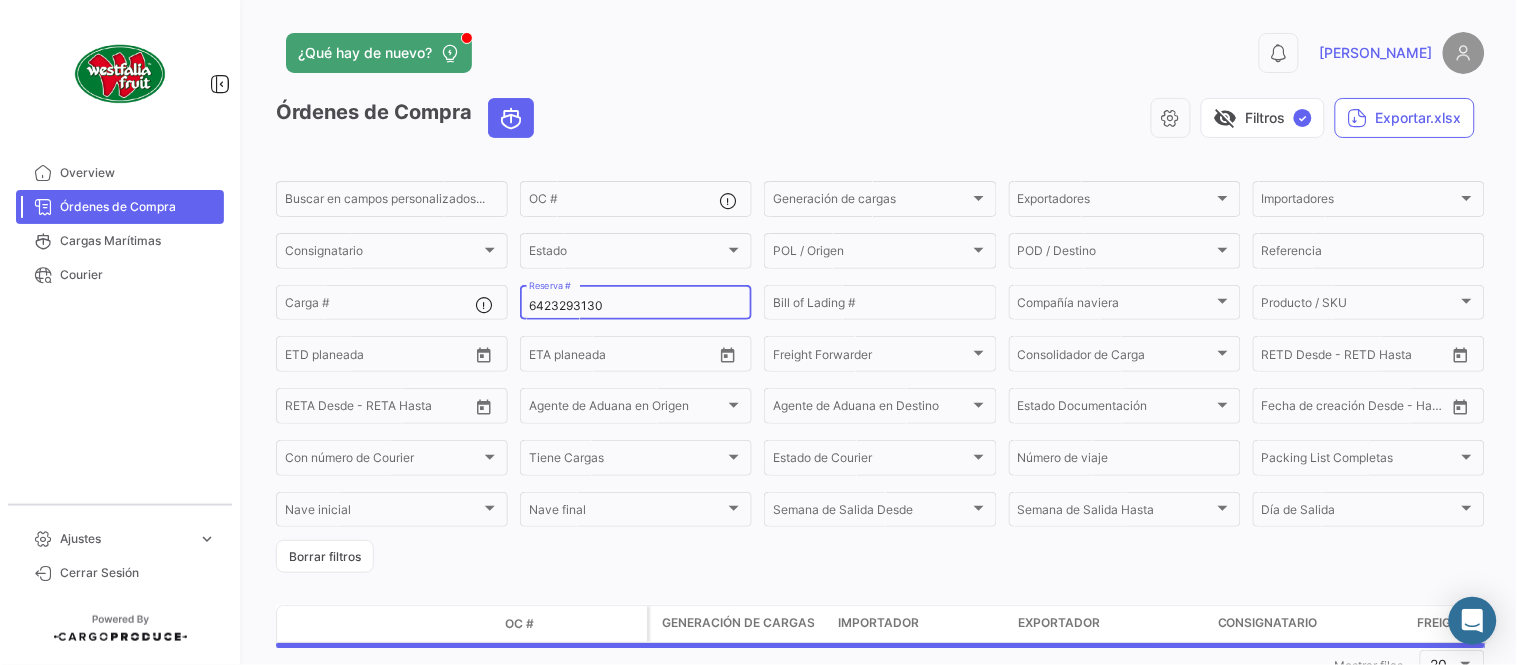 click on "6423293130 Reserva #" 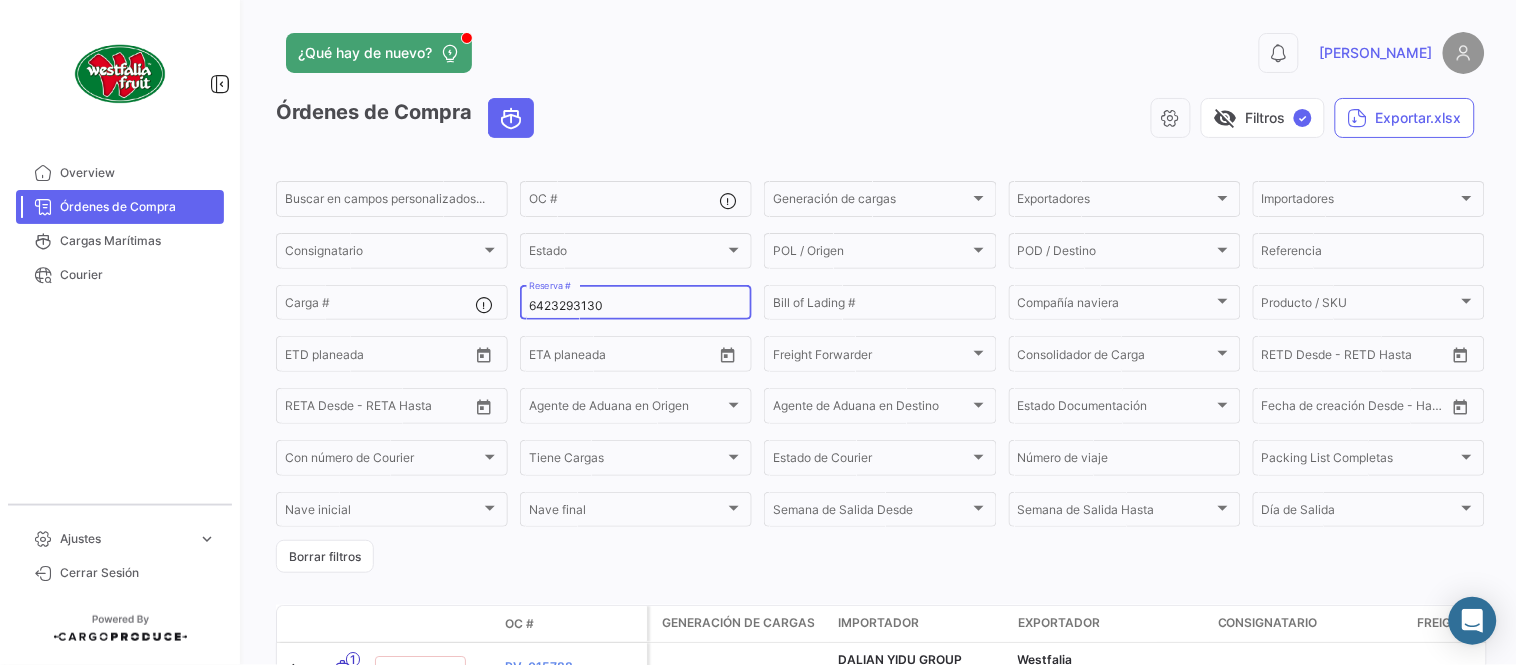 click on "6423293130" at bounding box center (636, 306) 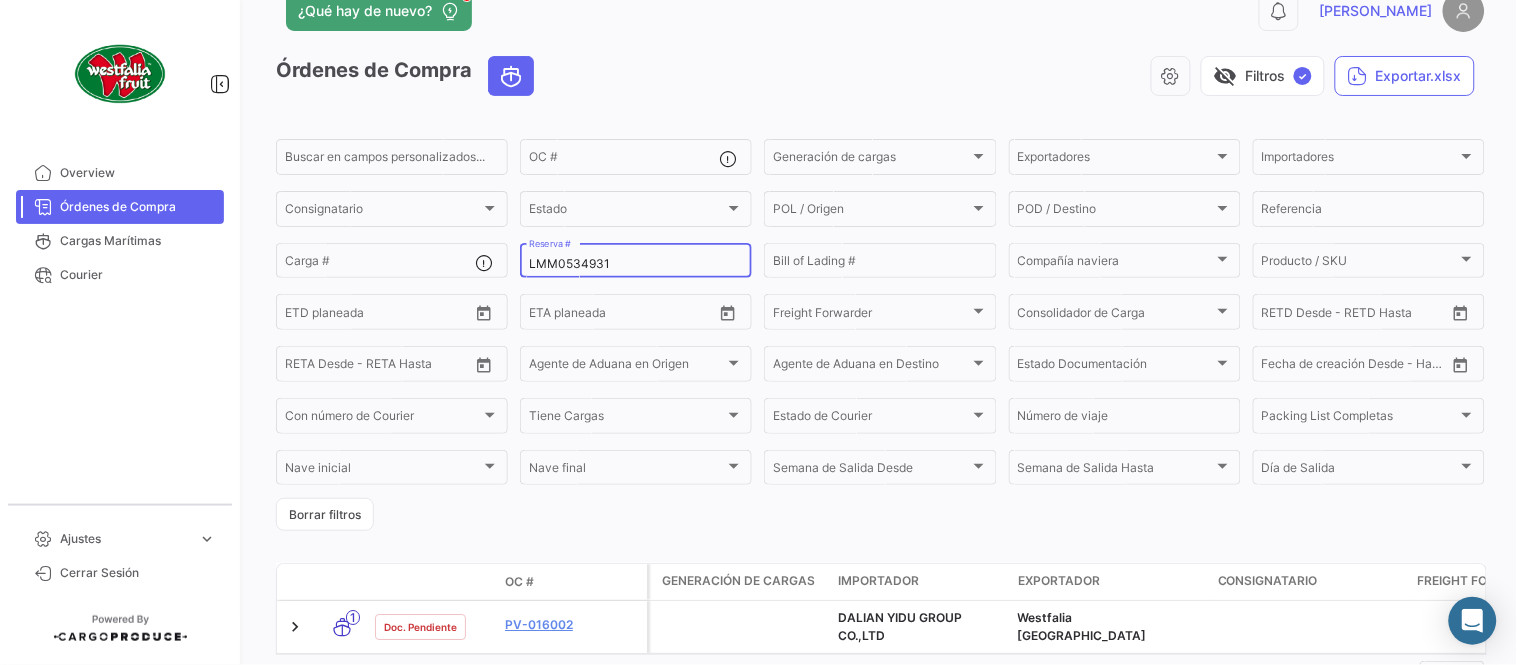 scroll, scrollTop: 136, scrollLeft: 0, axis: vertical 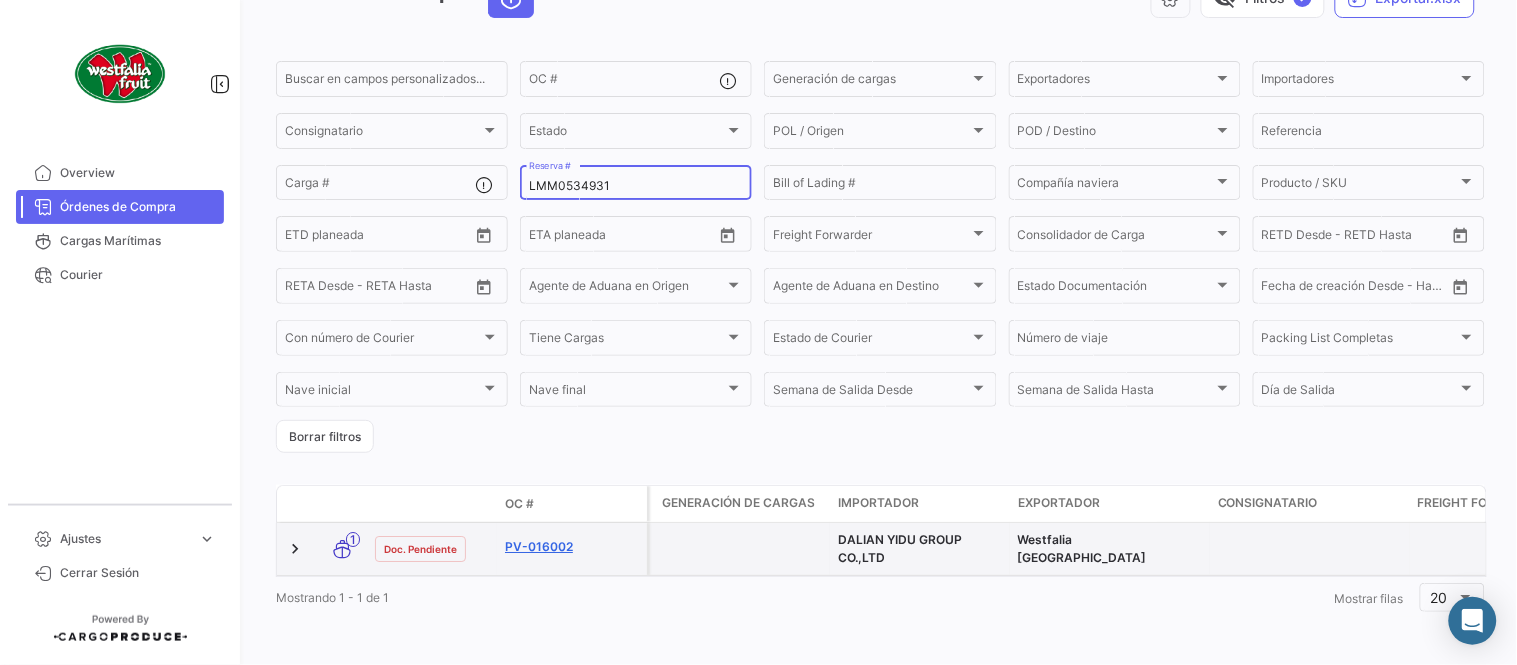 type on "LMM0534931" 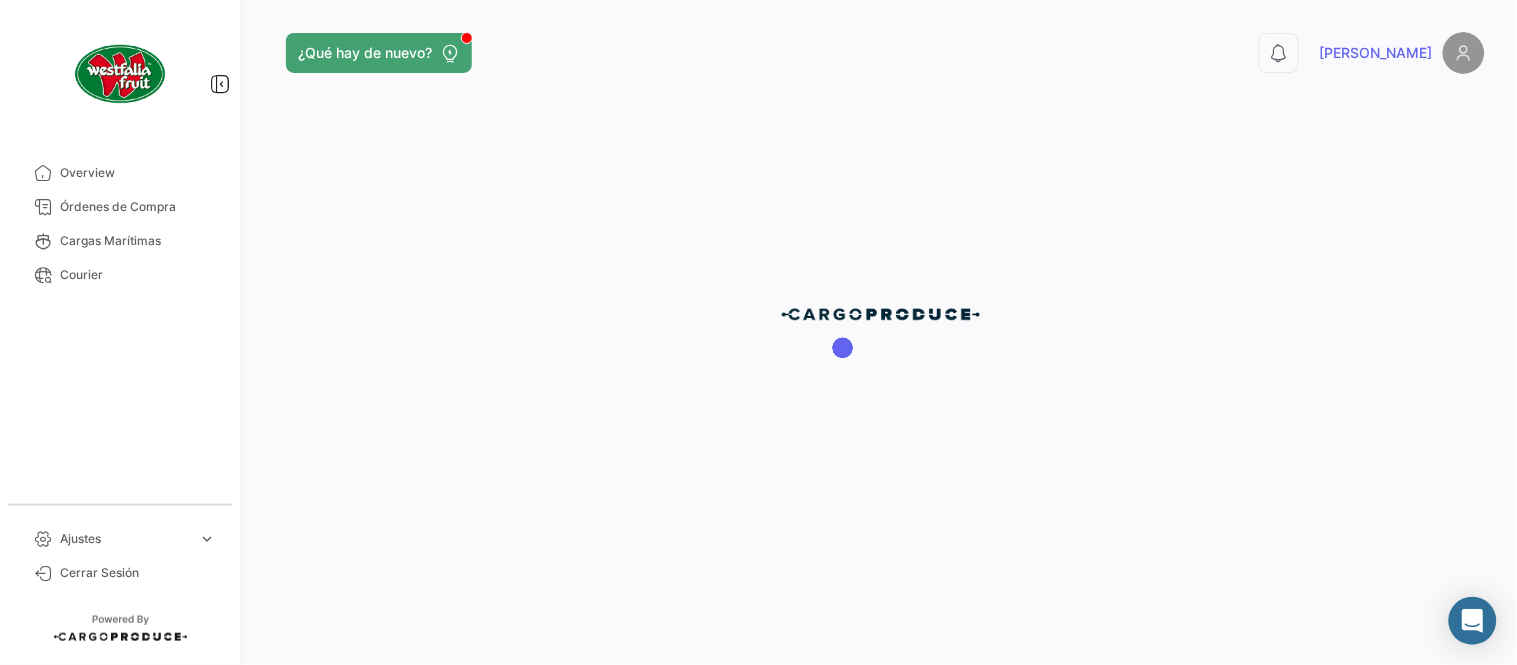 scroll, scrollTop: 0, scrollLeft: 0, axis: both 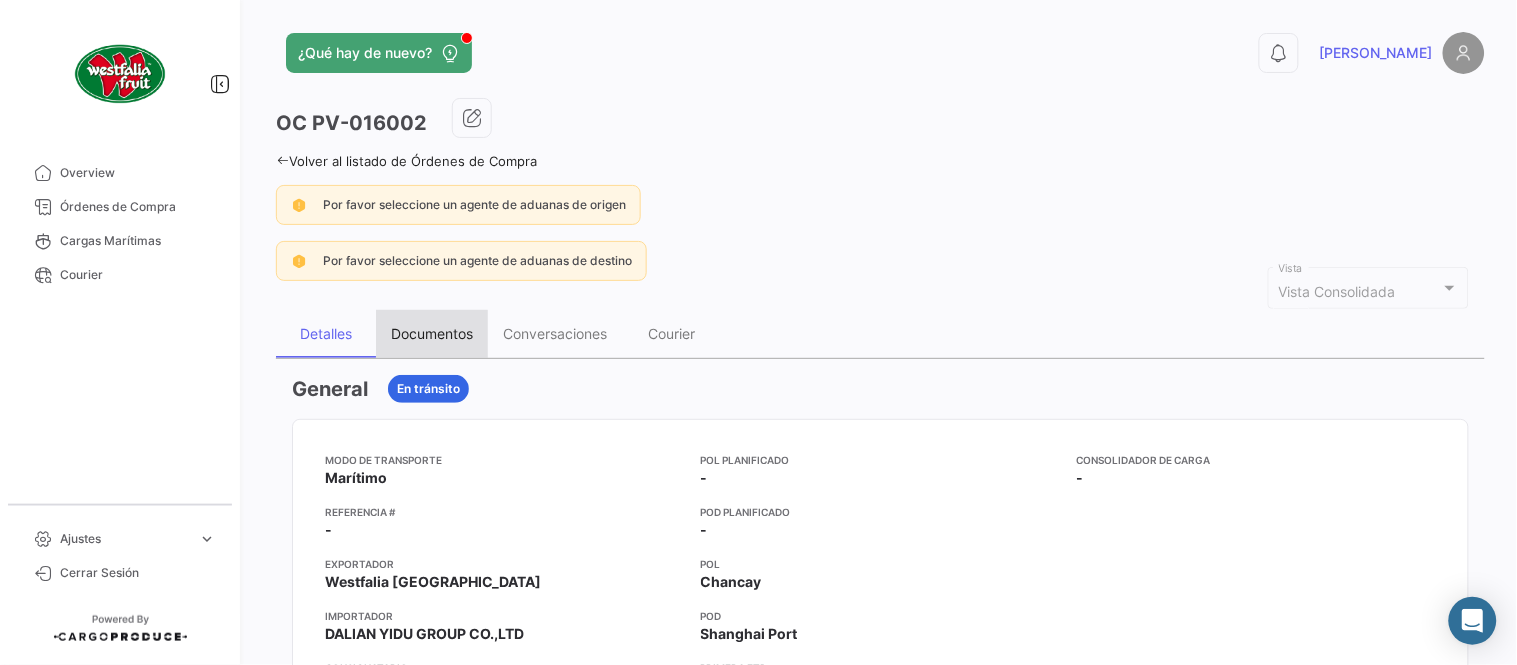 click on "Documentos" at bounding box center (432, 333) 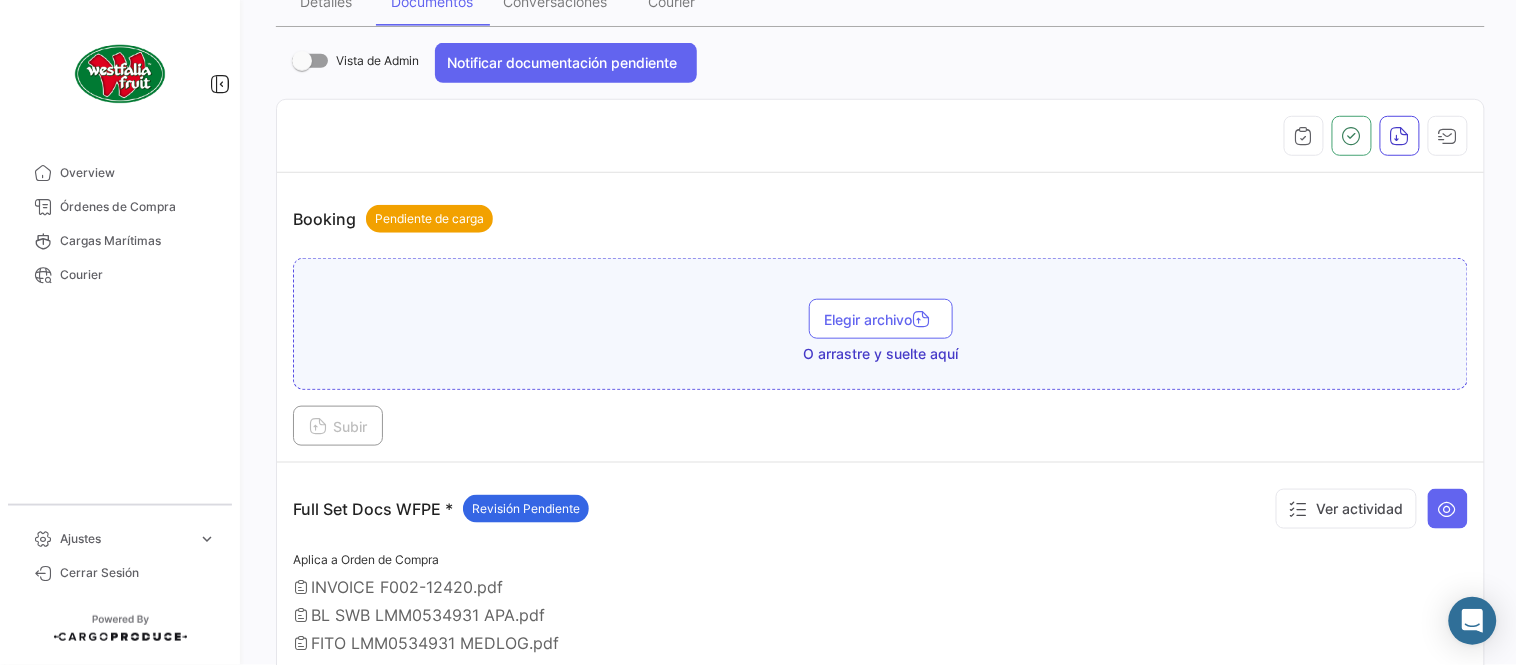 scroll, scrollTop: 554, scrollLeft: 0, axis: vertical 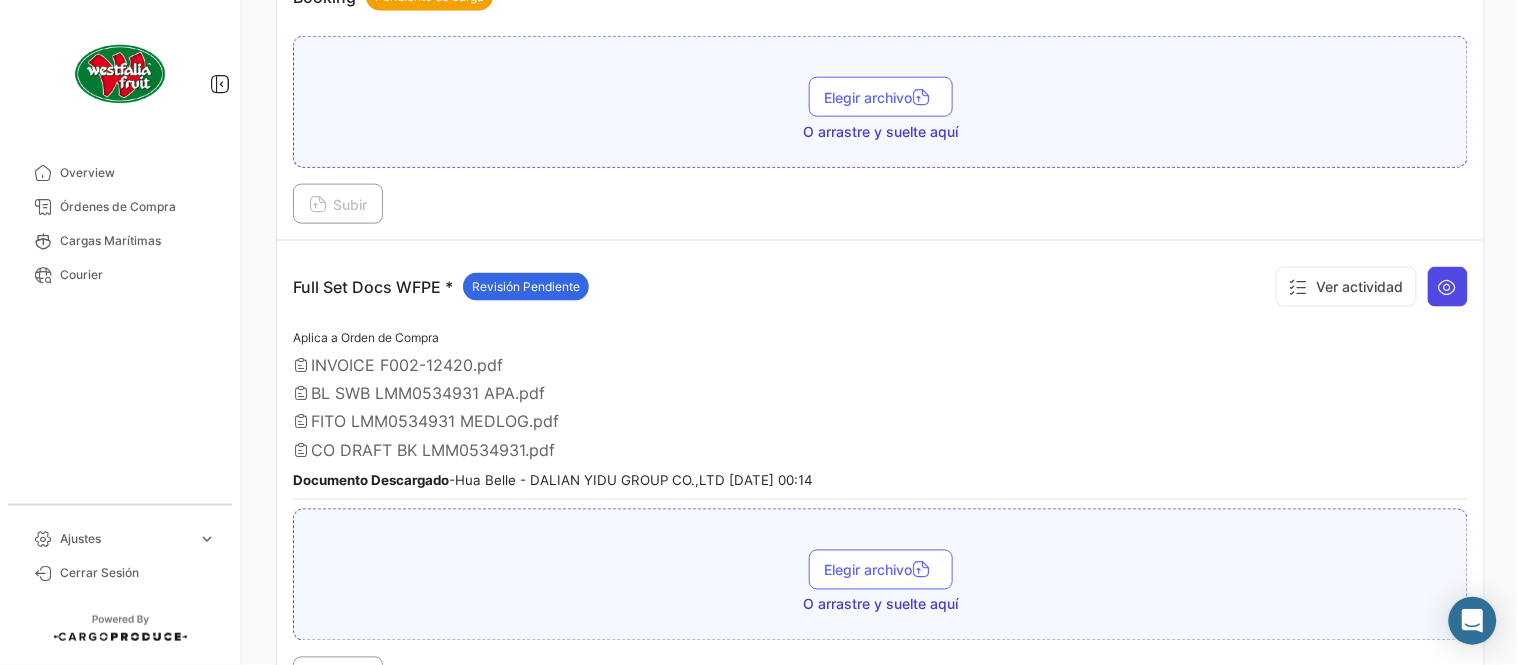 click at bounding box center [1448, 287] 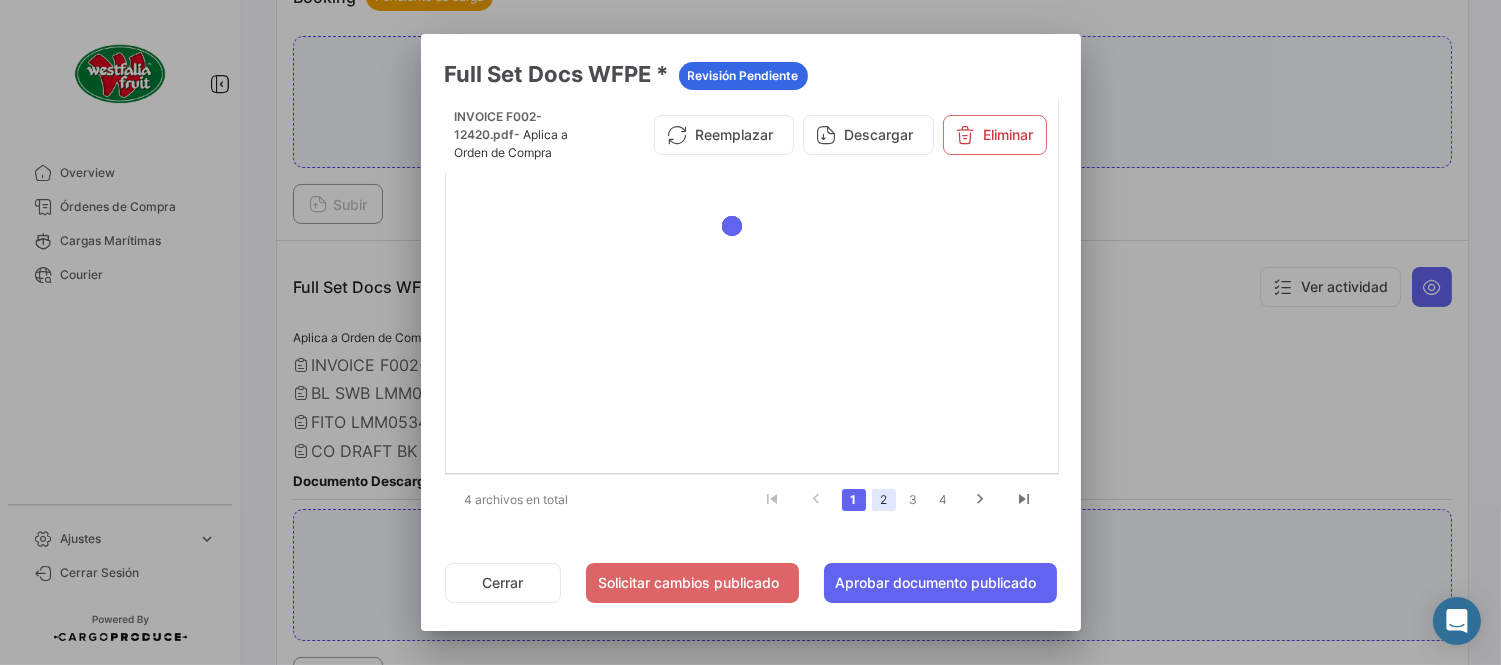 click on "2" 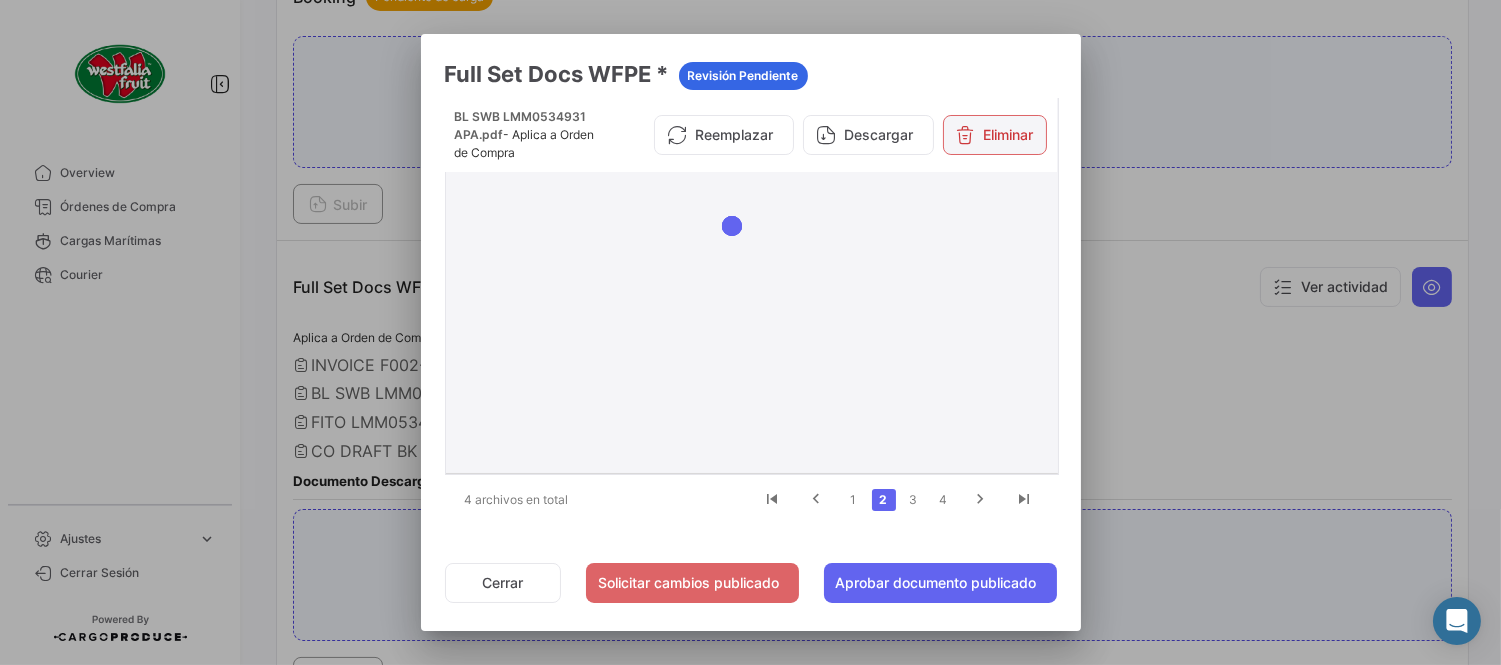click on "Eliminar" at bounding box center (995, 135) 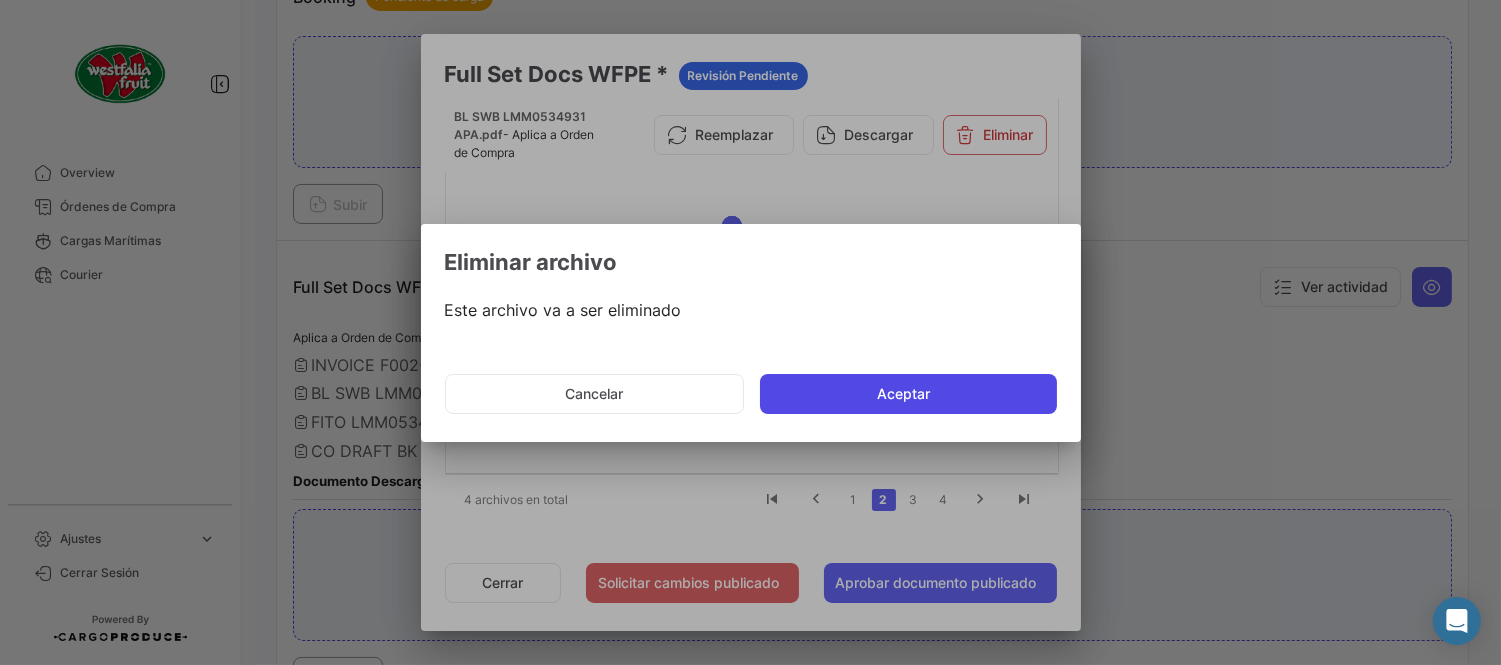 click on "Aceptar" 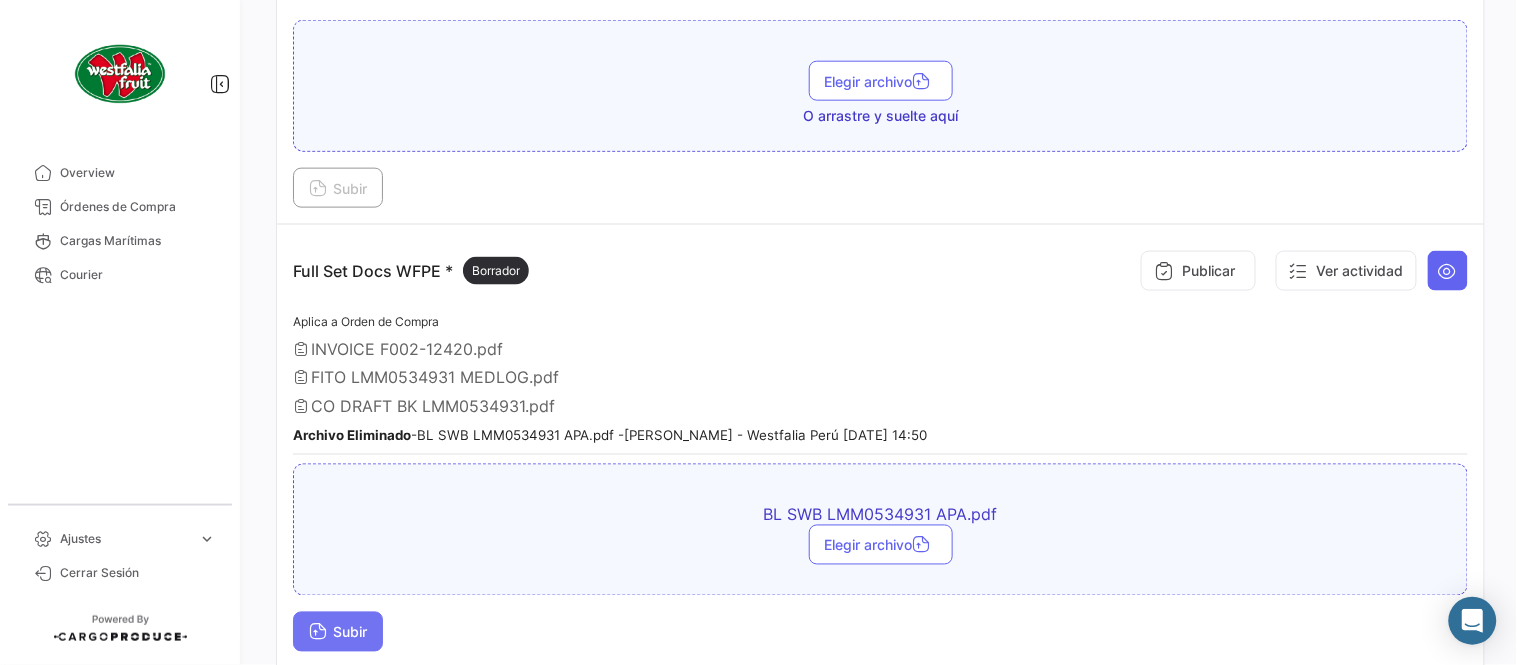 click on "Subir" at bounding box center [338, 632] 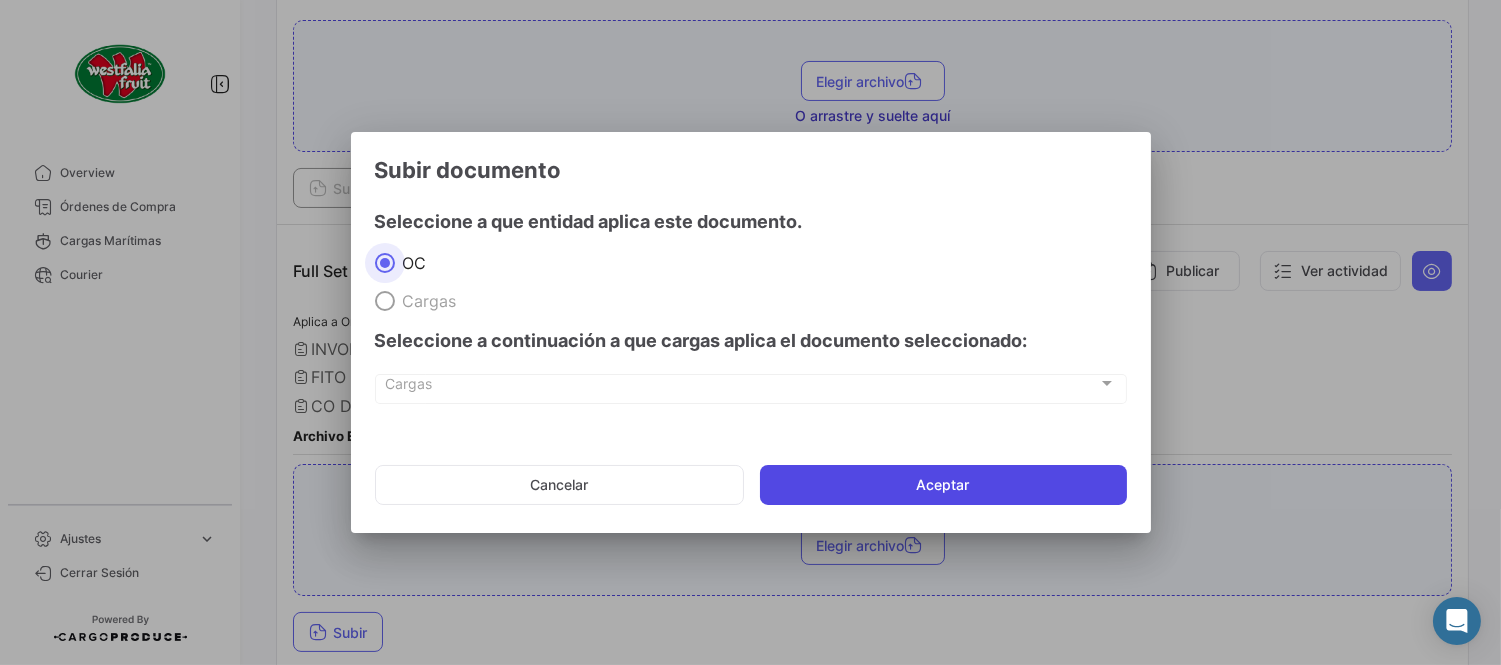 click on "Aceptar" 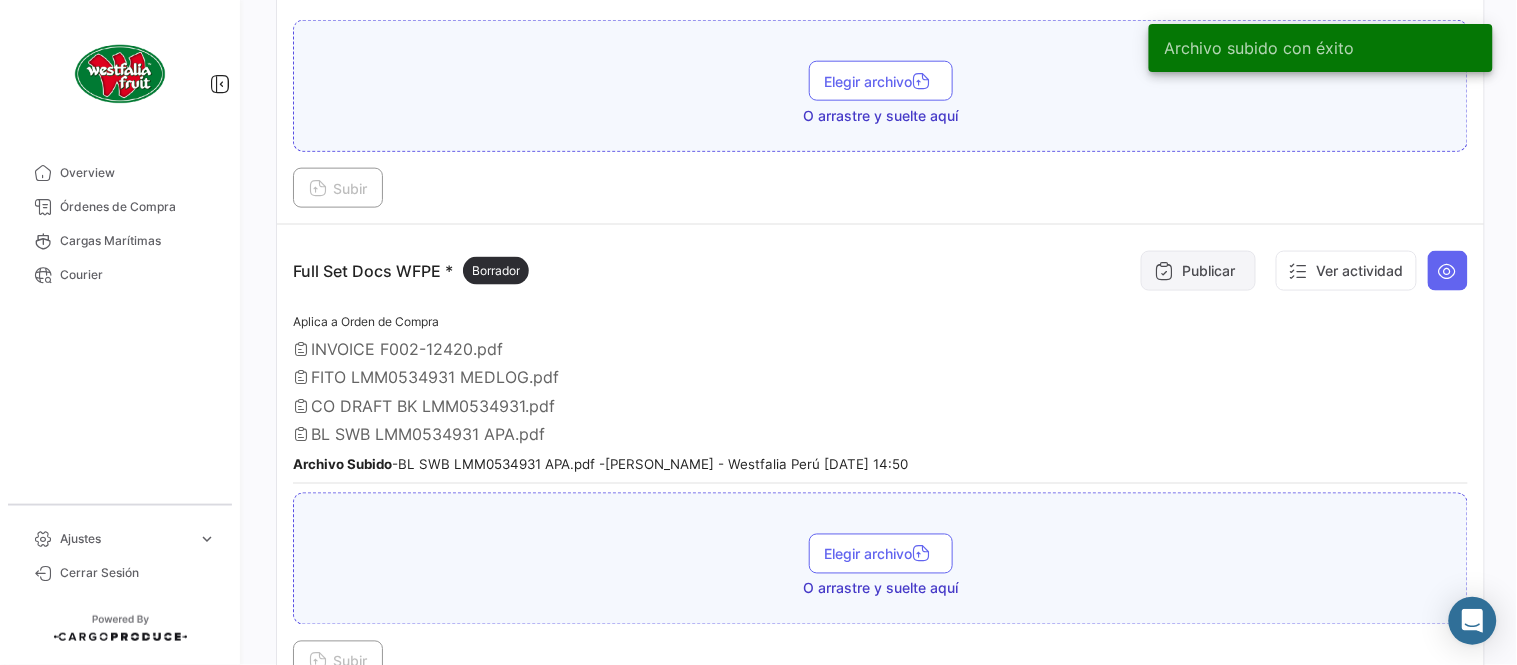 click on "Publicar" at bounding box center [1198, 271] 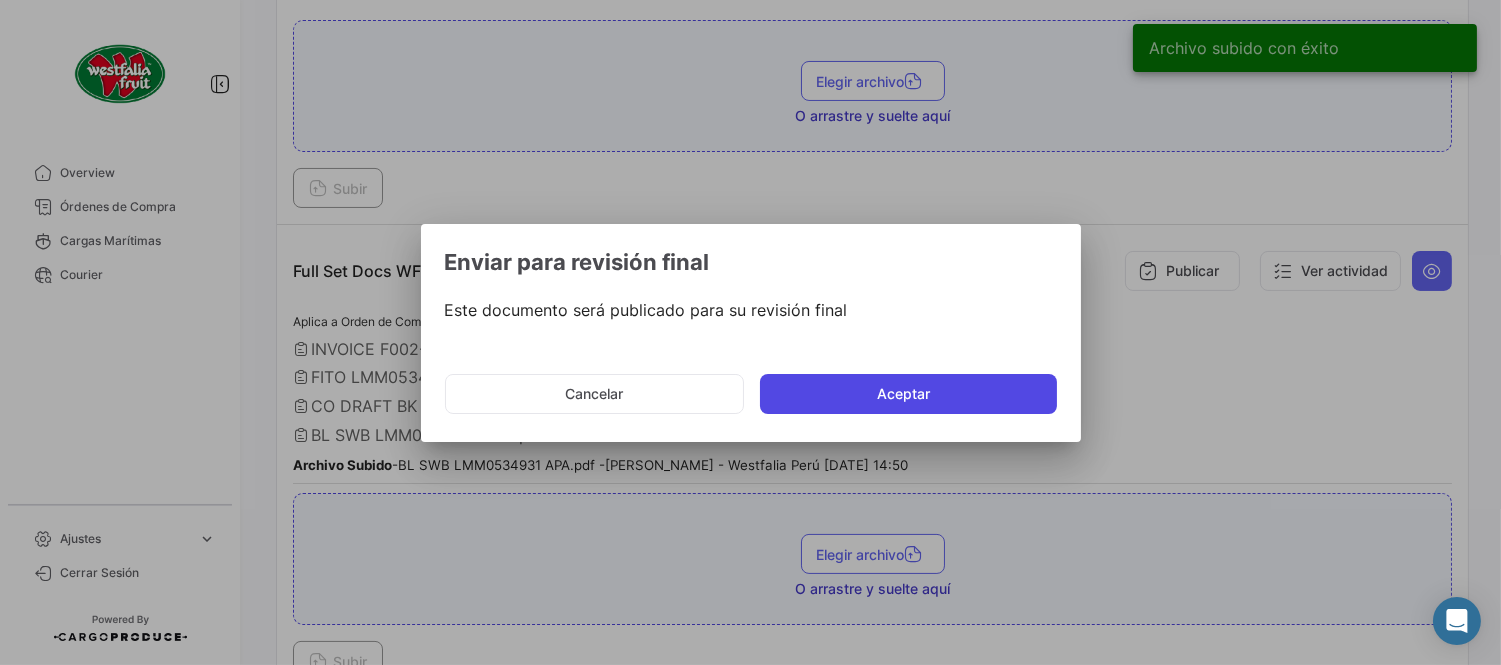 click on "Aceptar" 